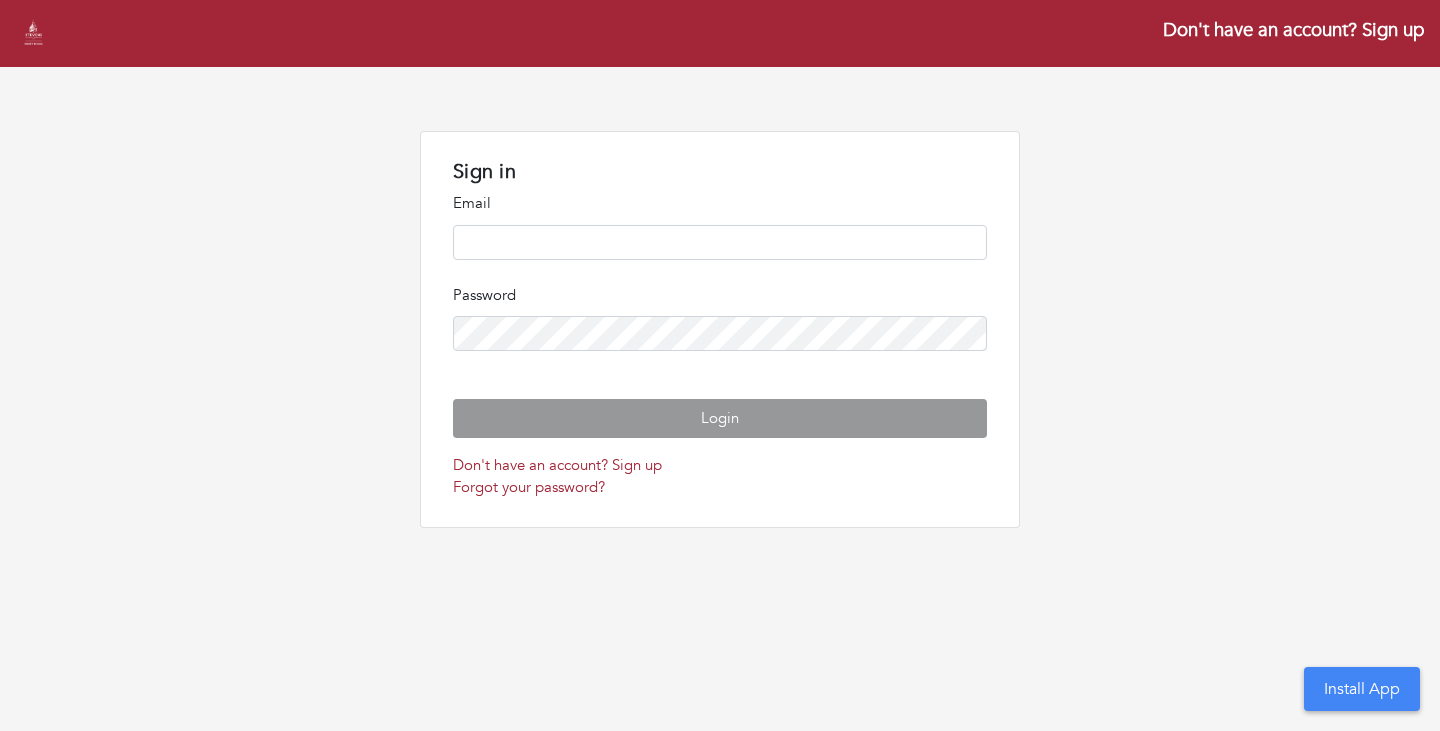 scroll, scrollTop: 0, scrollLeft: 0, axis: both 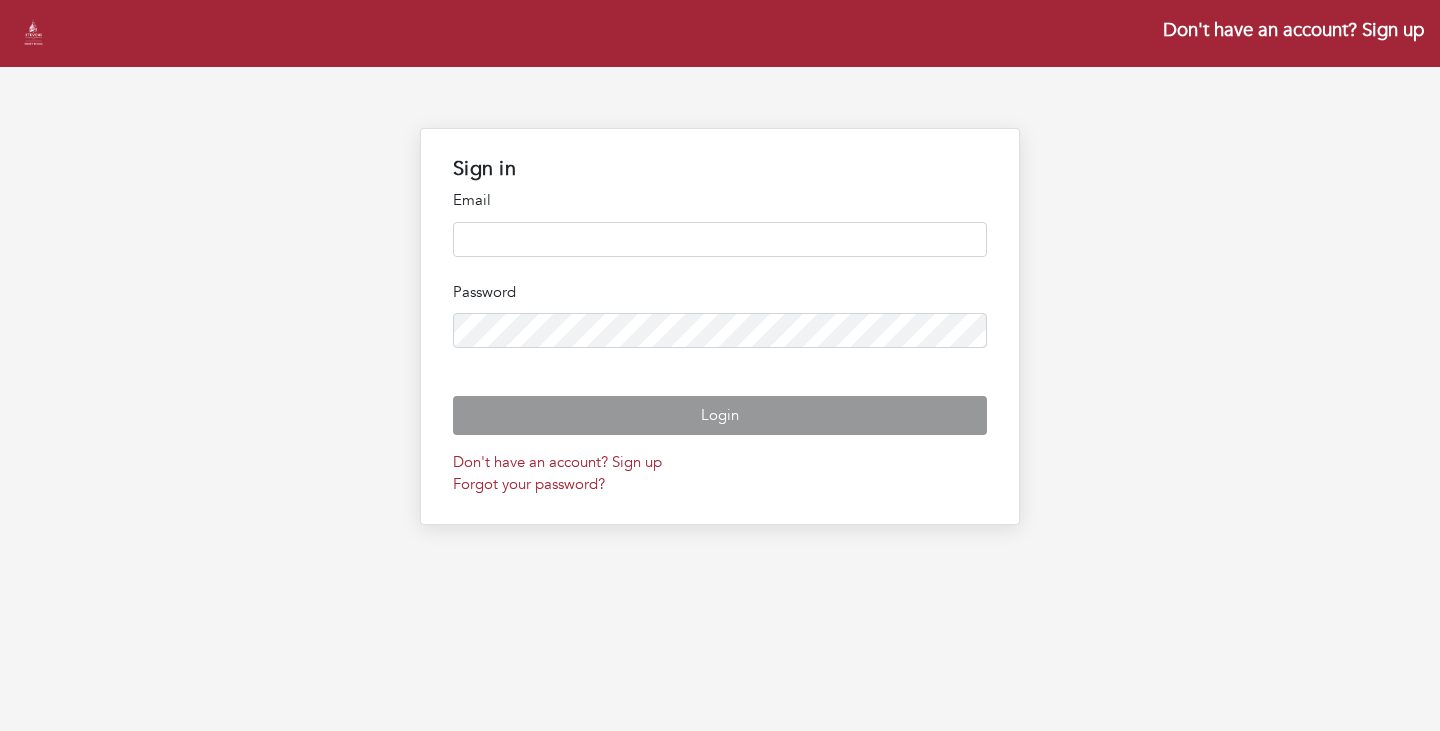 click at bounding box center (720, 239) 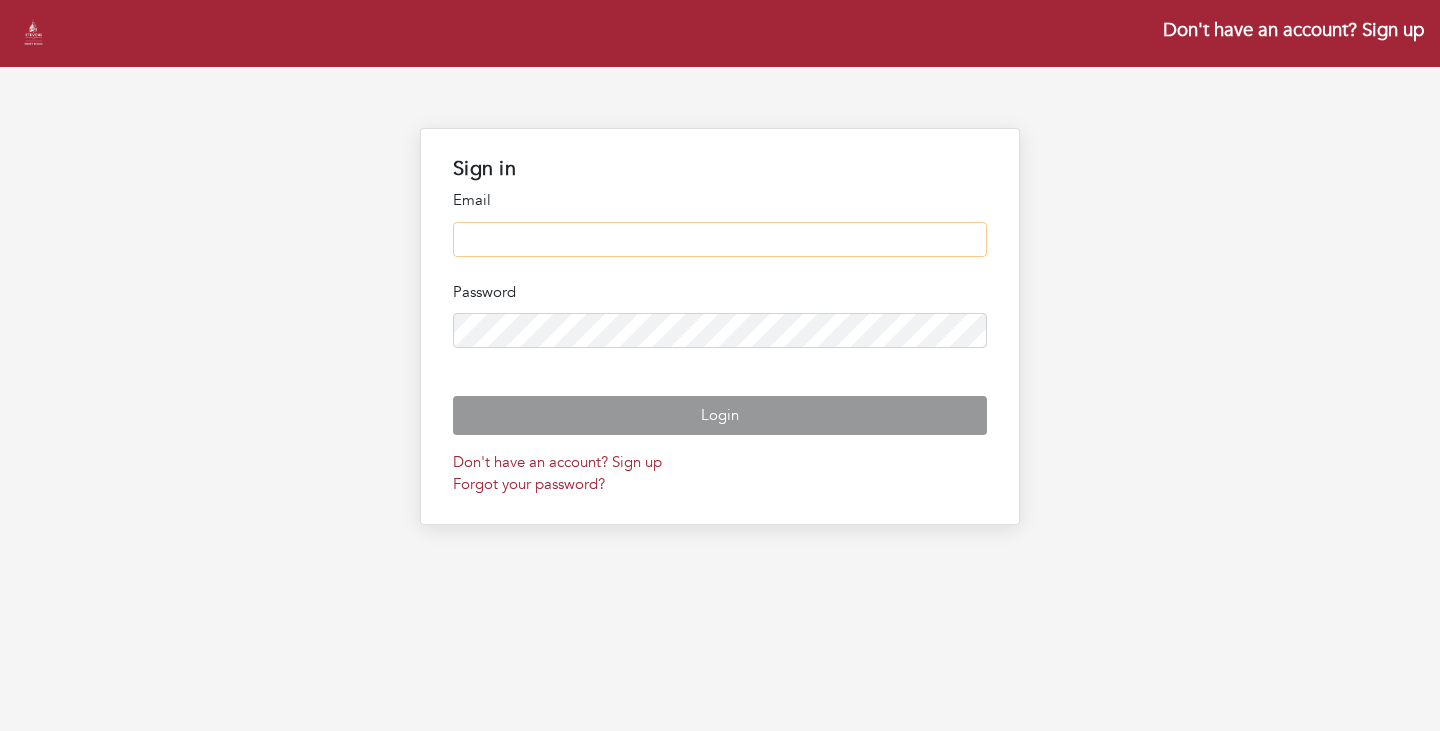 type on "**********" 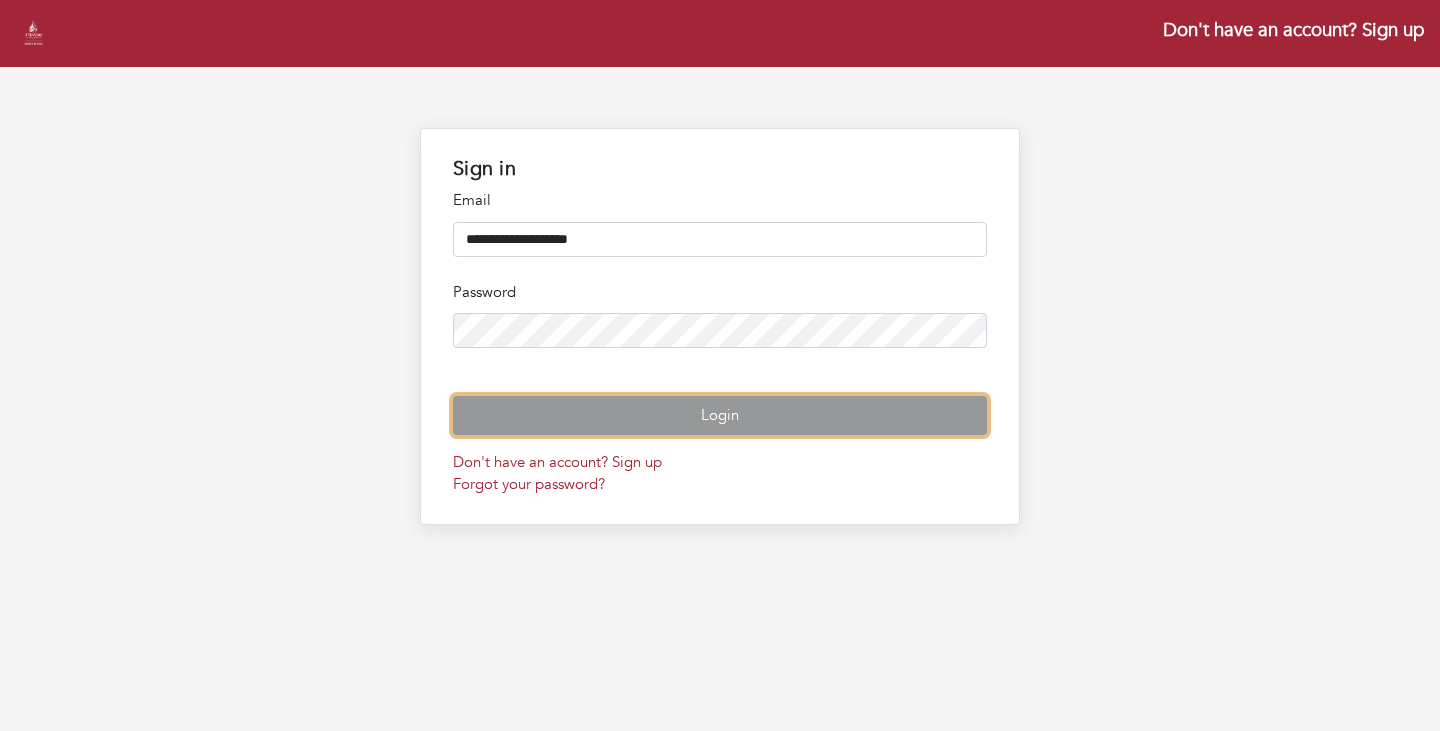 click on "Login" at bounding box center (720, 415) 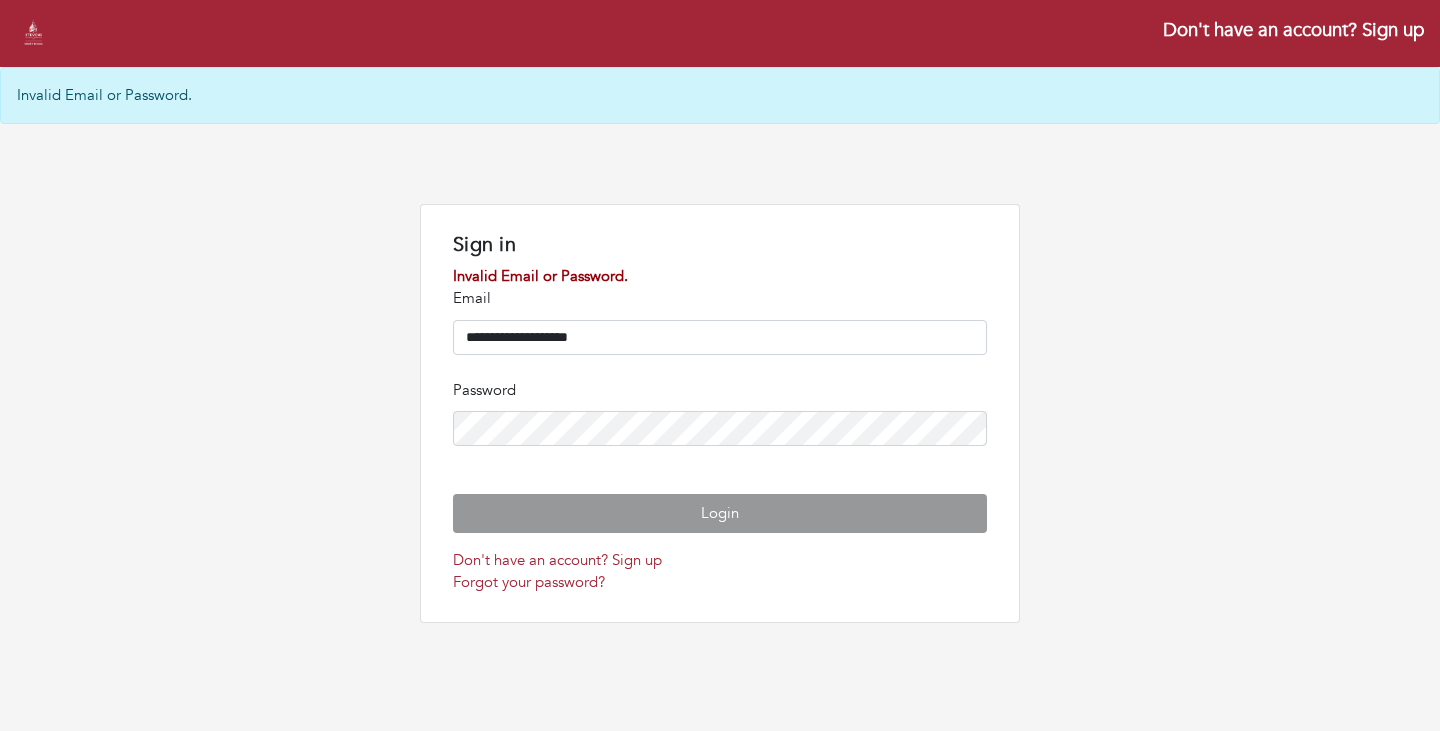 scroll, scrollTop: 0, scrollLeft: 0, axis: both 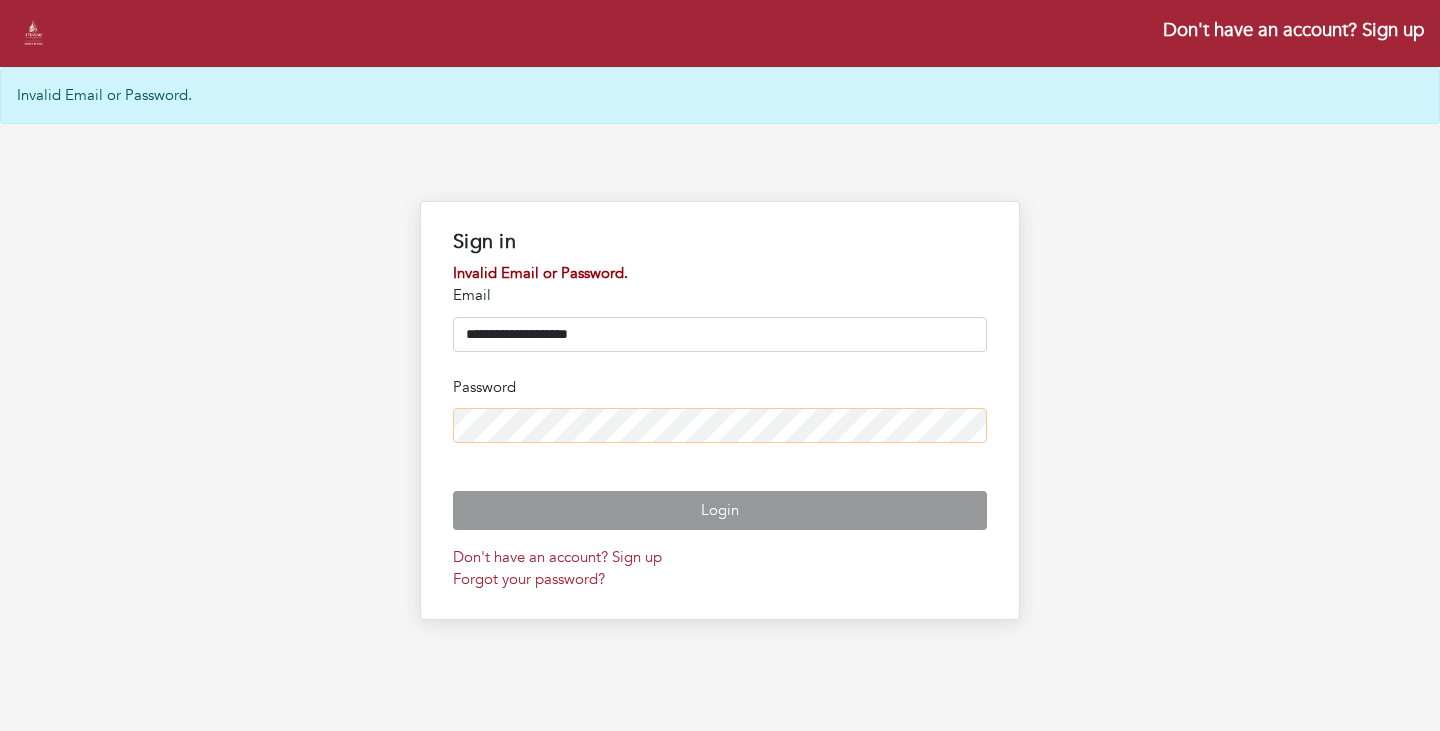 click on "Login" at bounding box center (720, 510) 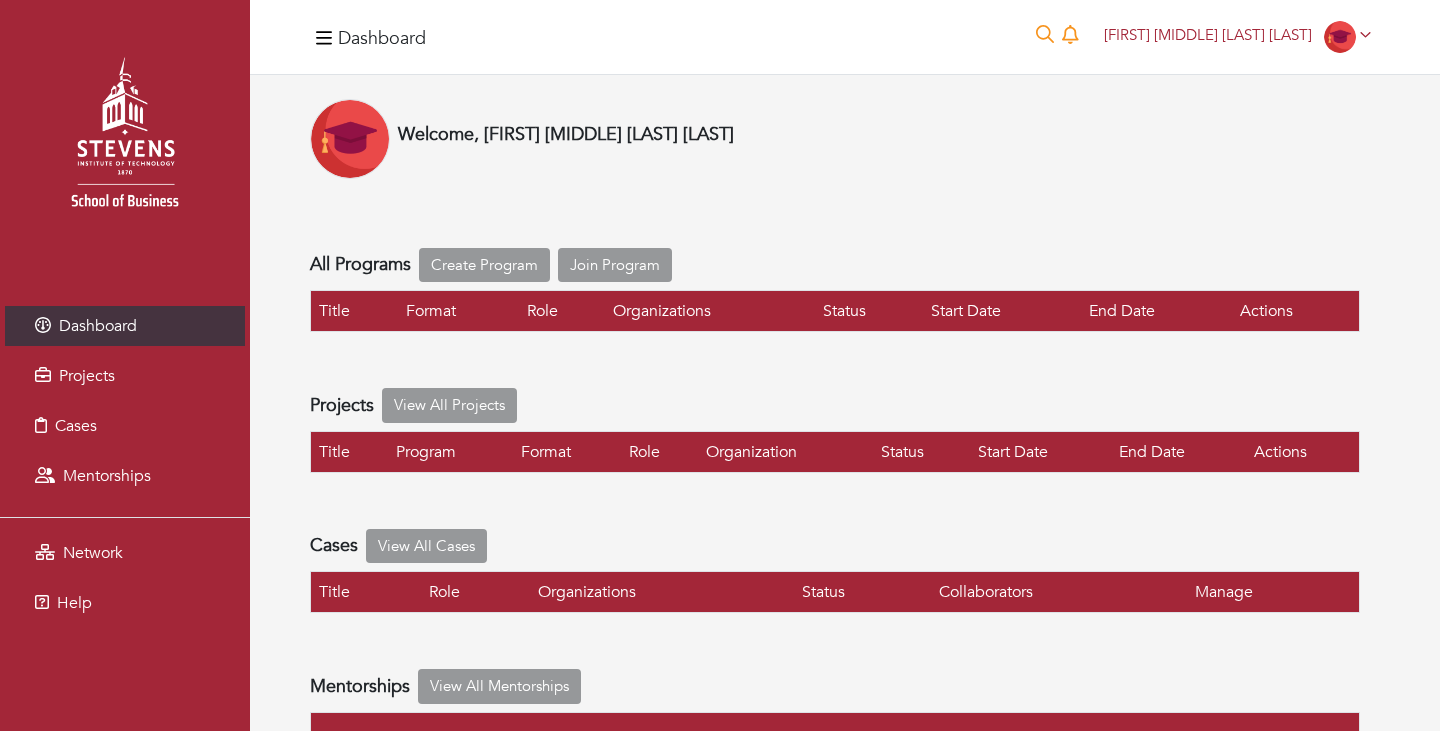 scroll, scrollTop: 0, scrollLeft: 0, axis: both 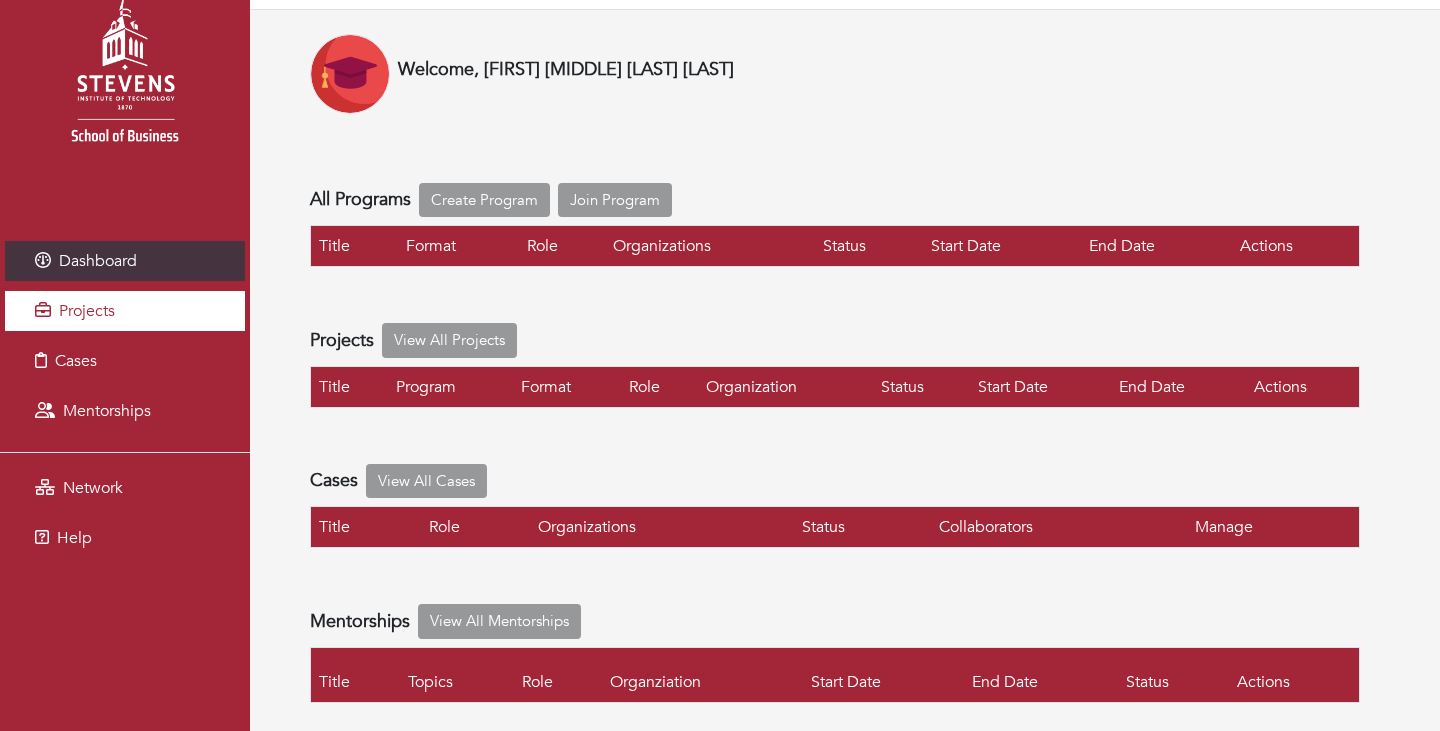 click on "Projects" at bounding box center (125, 311) 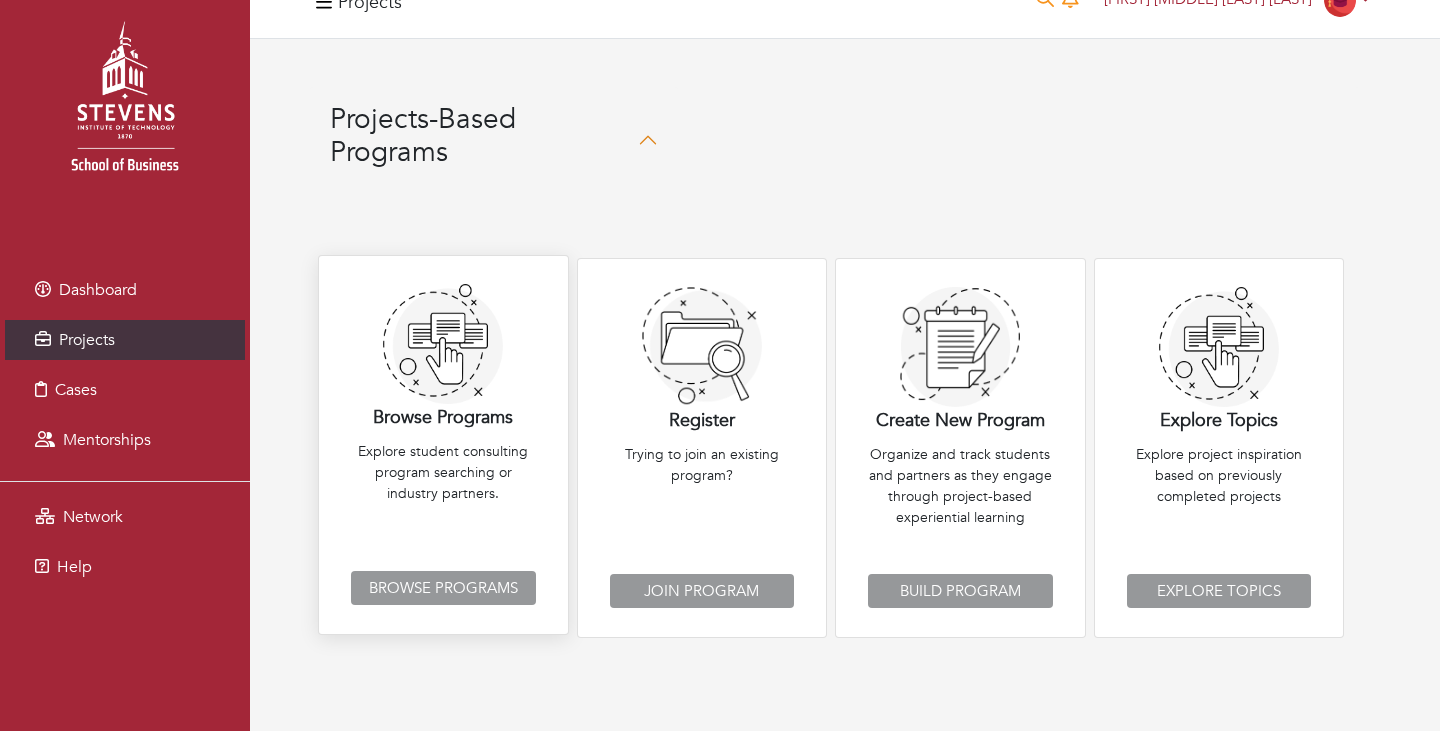 scroll, scrollTop: 55, scrollLeft: 0, axis: vertical 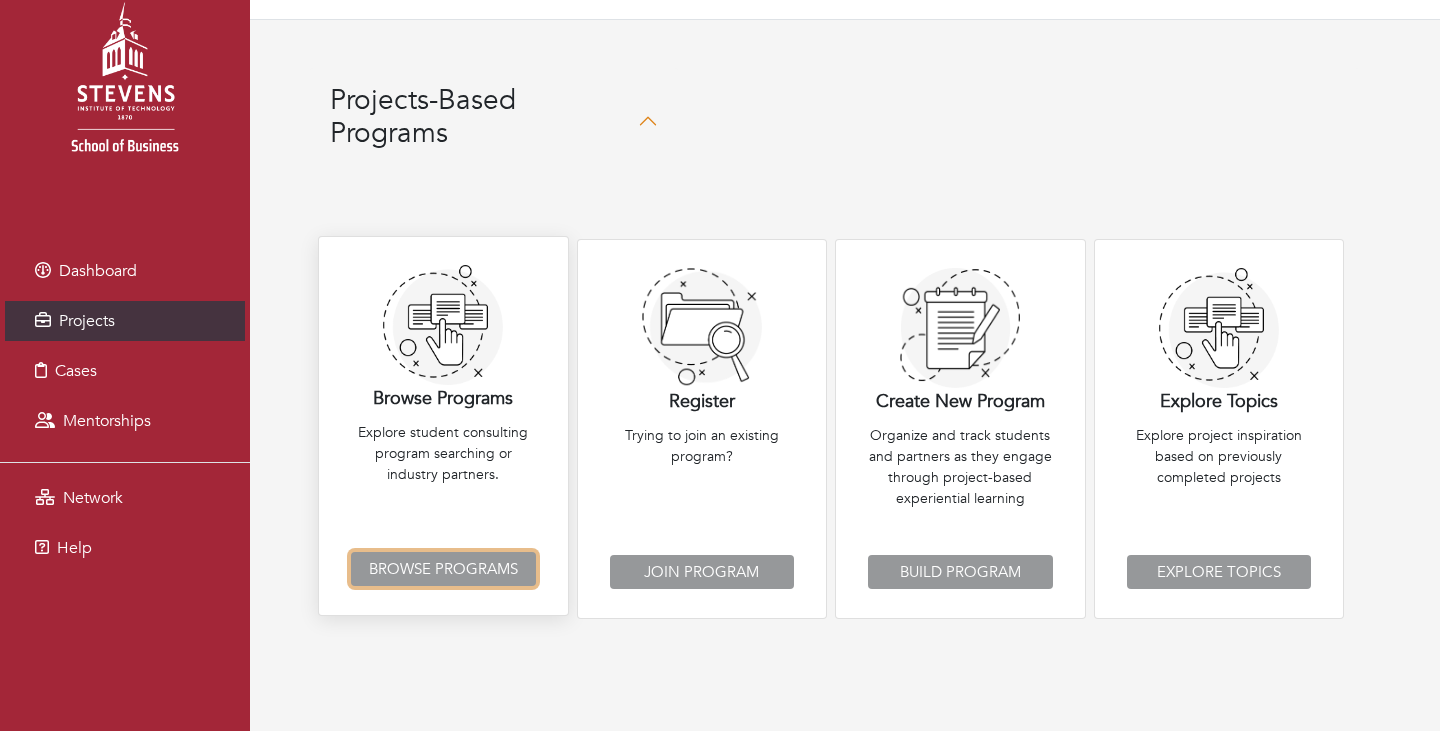 click on "Browse Programs" at bounding box center [443, 569] 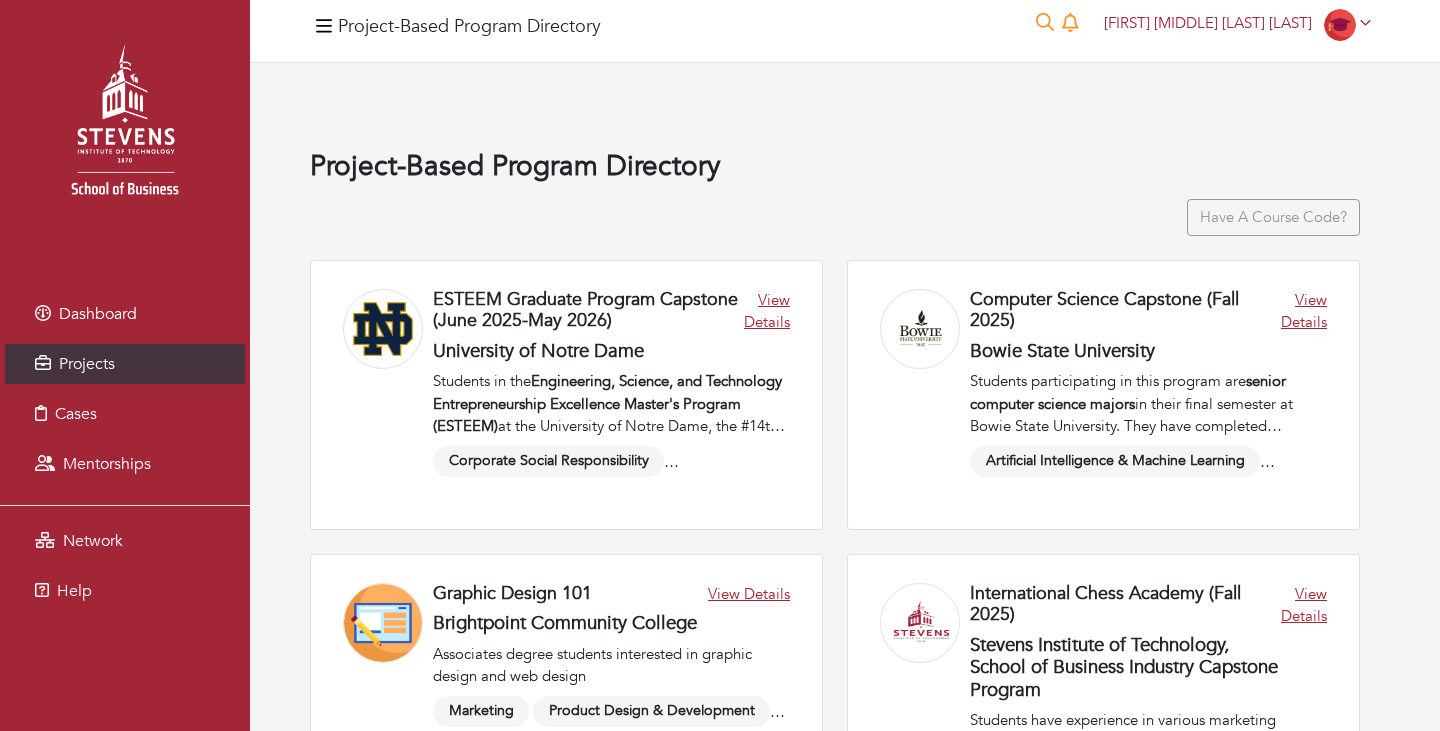 scroll, scrollTop: 0, scrollLeft: 0, axis: both 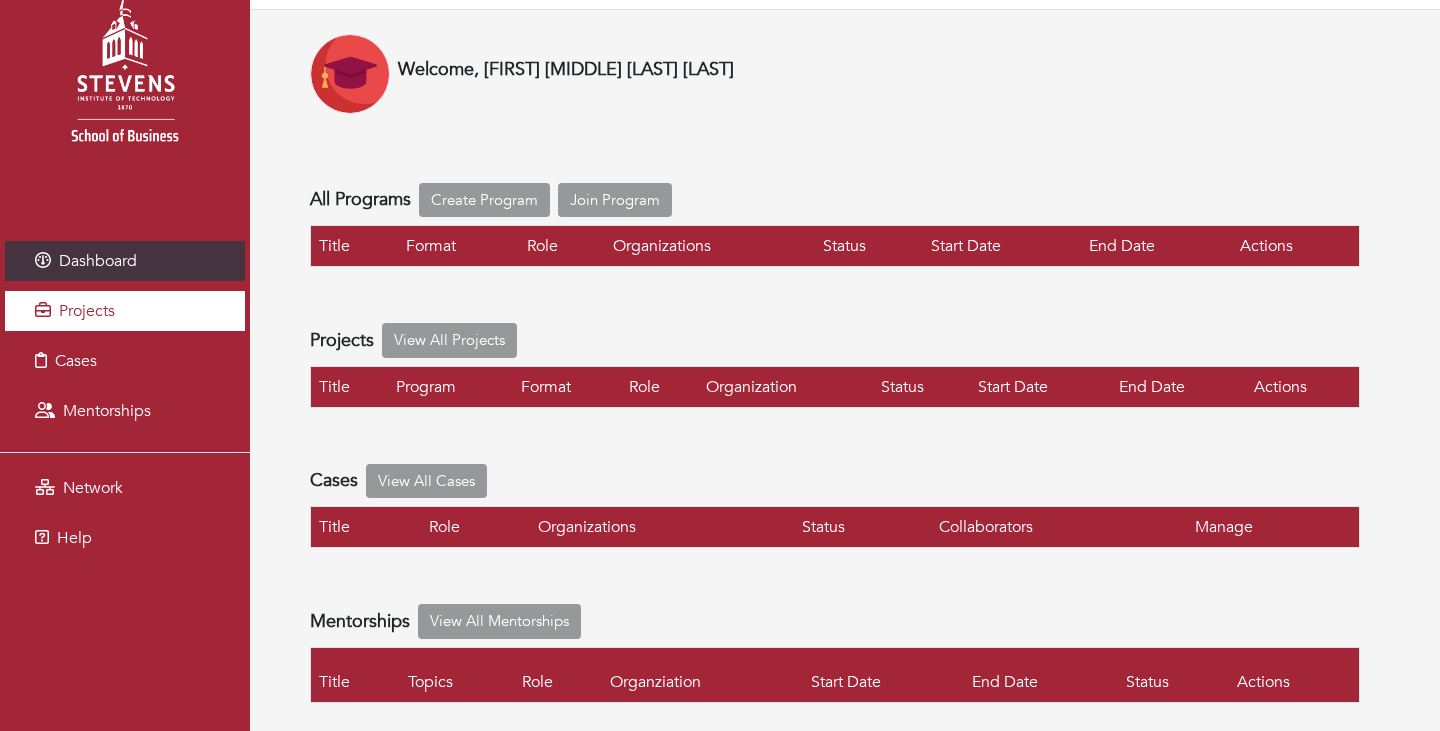 click on "Projects" at bounding box center [125, 311] 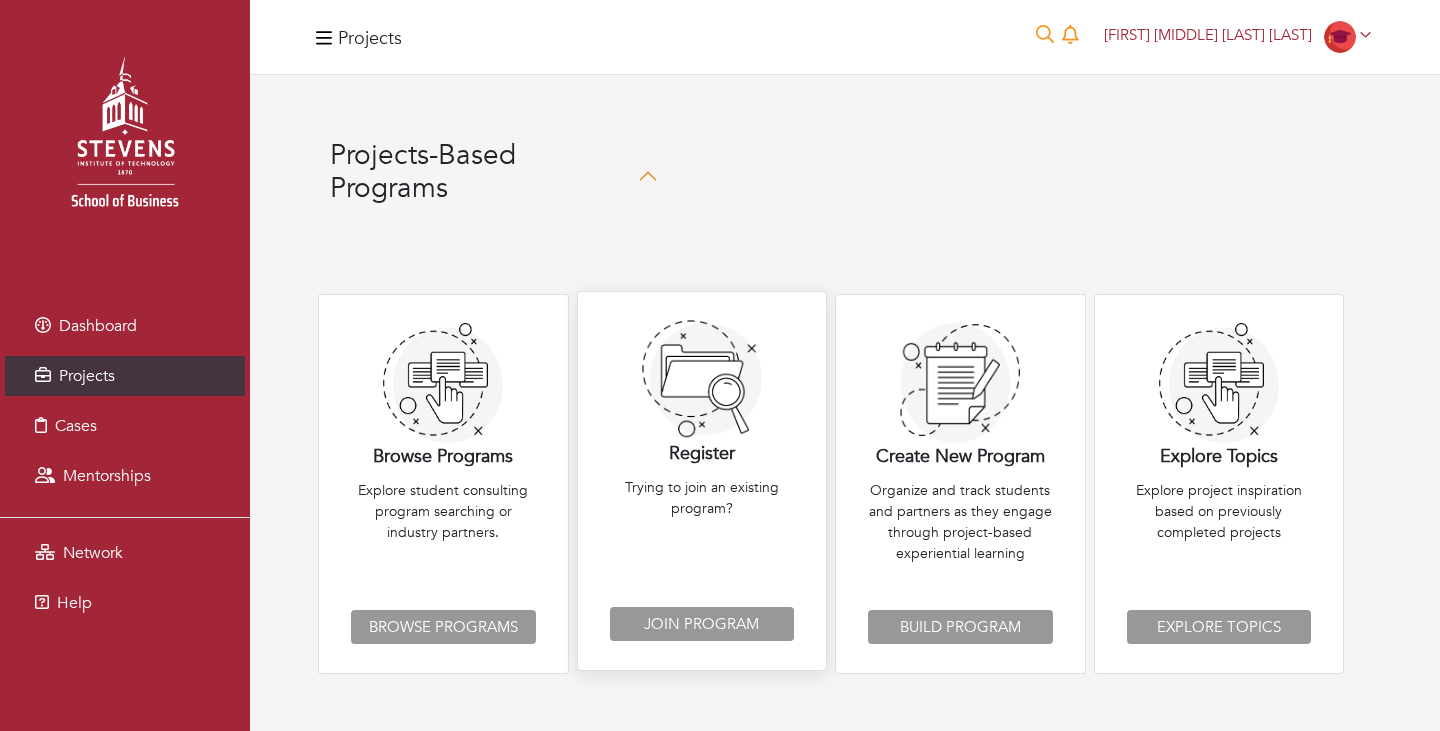 scroll, scrollTop: 55, scrollLeft: 0, axis: vertical 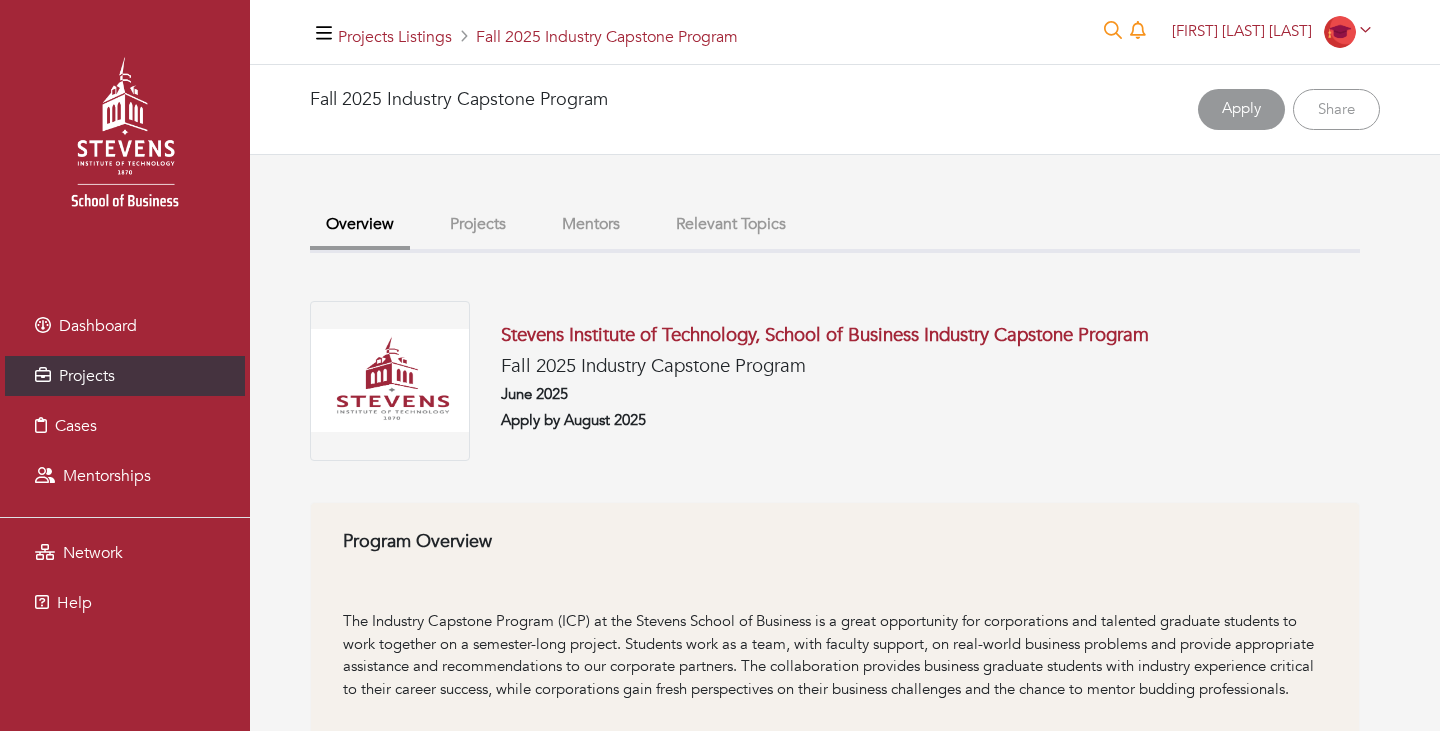 click on "Projects" at bounding box center [478, 224] 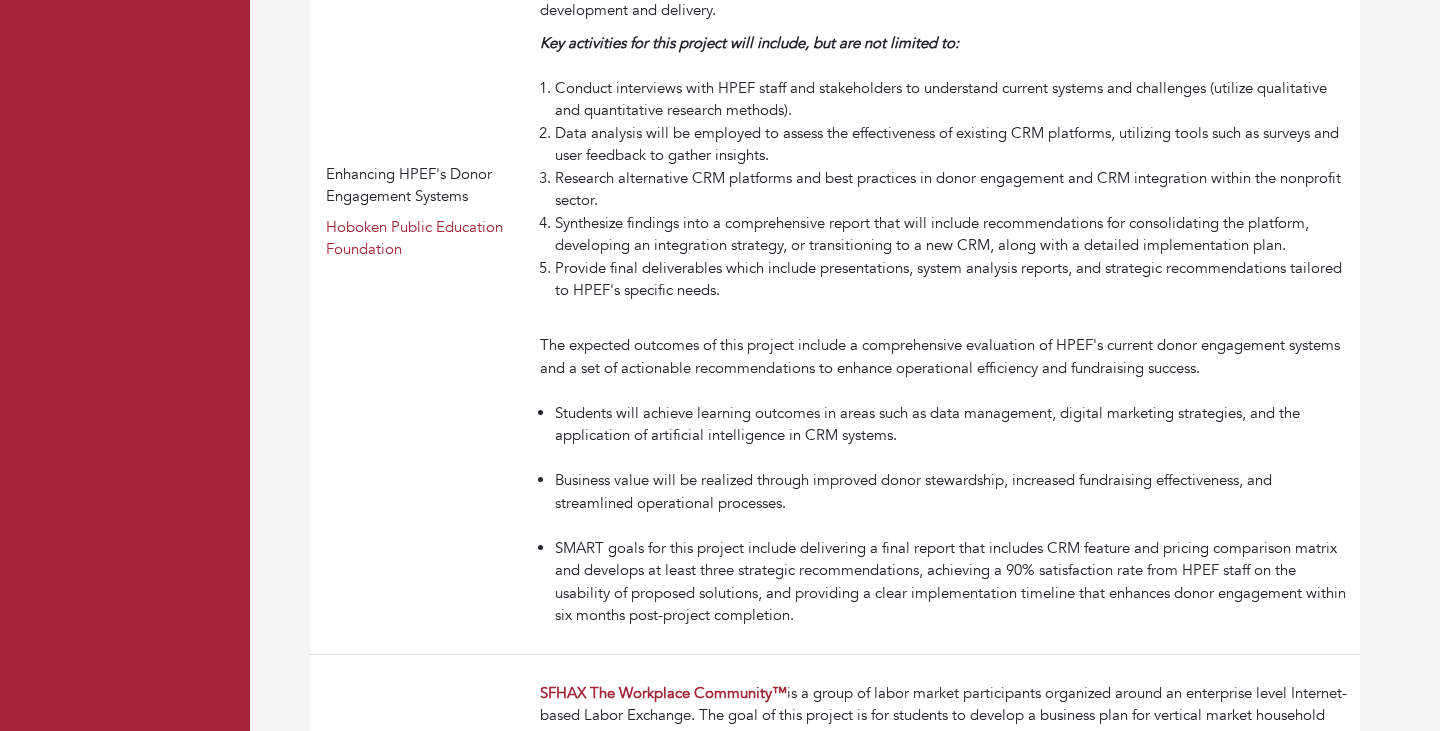 scroll, scrollTop: 1374, scrollLeft: 0, axis: vertical 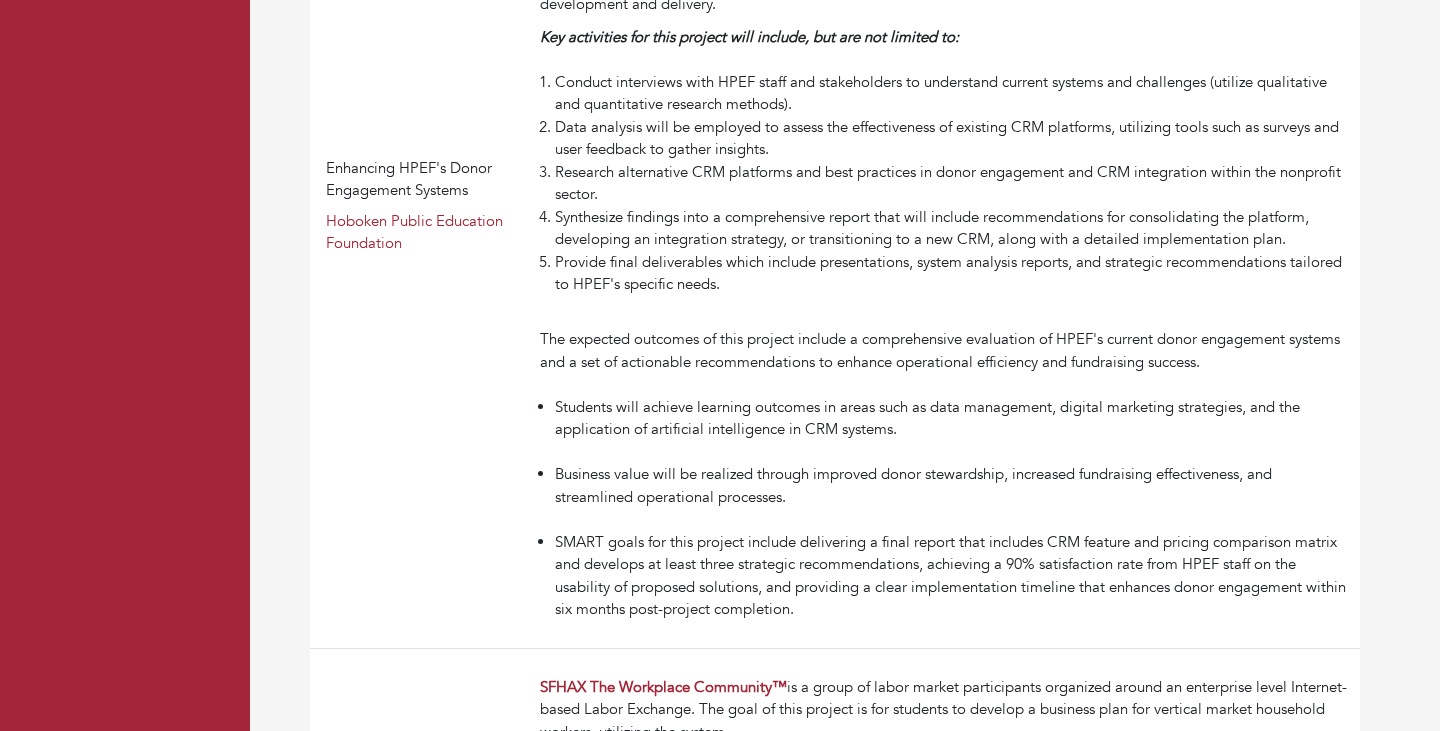 click on "Synthesize findings into a comprehensive report that will include recommendations for consolidating the platform, developing an integration strategy, or transitioning to a new CRM, along with a detailed implementation plan." at bounding box center [953, 228] 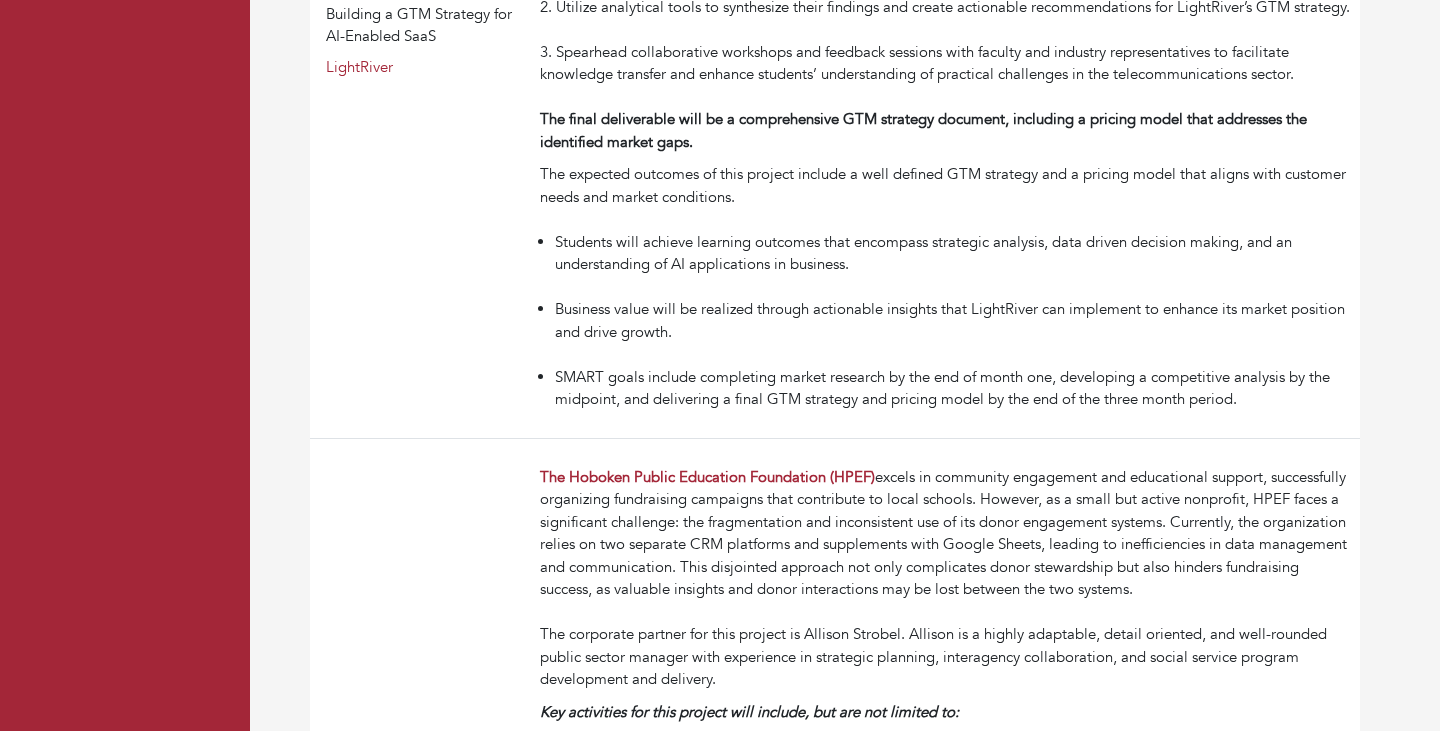 scroll, scrollTop: 0, scrollLeft: 0, axis: both 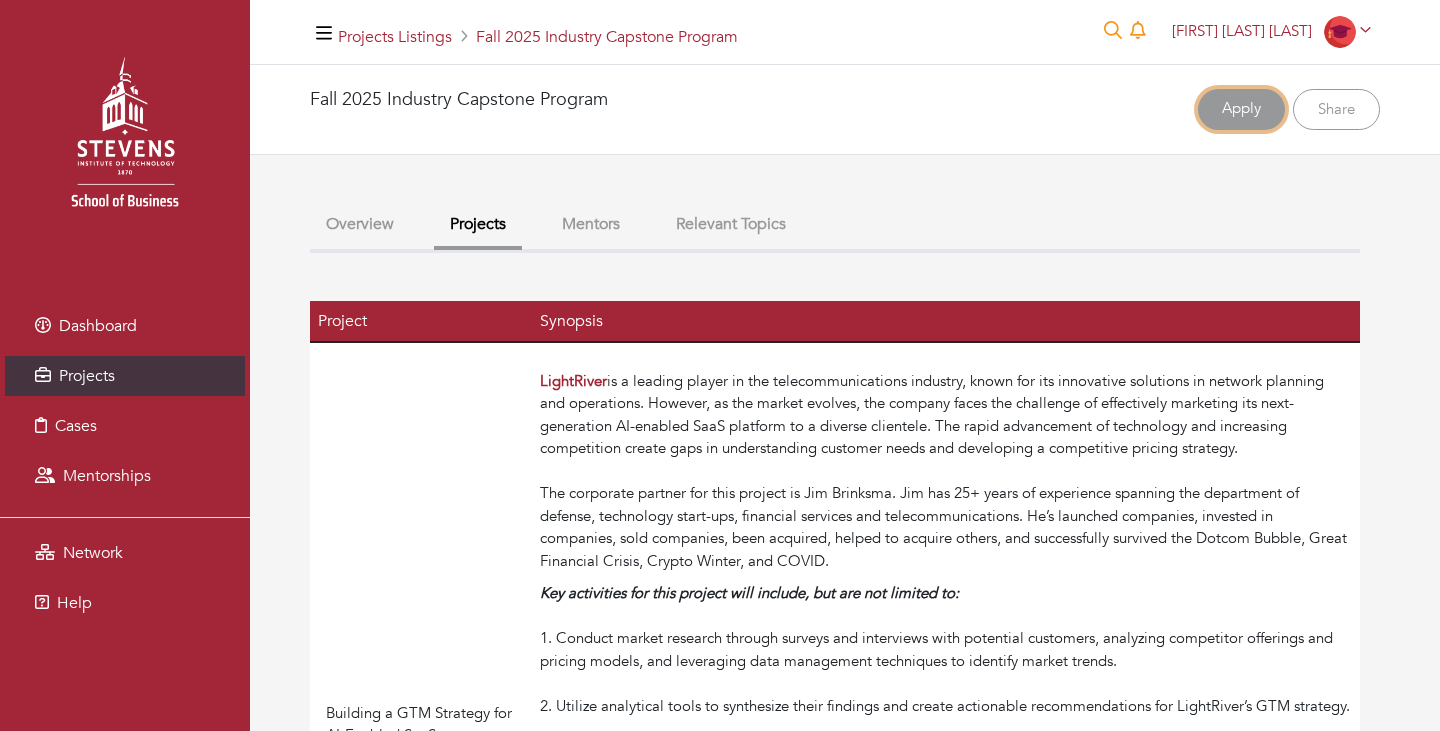 click on "Apply" at bounding box center (1241, 109) 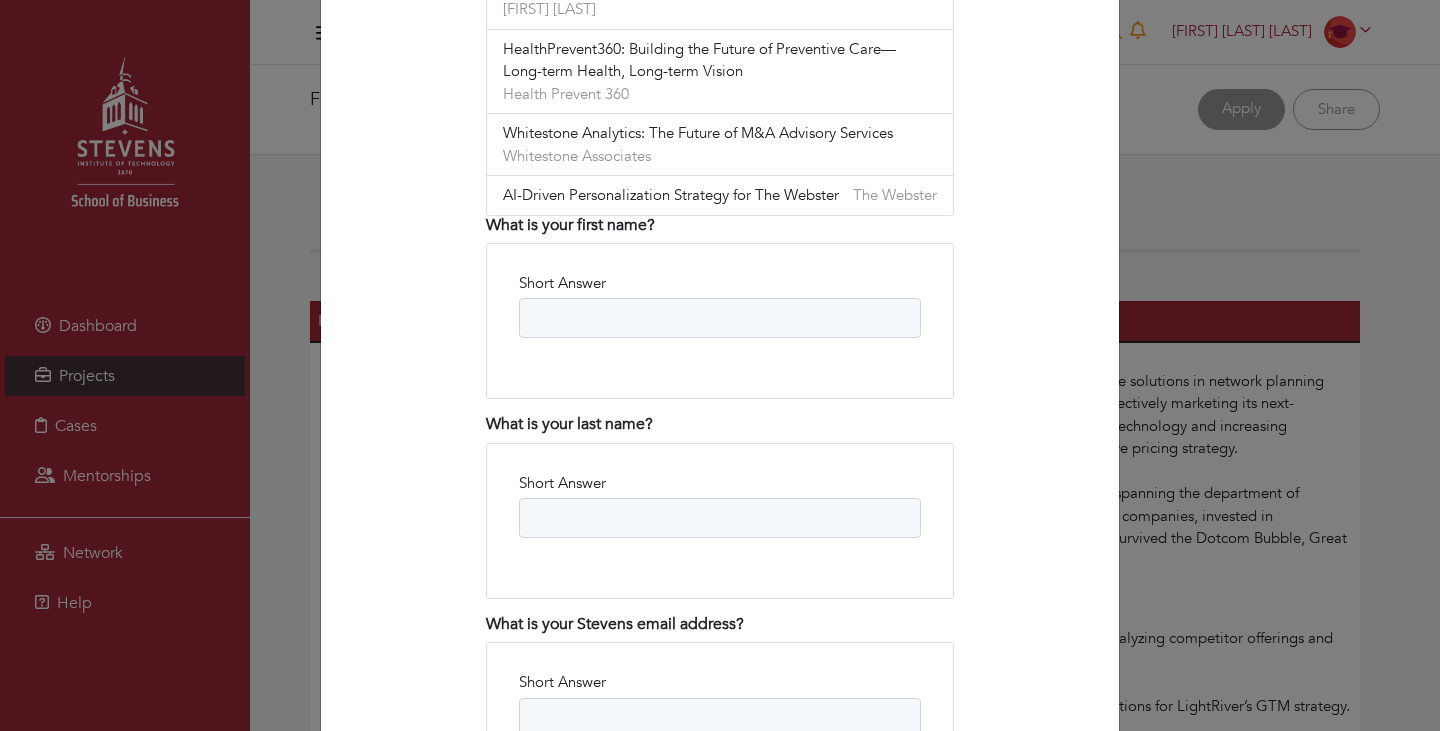 scroll, scrollTop: 1001, scrollLeft: 0, axis: vertical 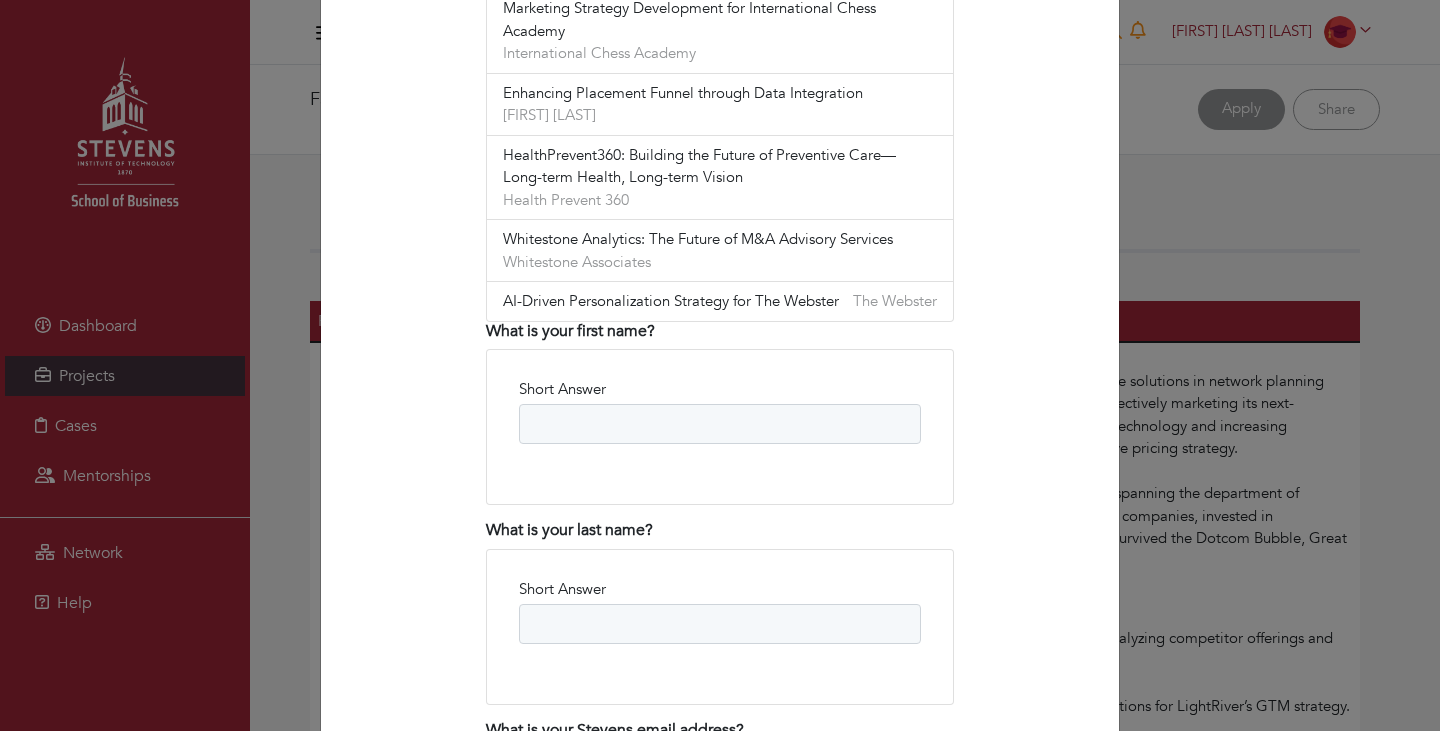 click on "AI-Driven Personalization Strategy for The Webster" at bounding box center [671, 301] 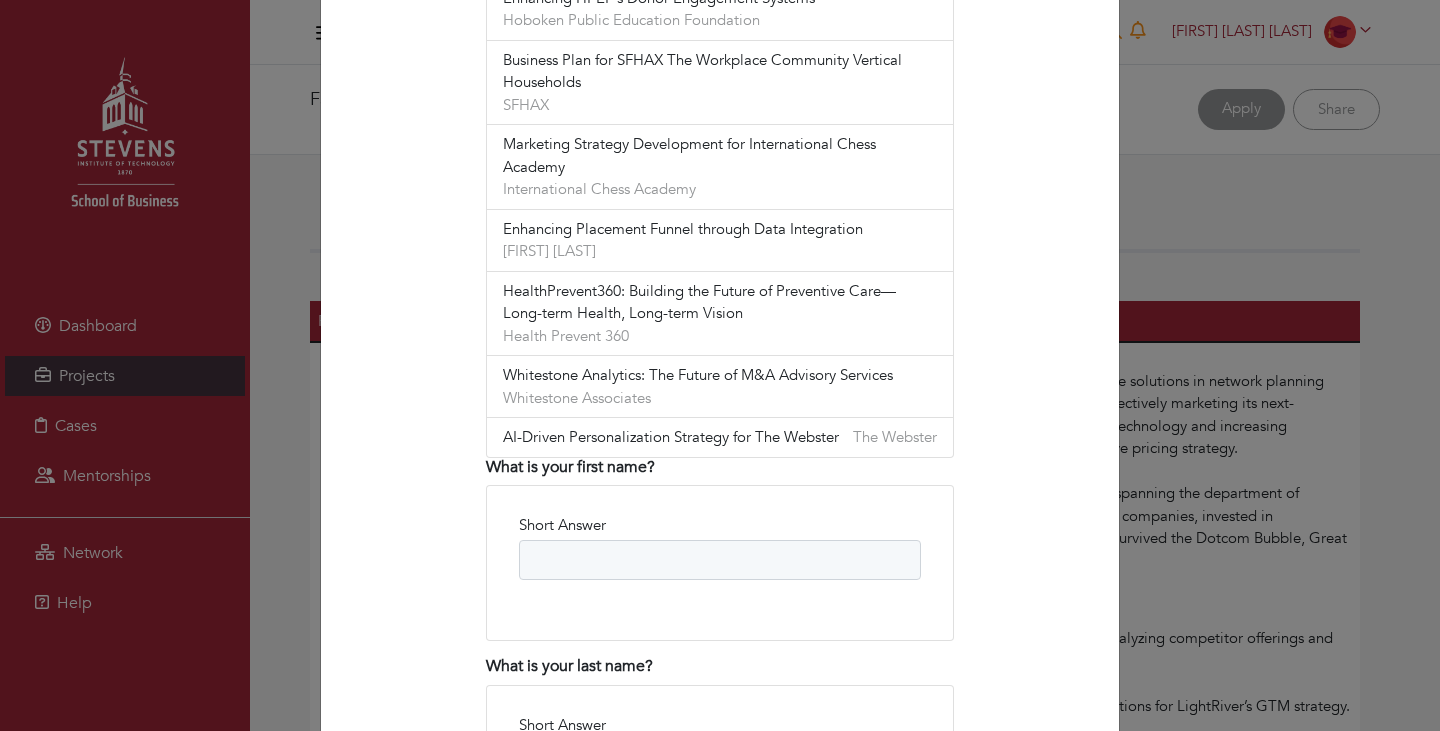 scroll, scrollTop: 658, scrollLeft: 0, axis: vertical 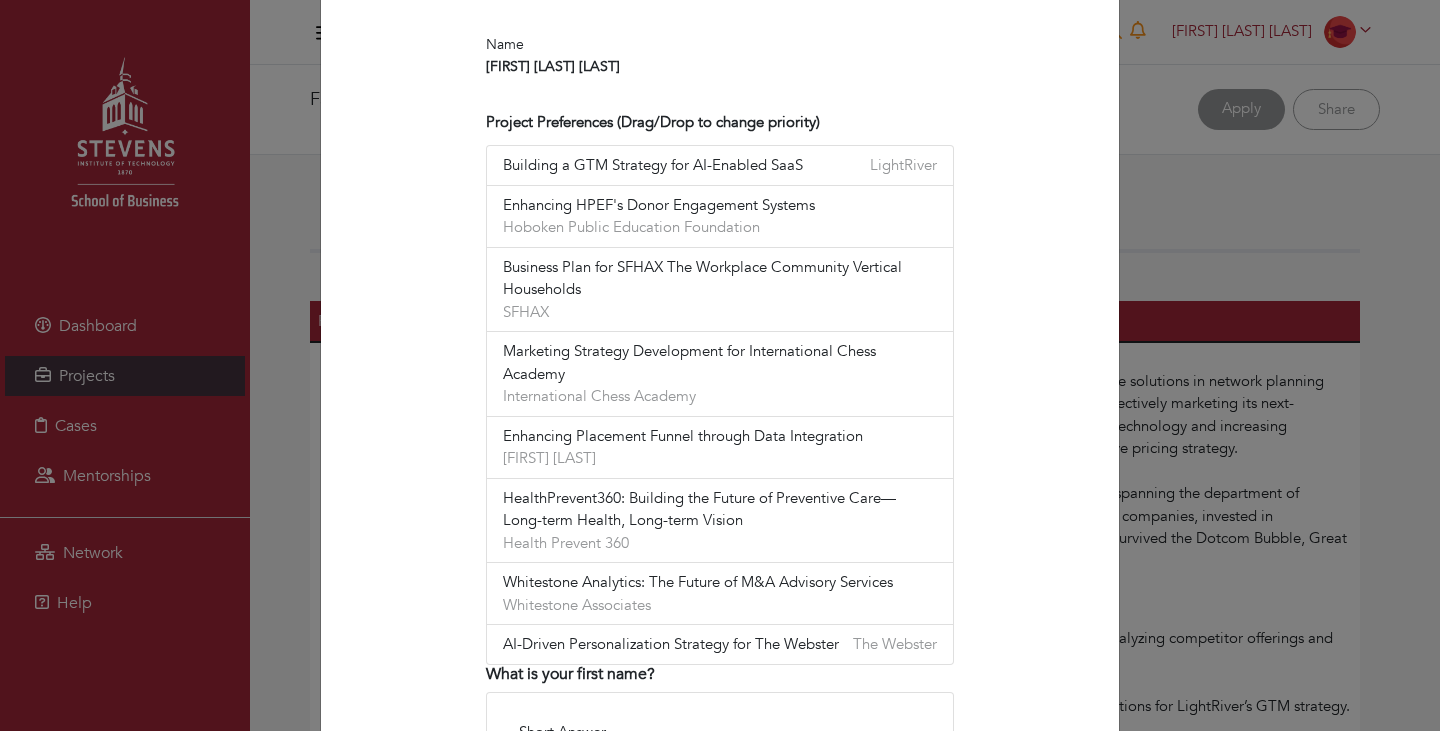 type 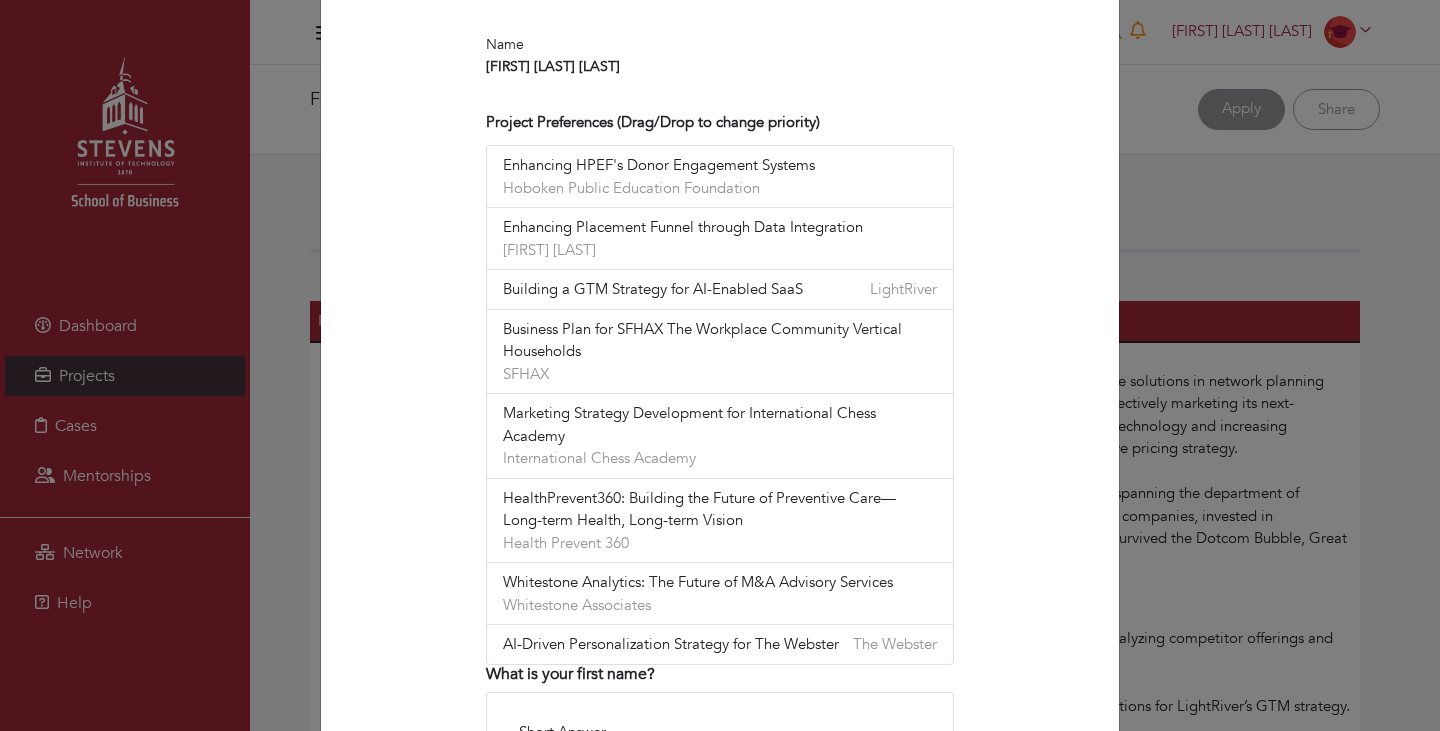 click on "Fall 2025 Industry Capstone Program
Return to Program Overview
Program Application
Fall 2025 Industry Capstone Program
Step 1
Fill out your application
Step 2
Monitor your application status
Name
Sarayu Krishna Beegala Venkata
Project Preferences (Drag/Drop to change priority)
Enhancing HPEF's Donor Engagement Systems
Hoboken Public Education Foundation
Mitchell Martin" at bounding box center (720, 365) 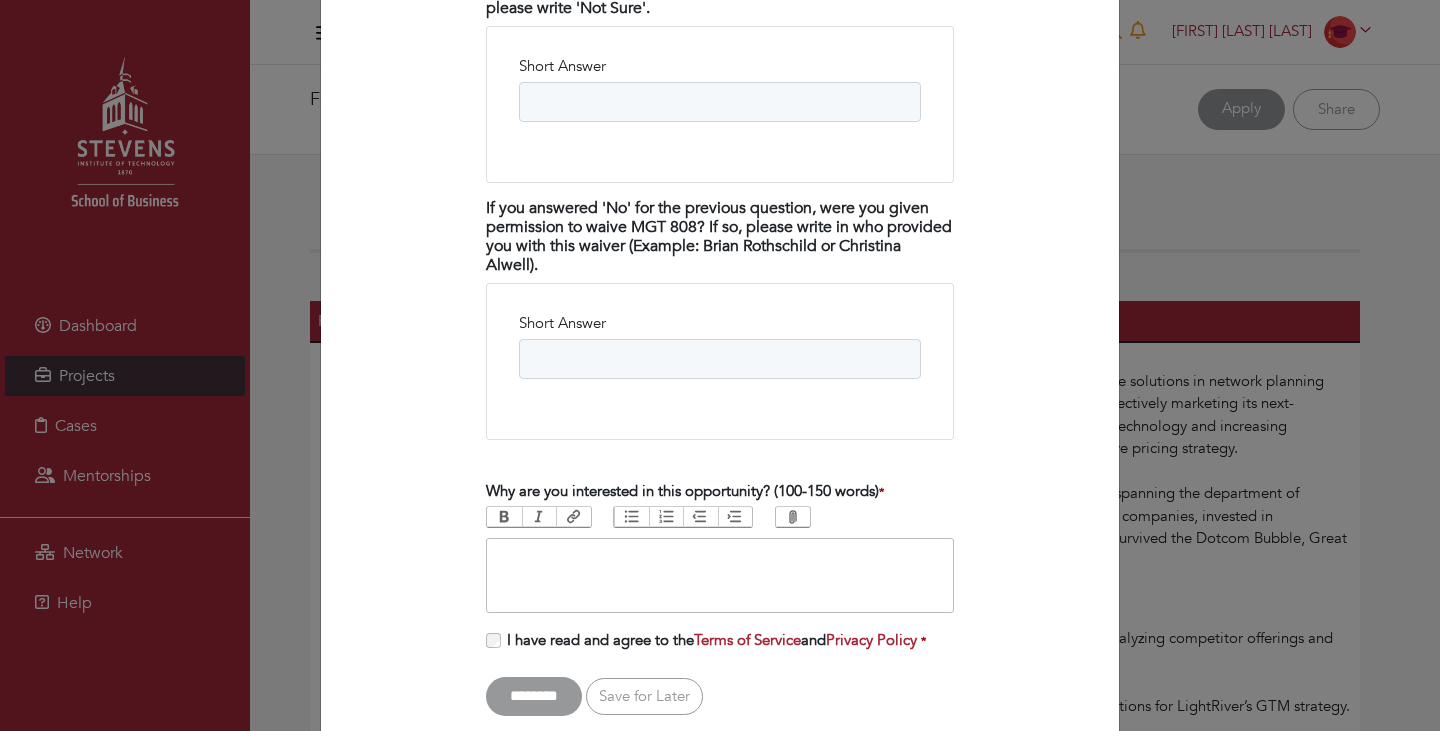 scroll, scrollTop: 3770, scrollLeft: 0, axis: vertical 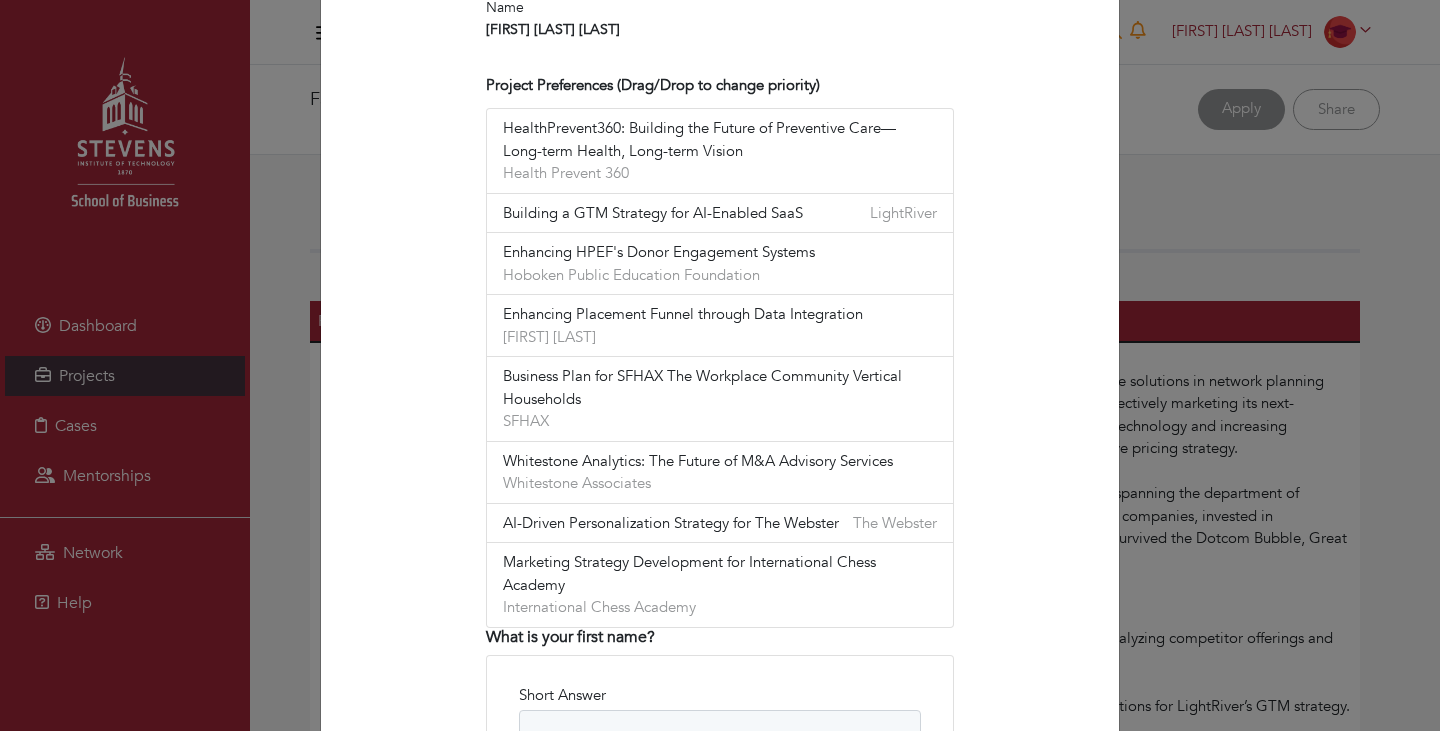 drag, startPoint x: 678, startPoint y: 184, endPoint x: 683, endPoint y: 128, distance: 56.22277 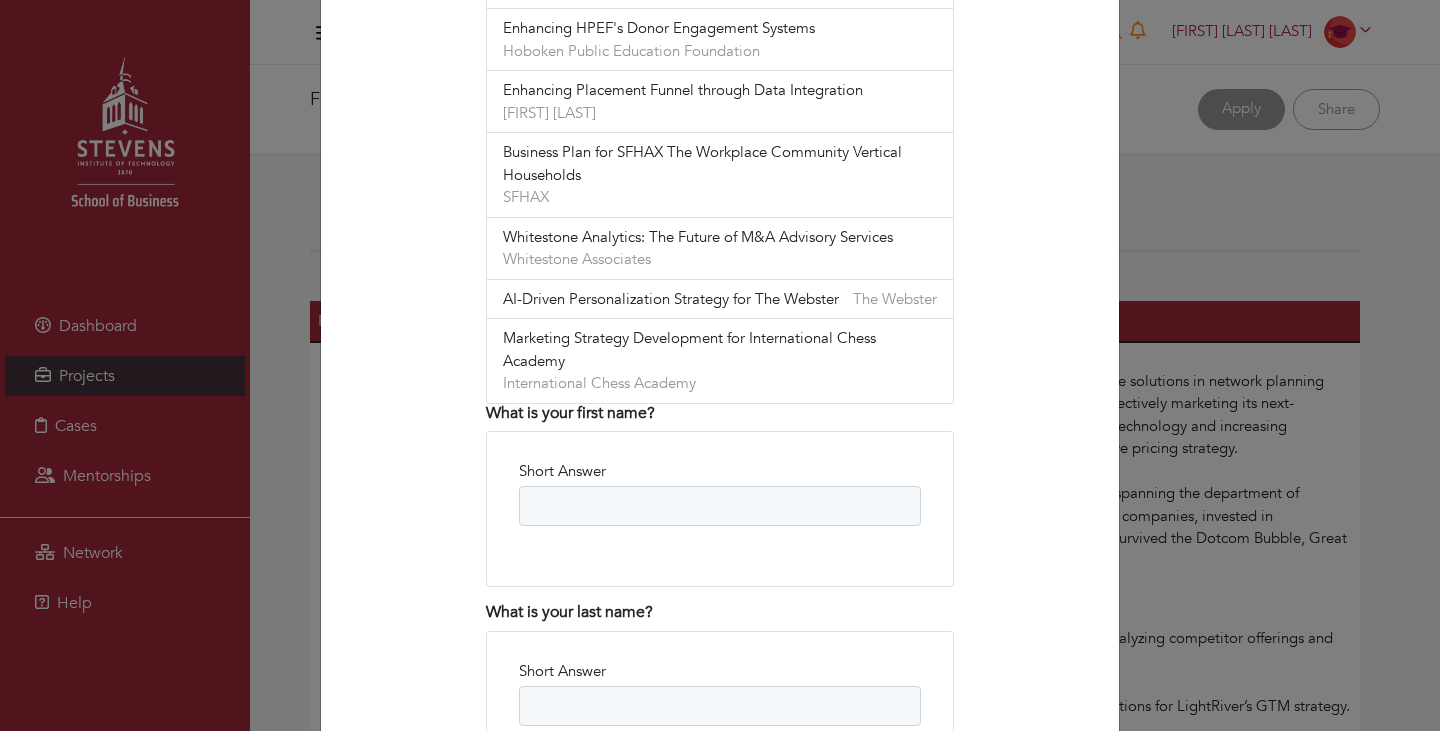 scroll, scrollTop: 925, scrollLeft: 0, axis: vertical 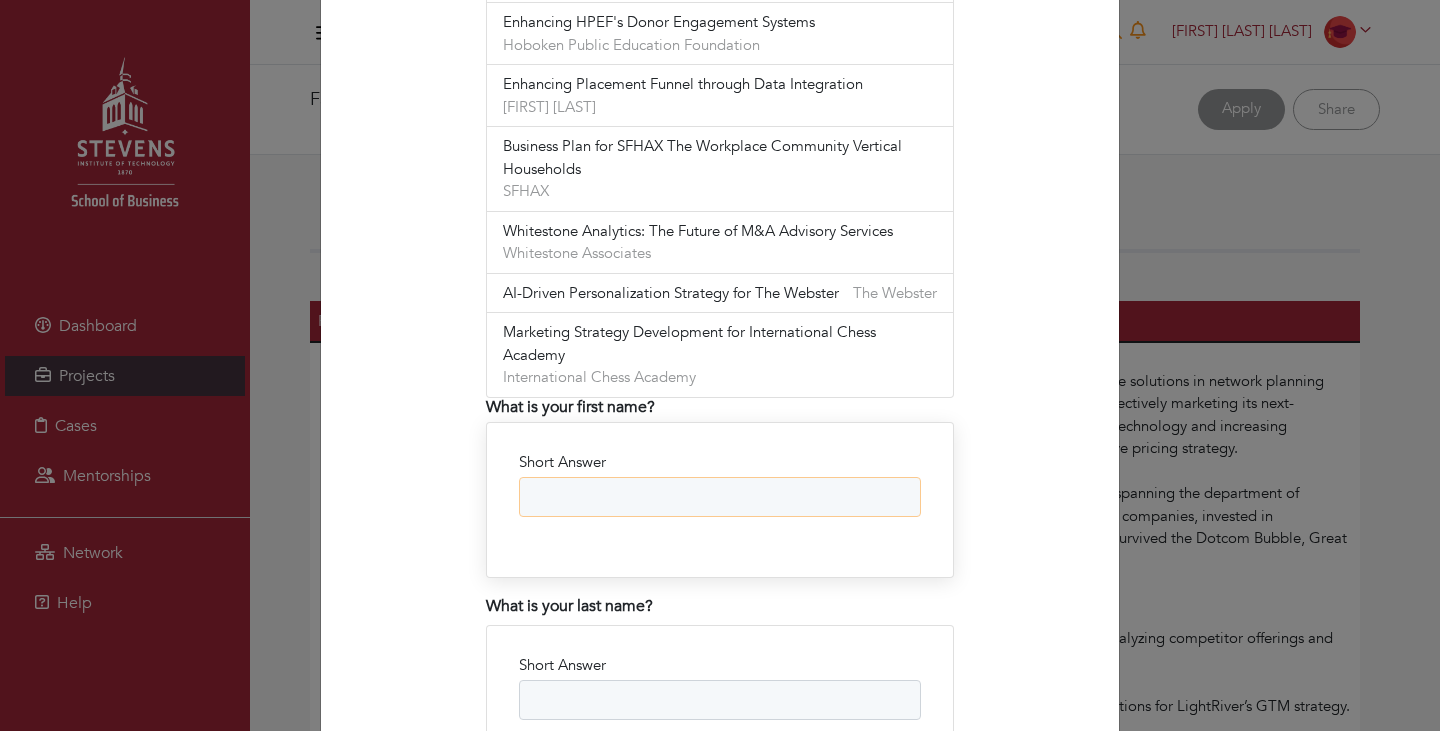 click on "Short Answer" at bounding box center [720, 497] 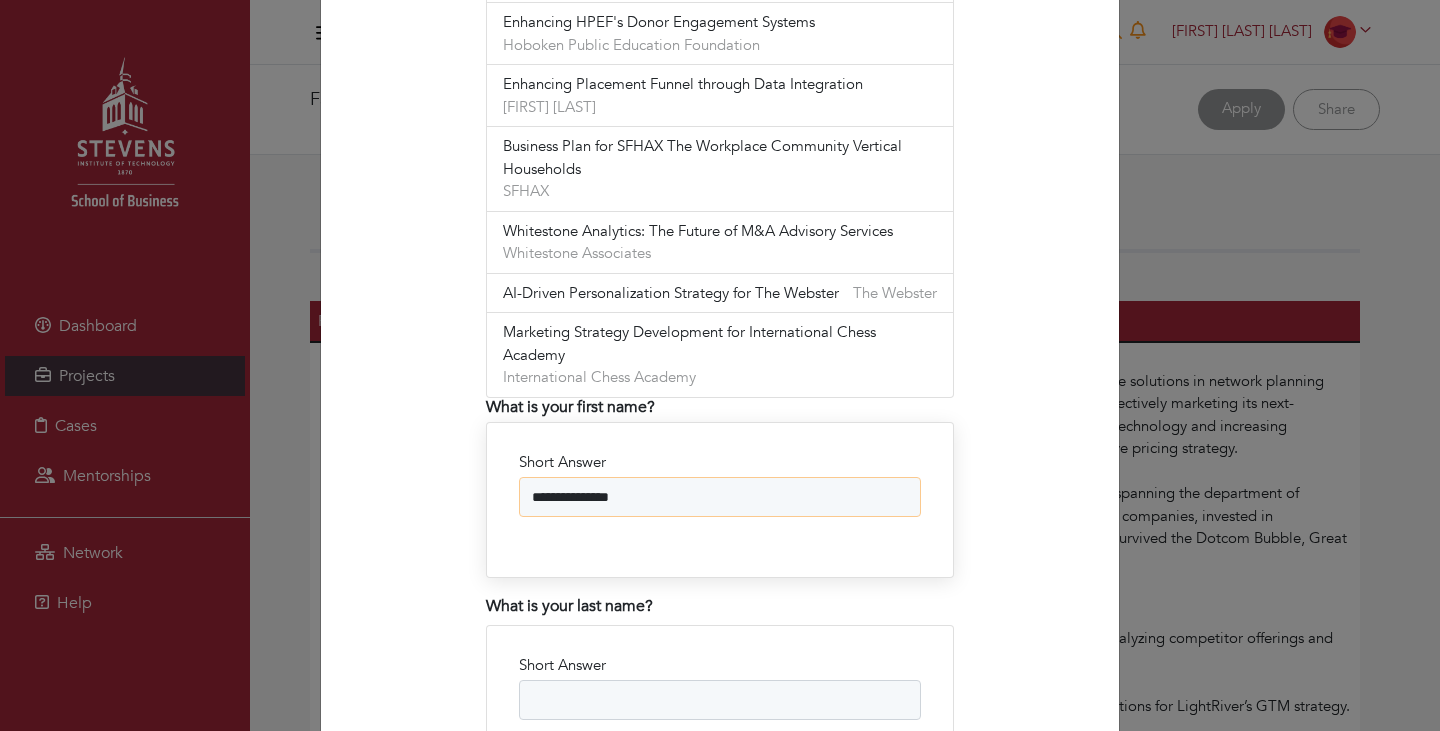 click on "**********" at bounding box center (720, 497) 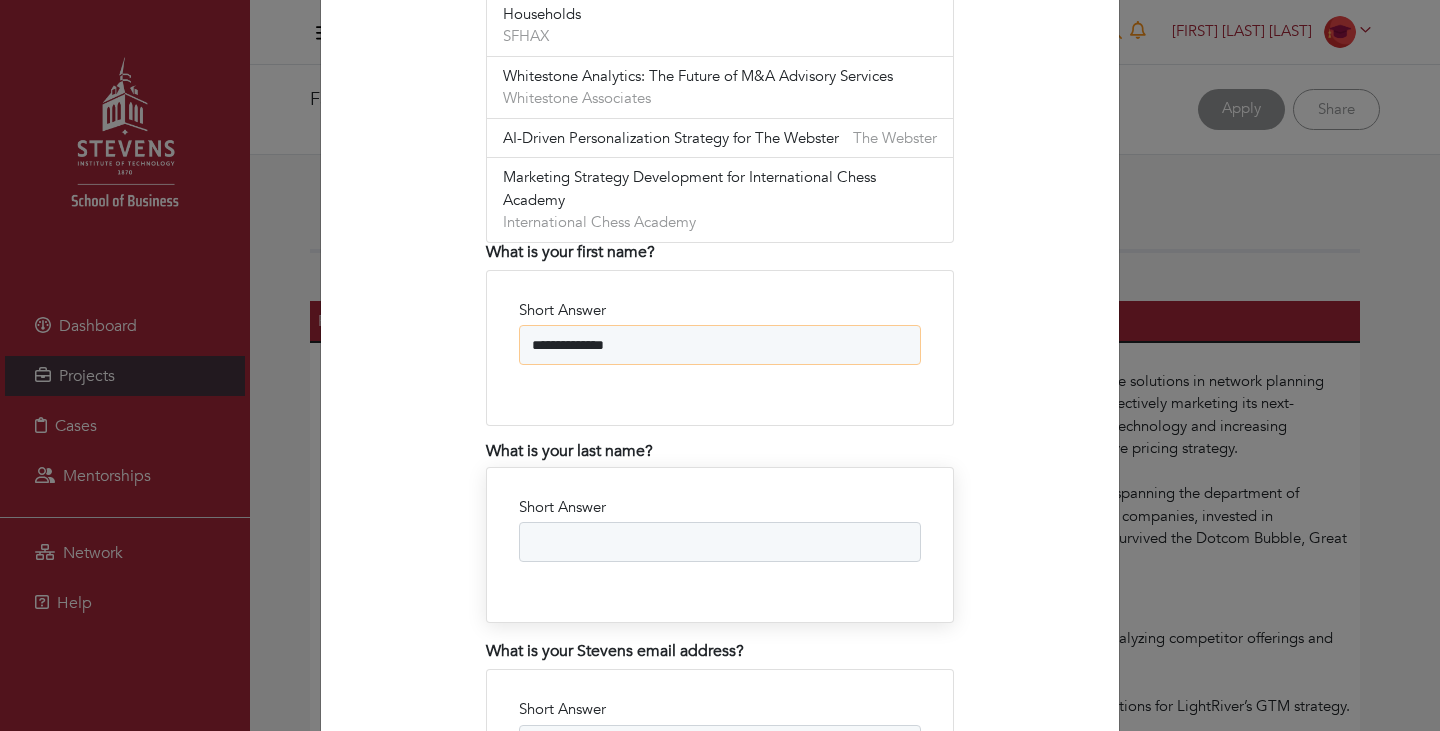 scroll, scrollTop: 1091, scrollLeft: 0, axis: vertical 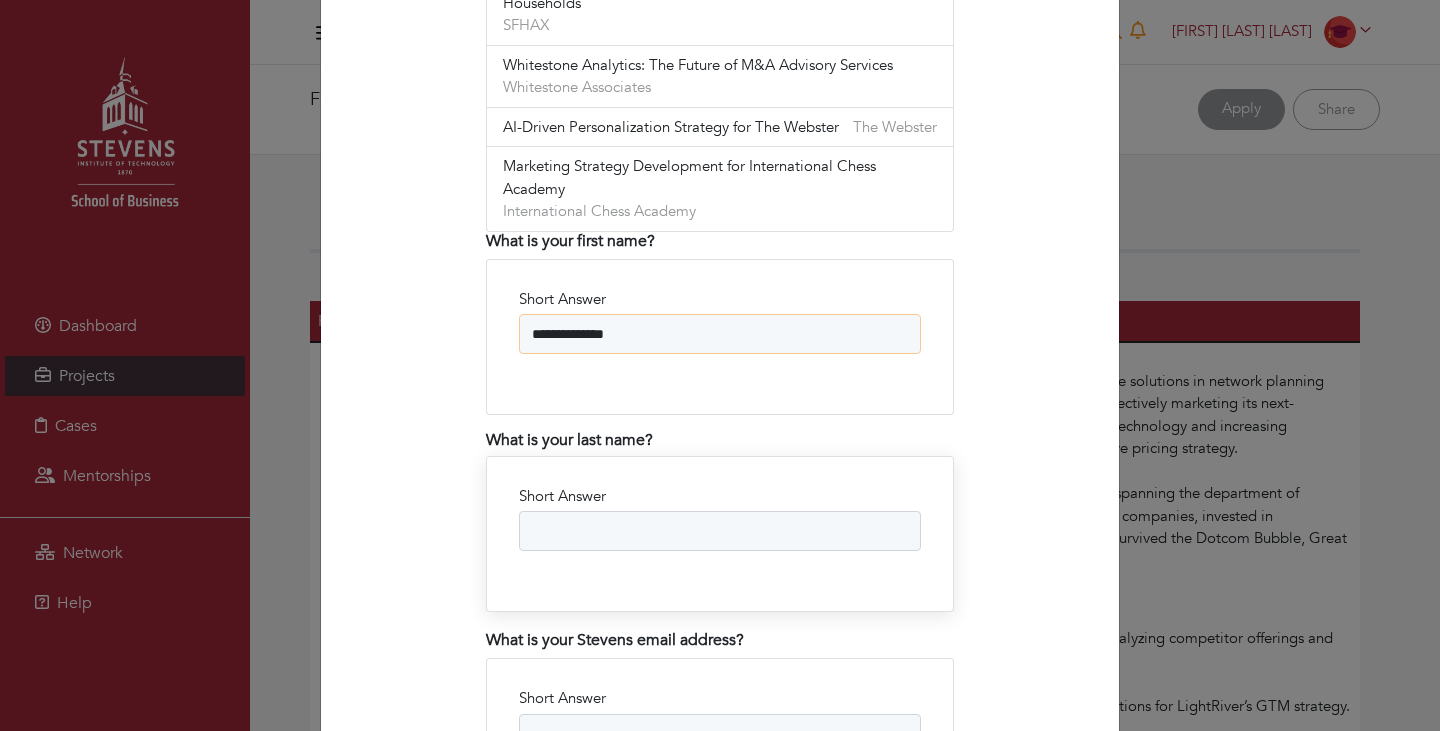 type on "**********" 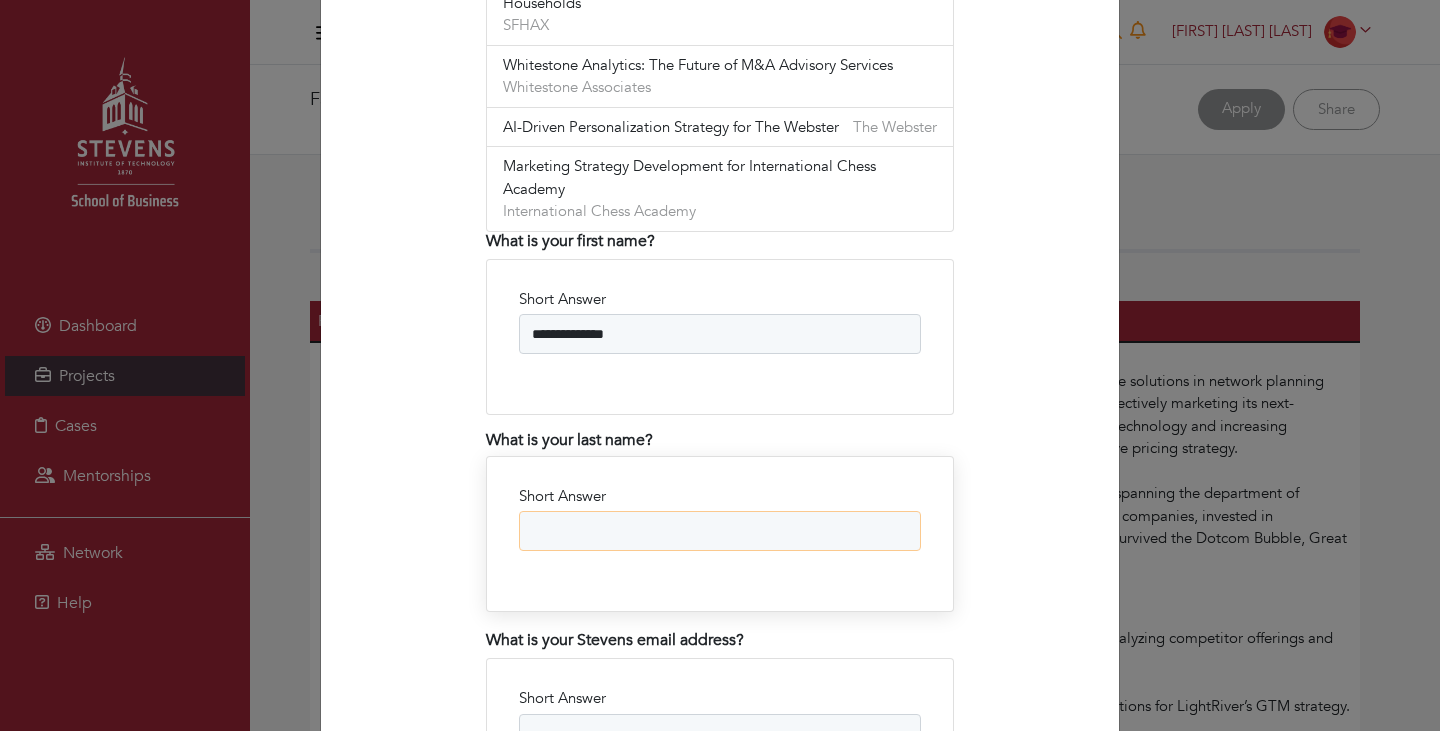 click on "Short Answer" at bounding box center (720, 531) 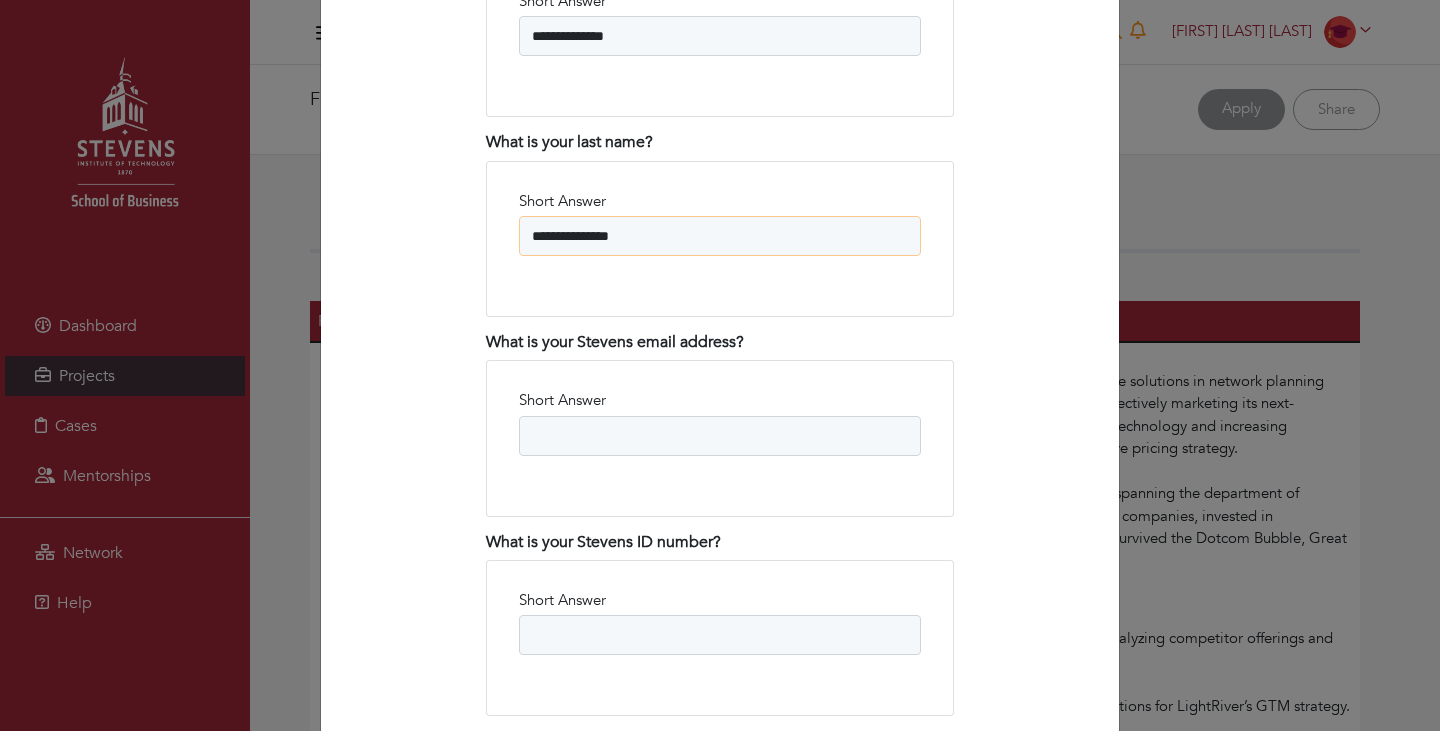 scroll, scrollTop: 1423, scrollLeft: 0, axis: vertical 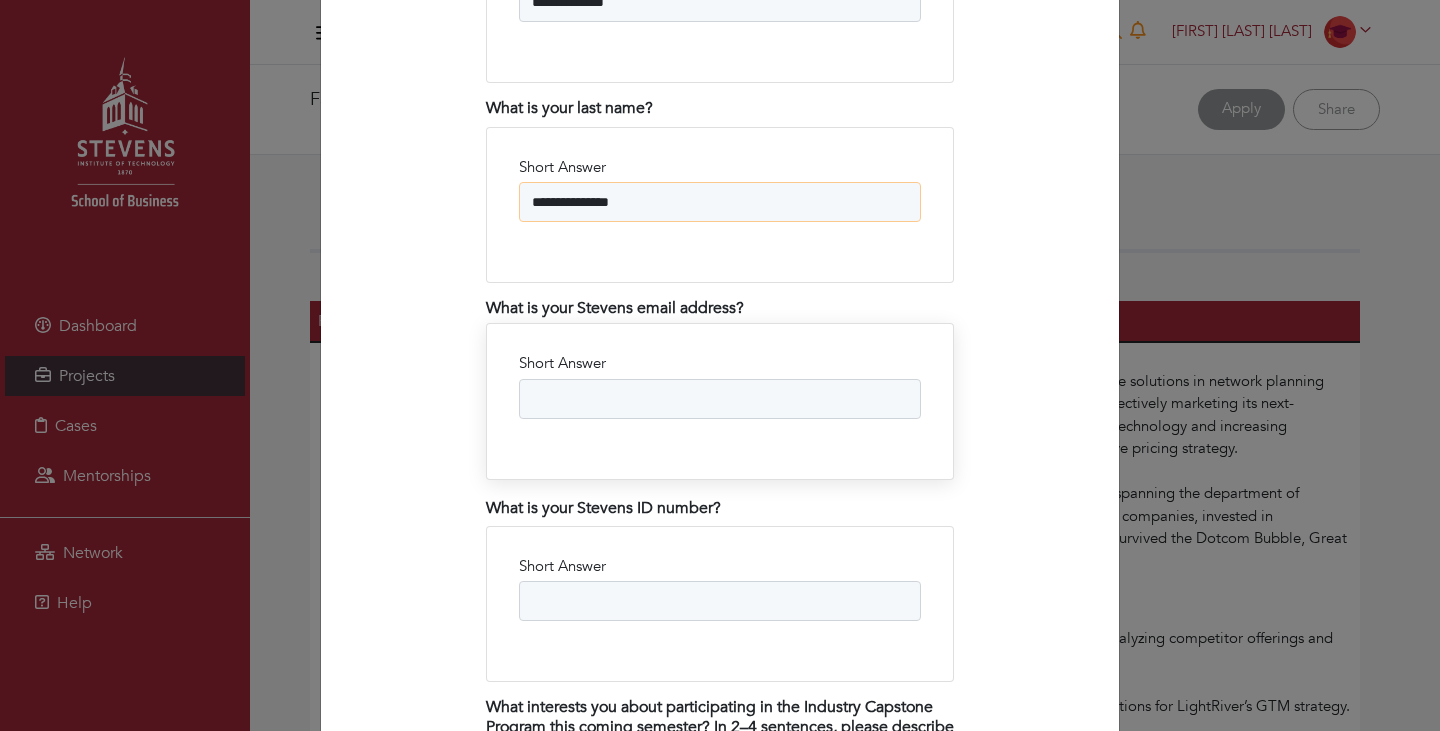 type on "**********" 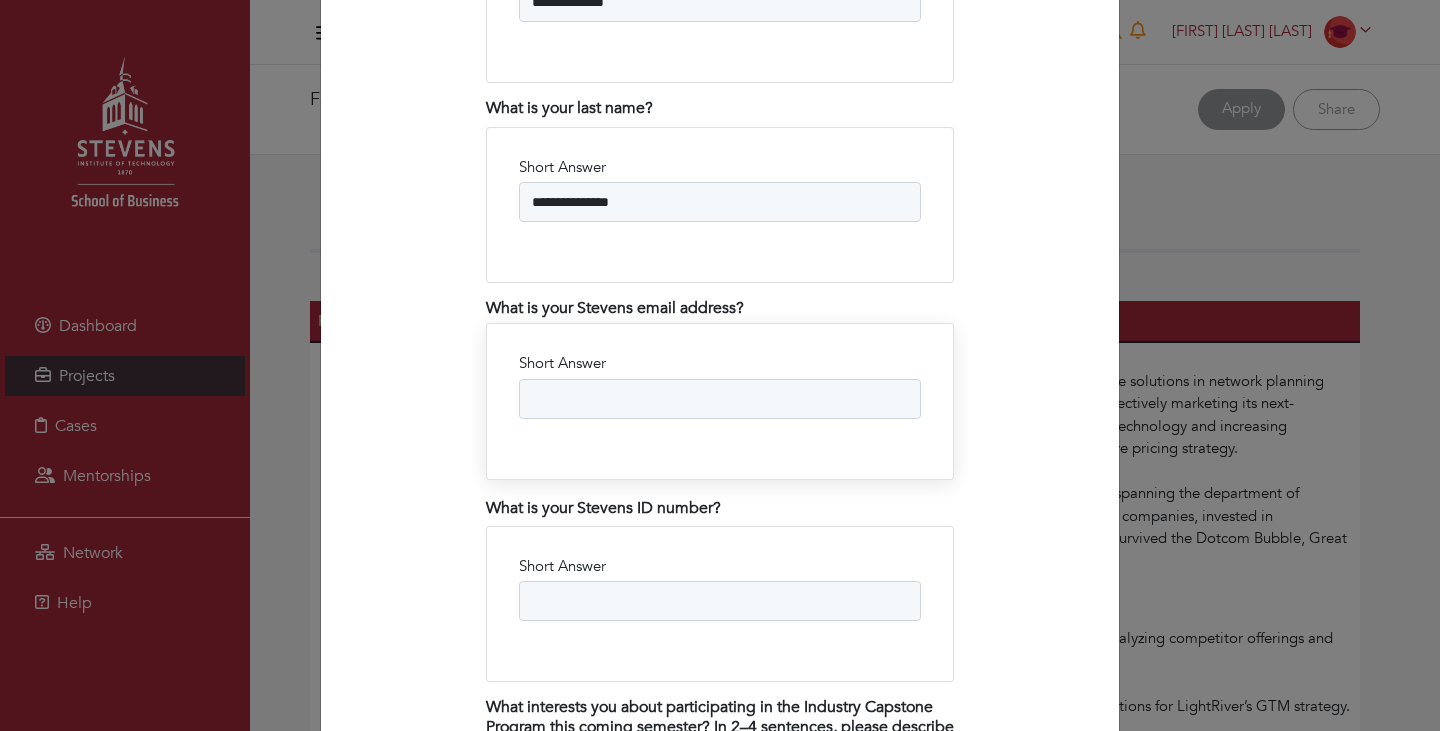 click on "Short Answer" at bounding box center [720, 401] 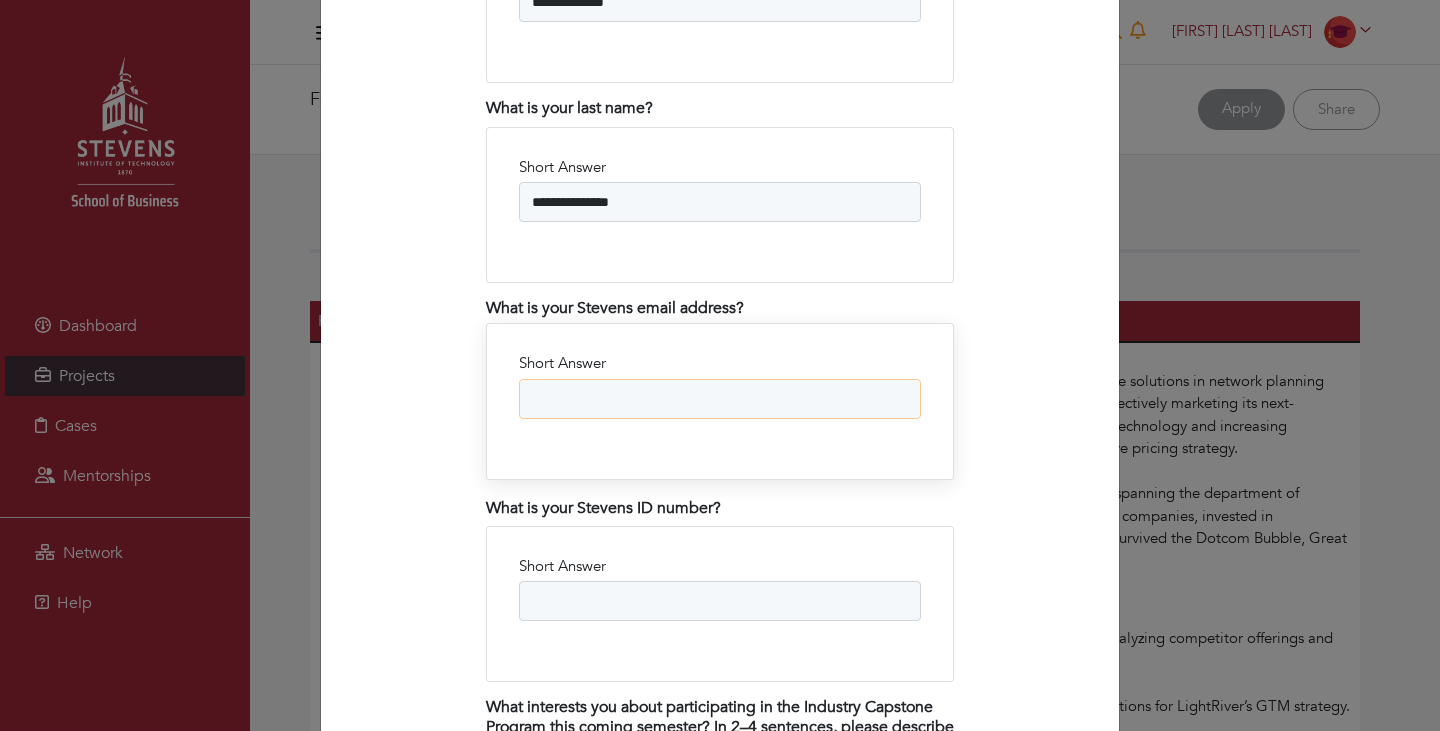 click on "Short Answer" at bounding box center (720, 399) 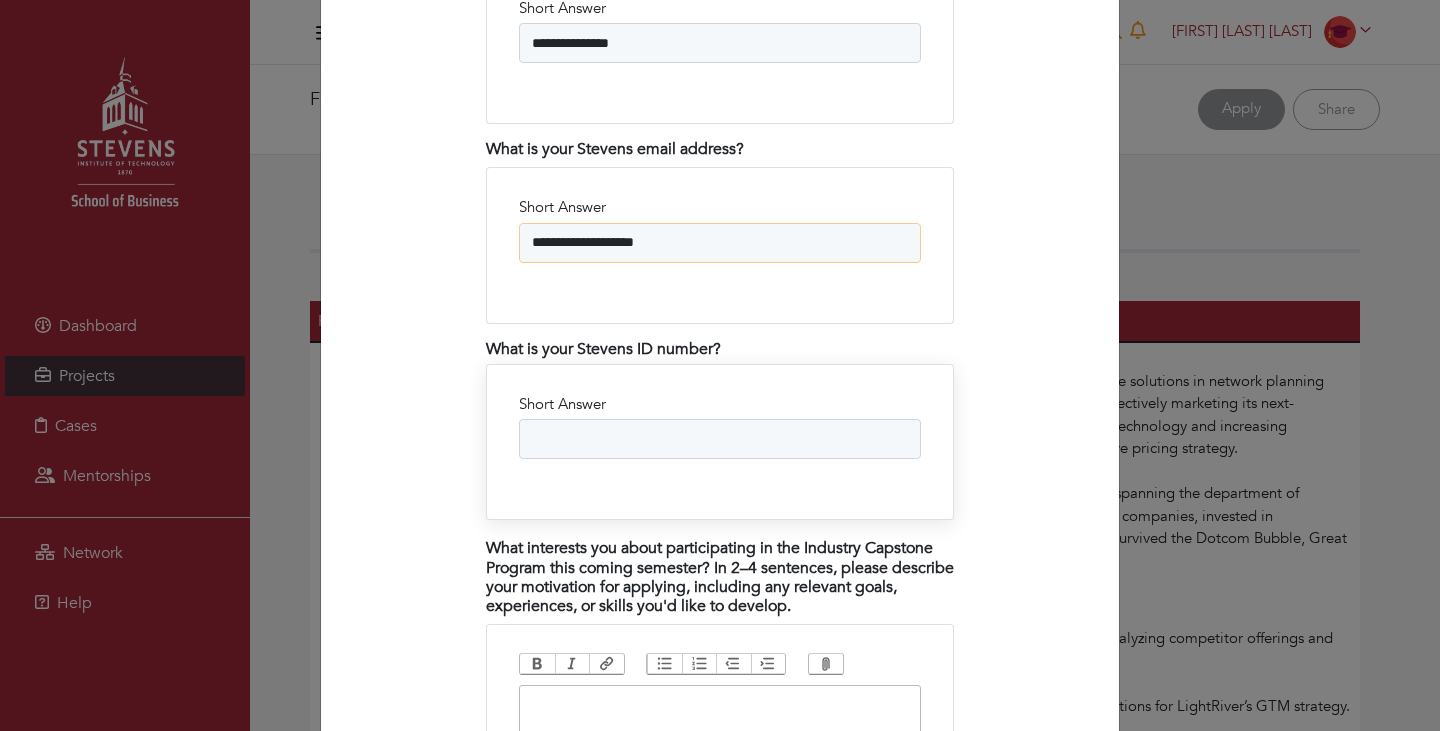 scroll, scrollTop: 1590, scrollLeft: 0, axis: vertical 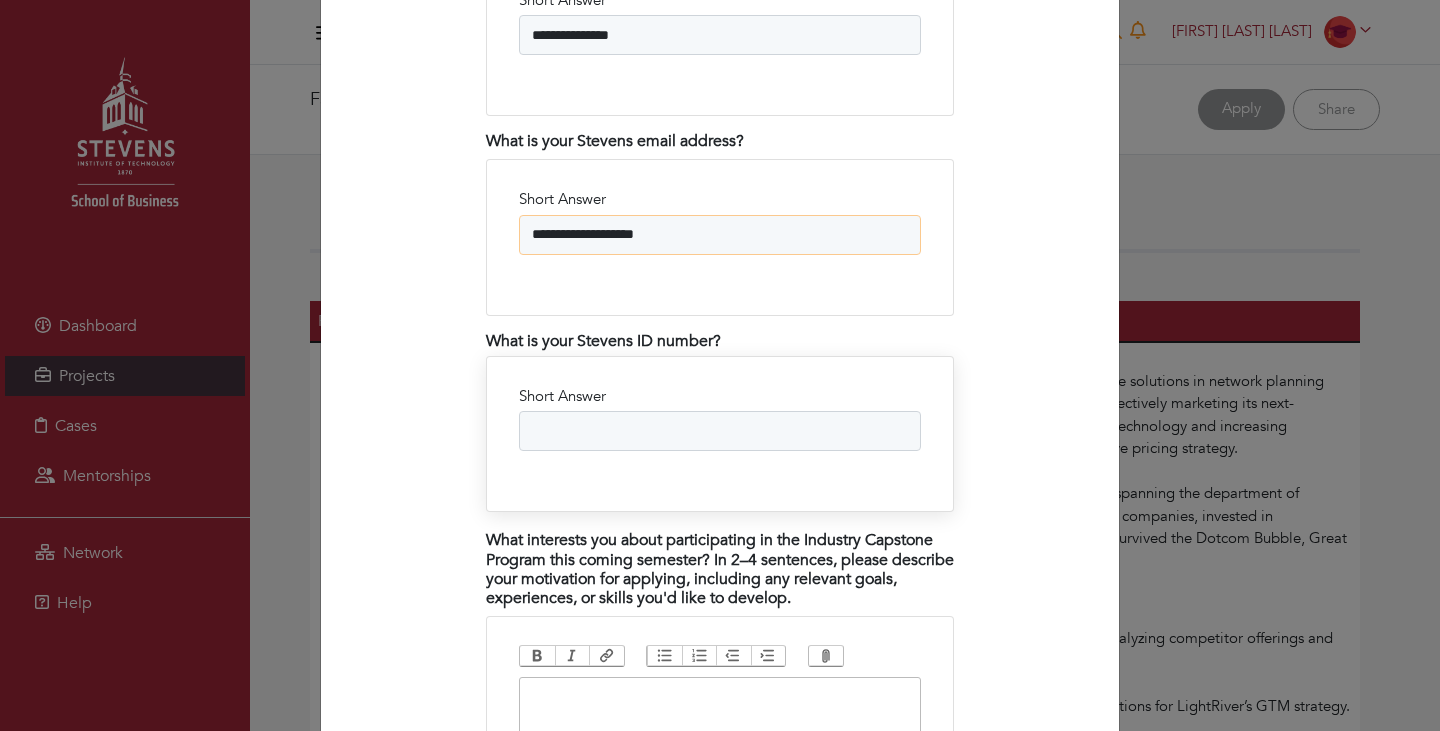 type on "**********" 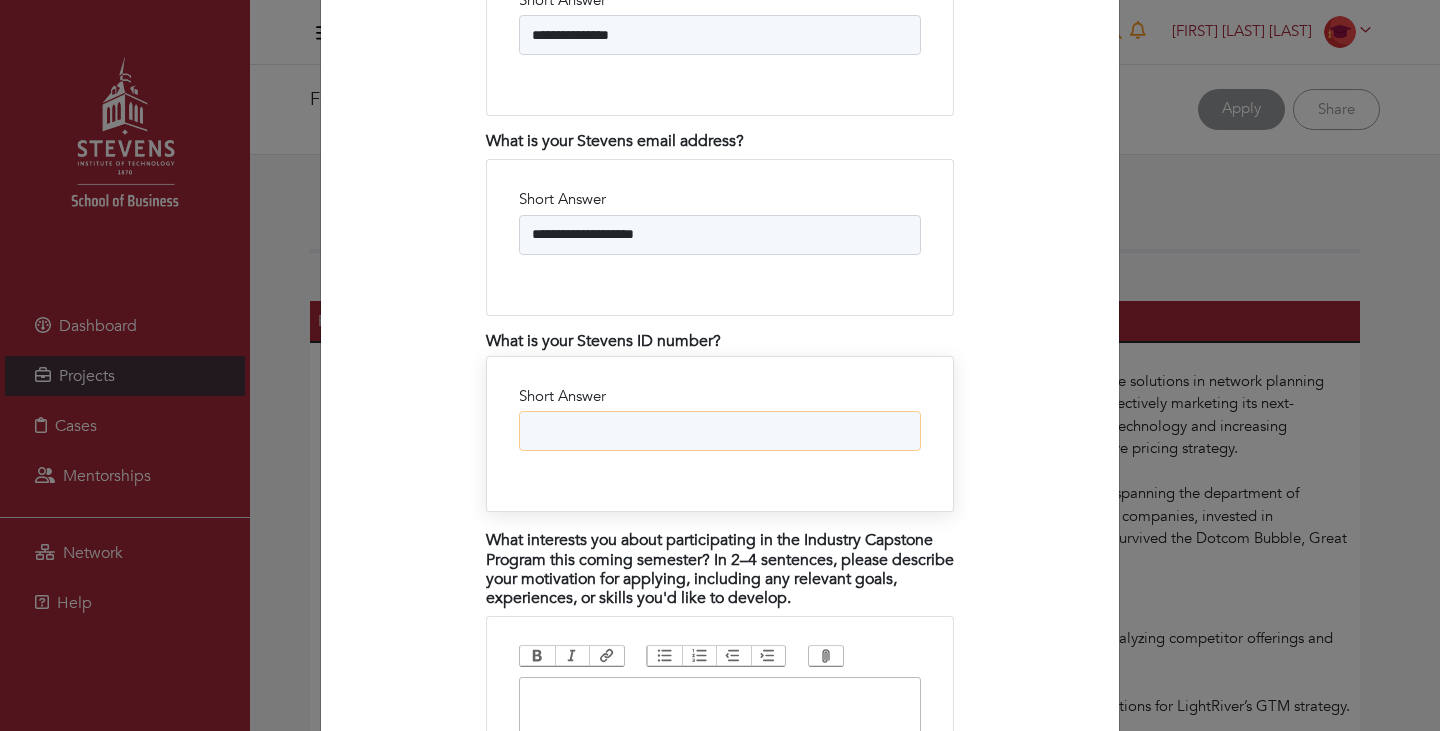 click on "Short Answer" at bounding box center [720, 431] 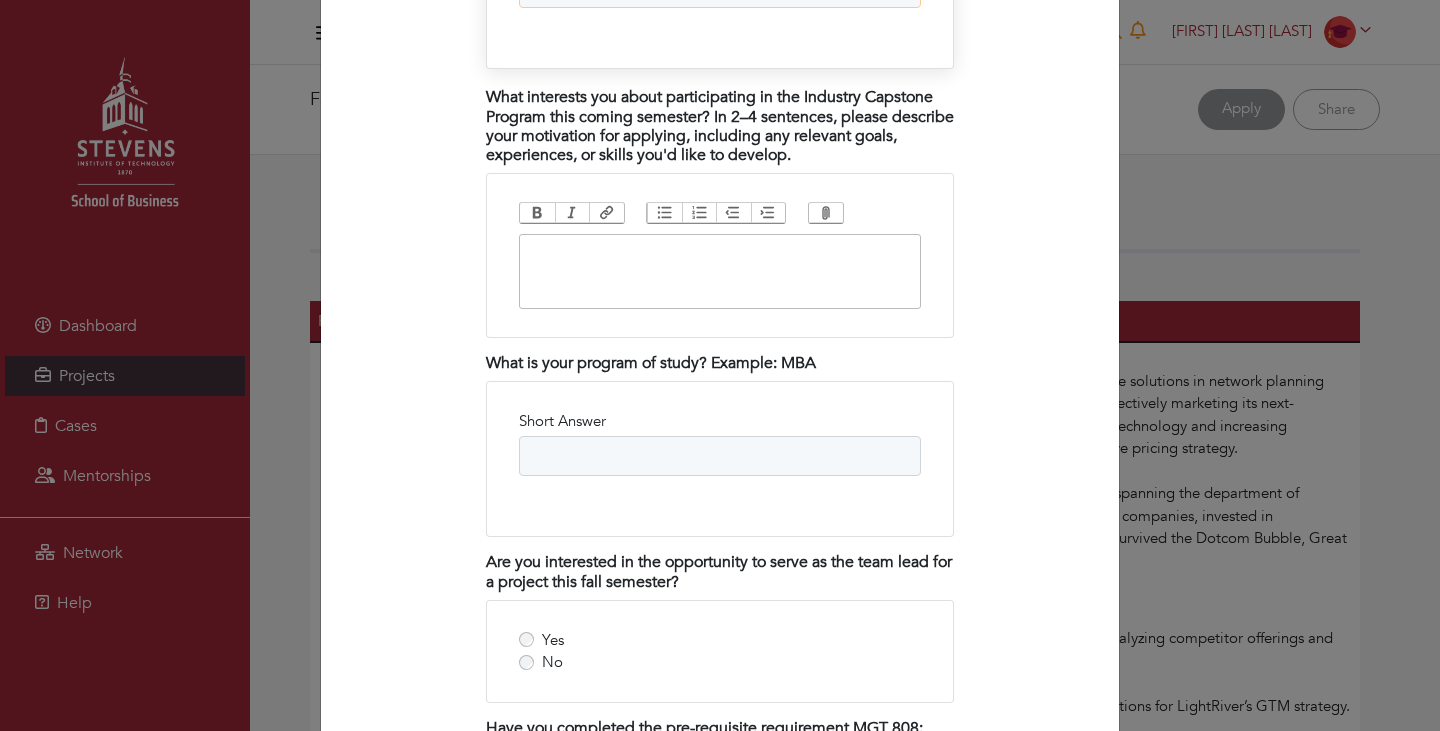 scroll, scrollTop: 2042, scrollLeft: 0, axis: vertical 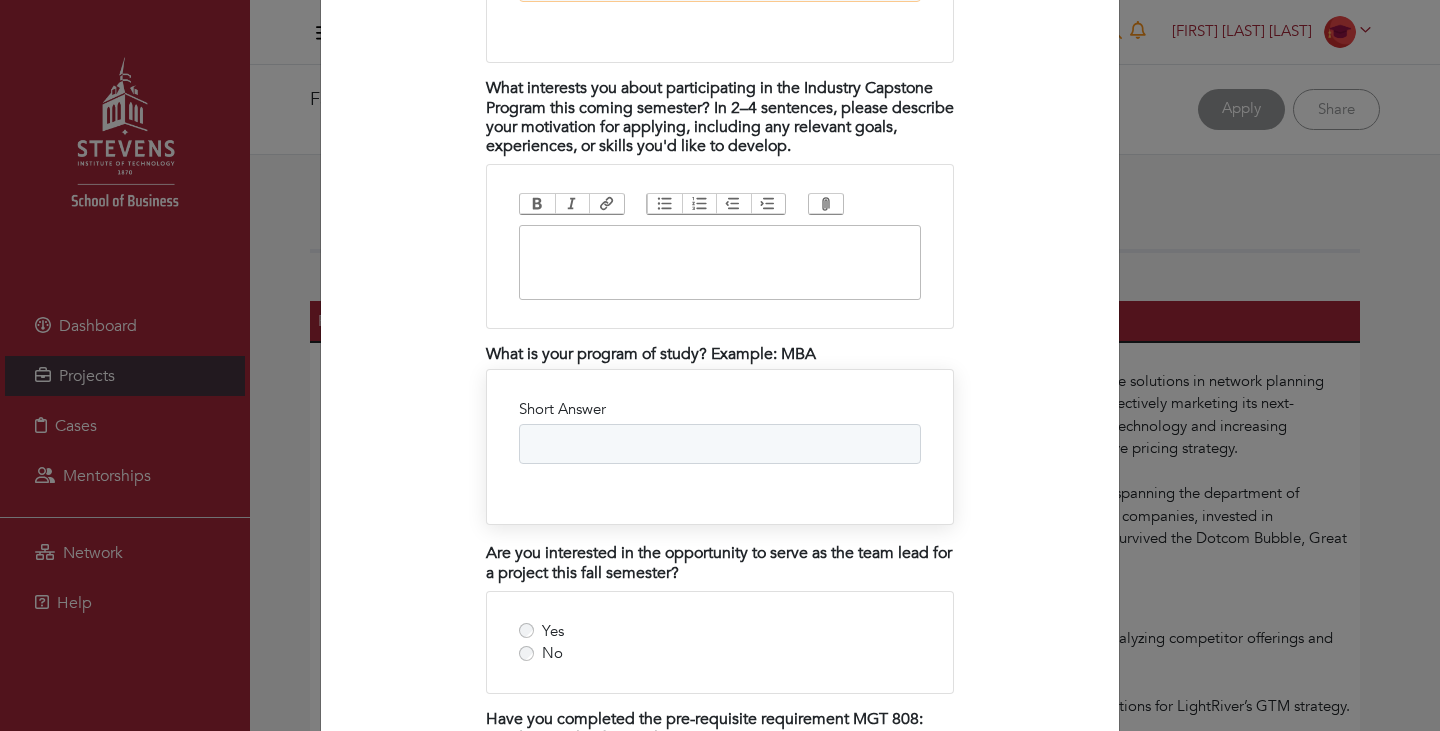 type on "********" 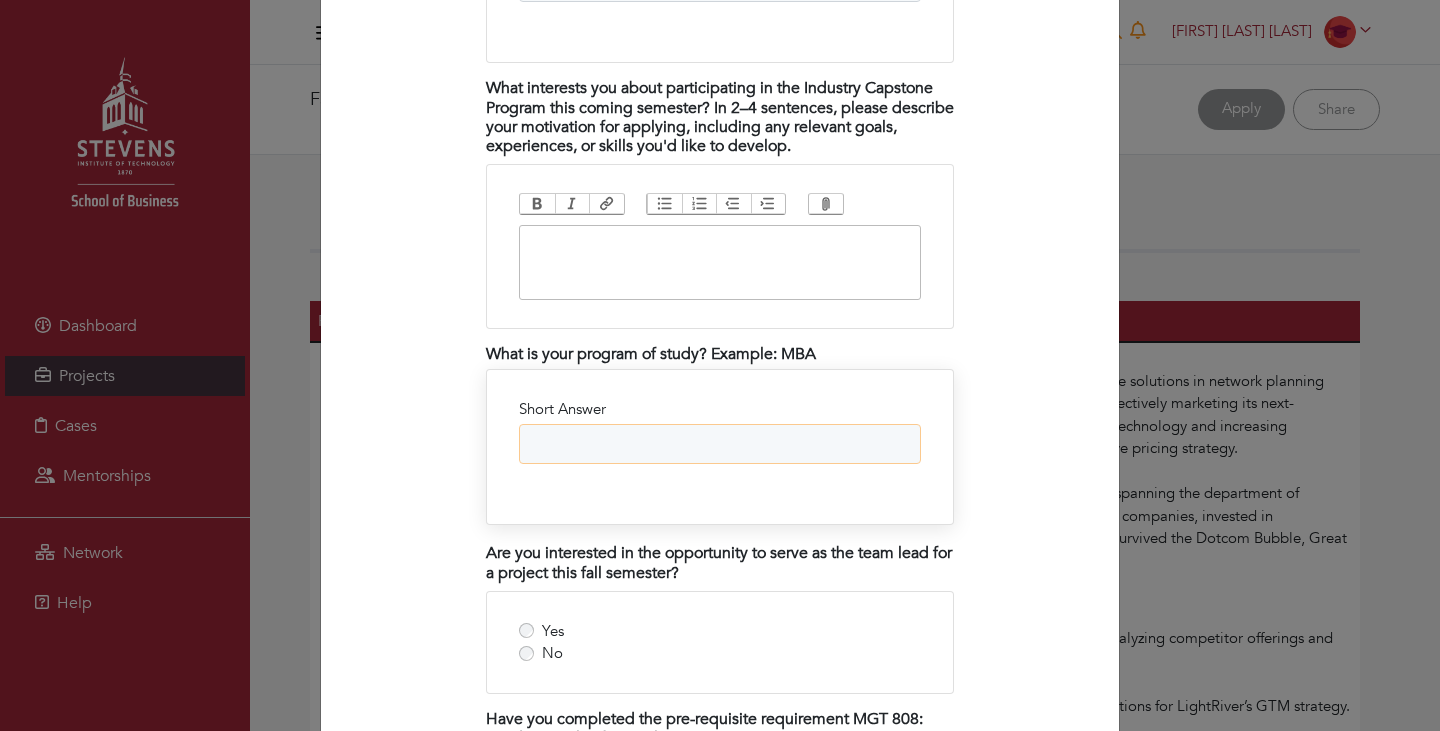 click on "Short Answer" at bounding box center (720, 444) 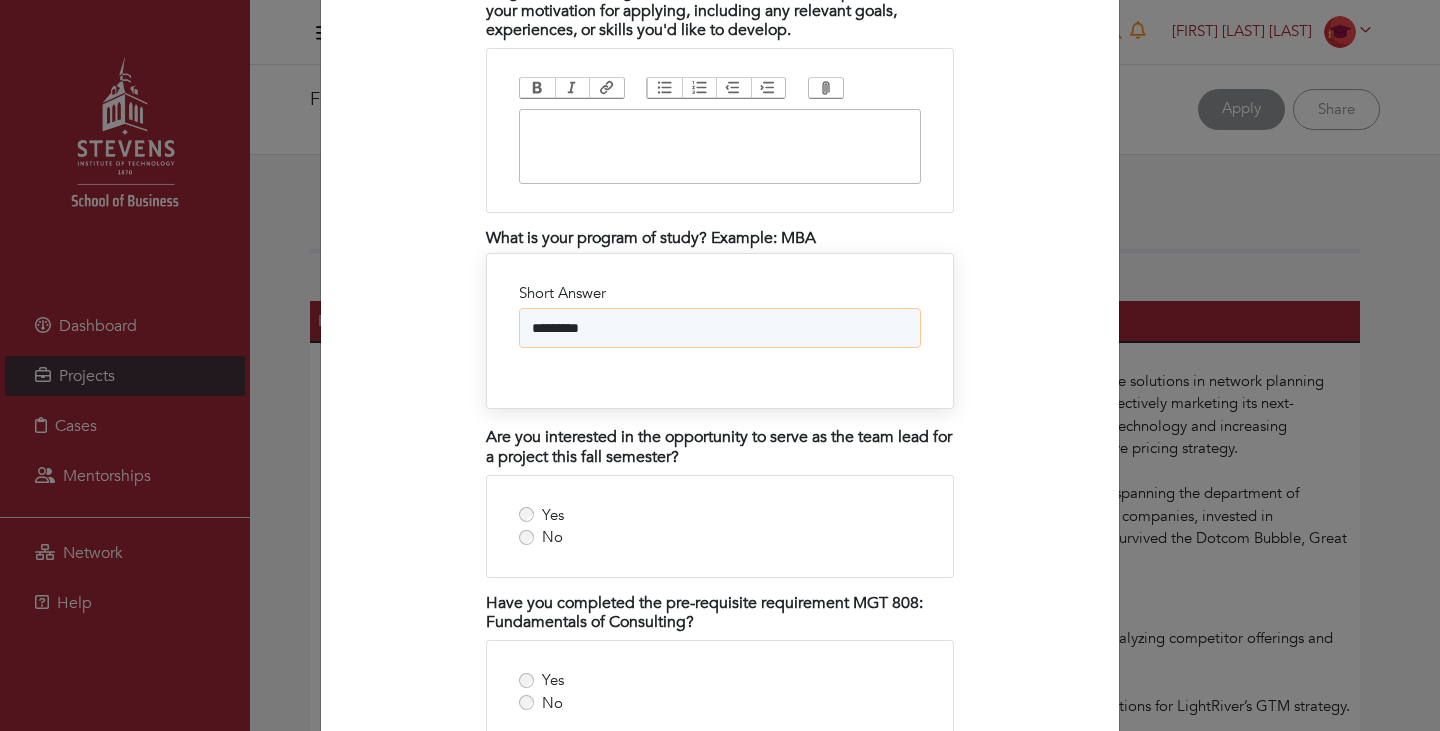 scroll, scrollTop: 2157, scrollLeft: 0, axis: vertical 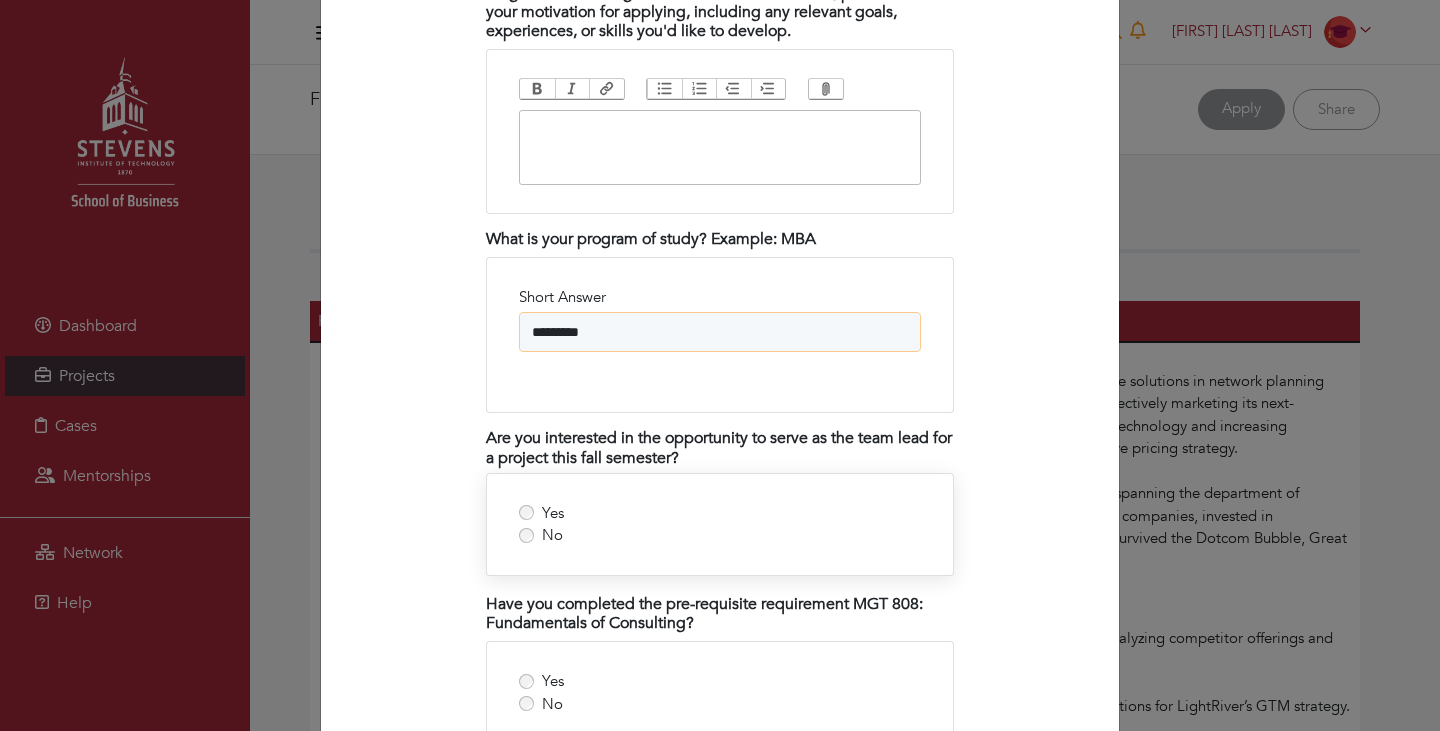 type on "*********" 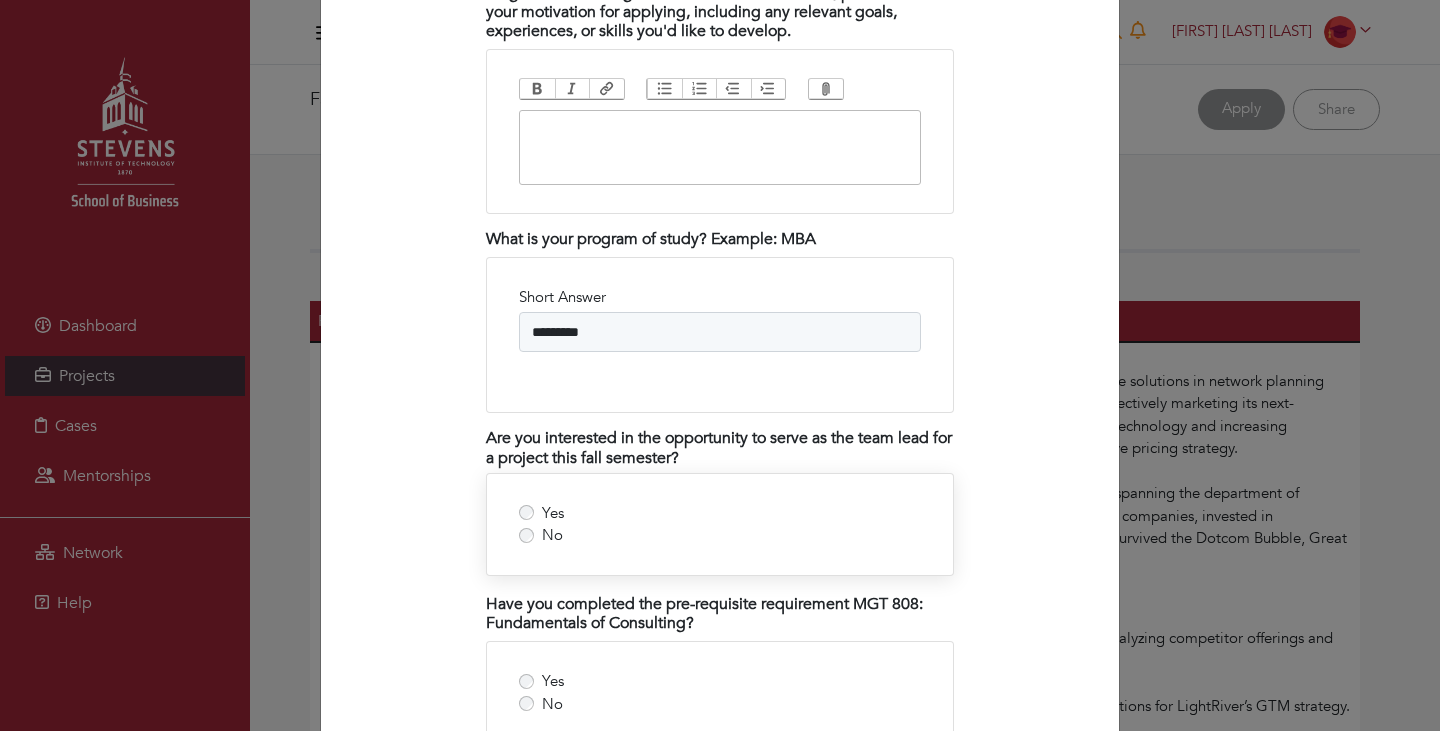 click on "Yes
No" at bounding box center [720, 524] 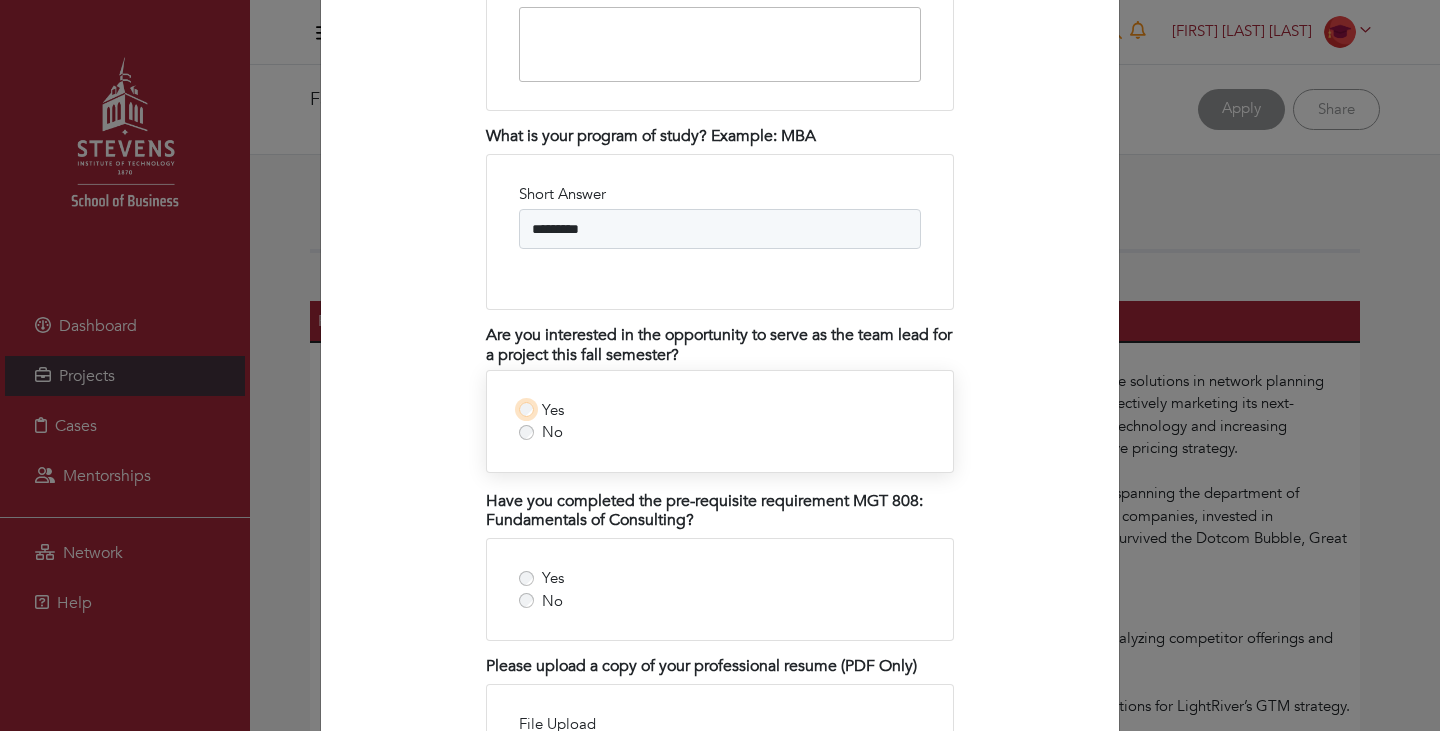 scroll, scrollTop: 2299, scrollLeft: 0, axis: vertical 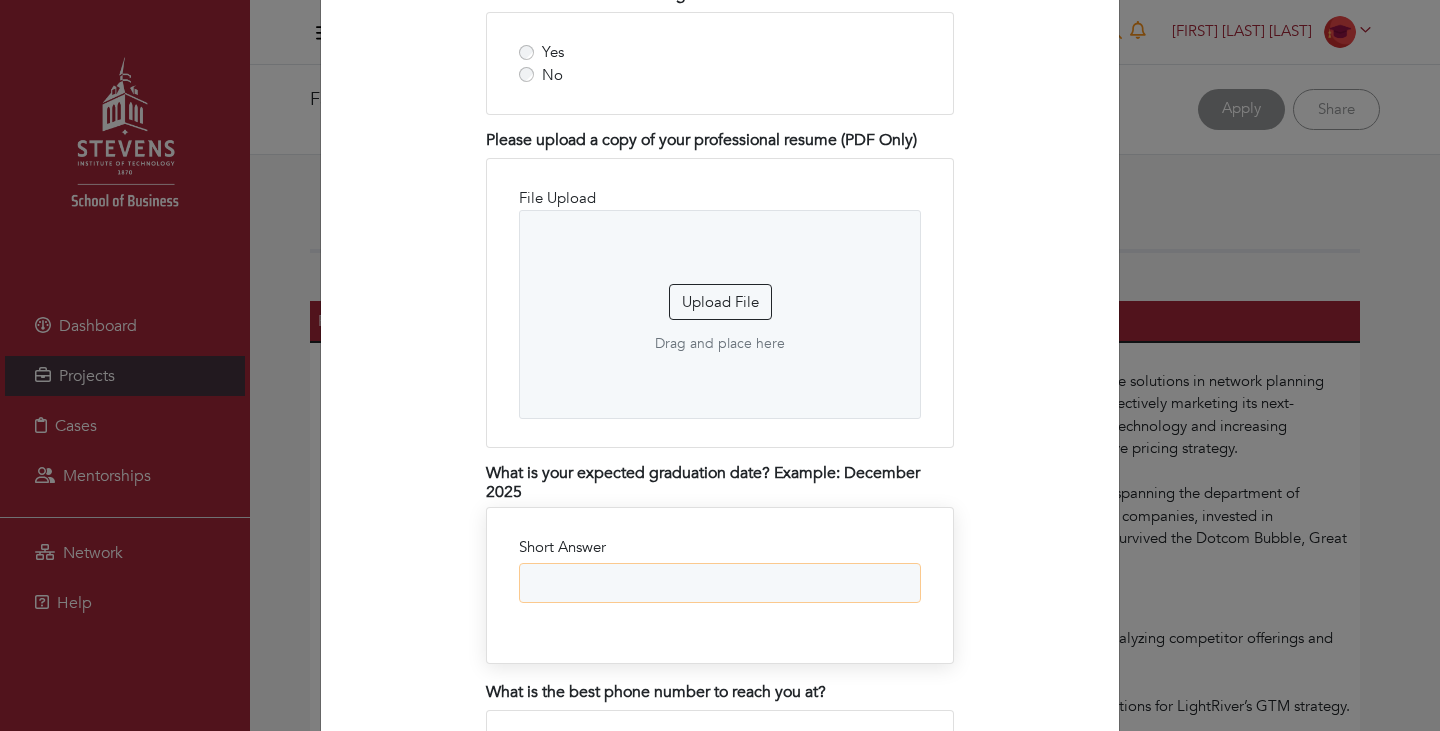 click on "Short Answer" at bounding box center [720, 583] 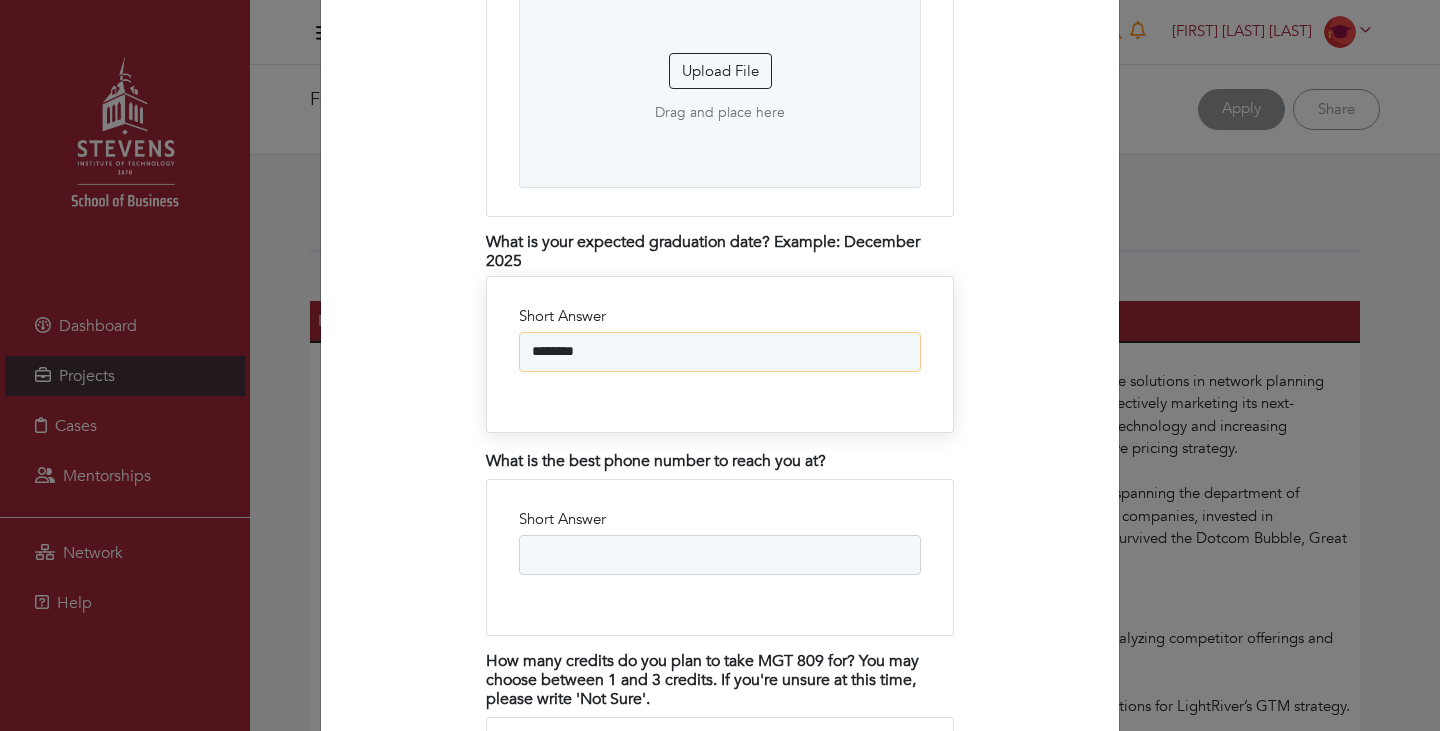 scroll, scrollTop: 3018, scrollLeft: 0, axis: vertical 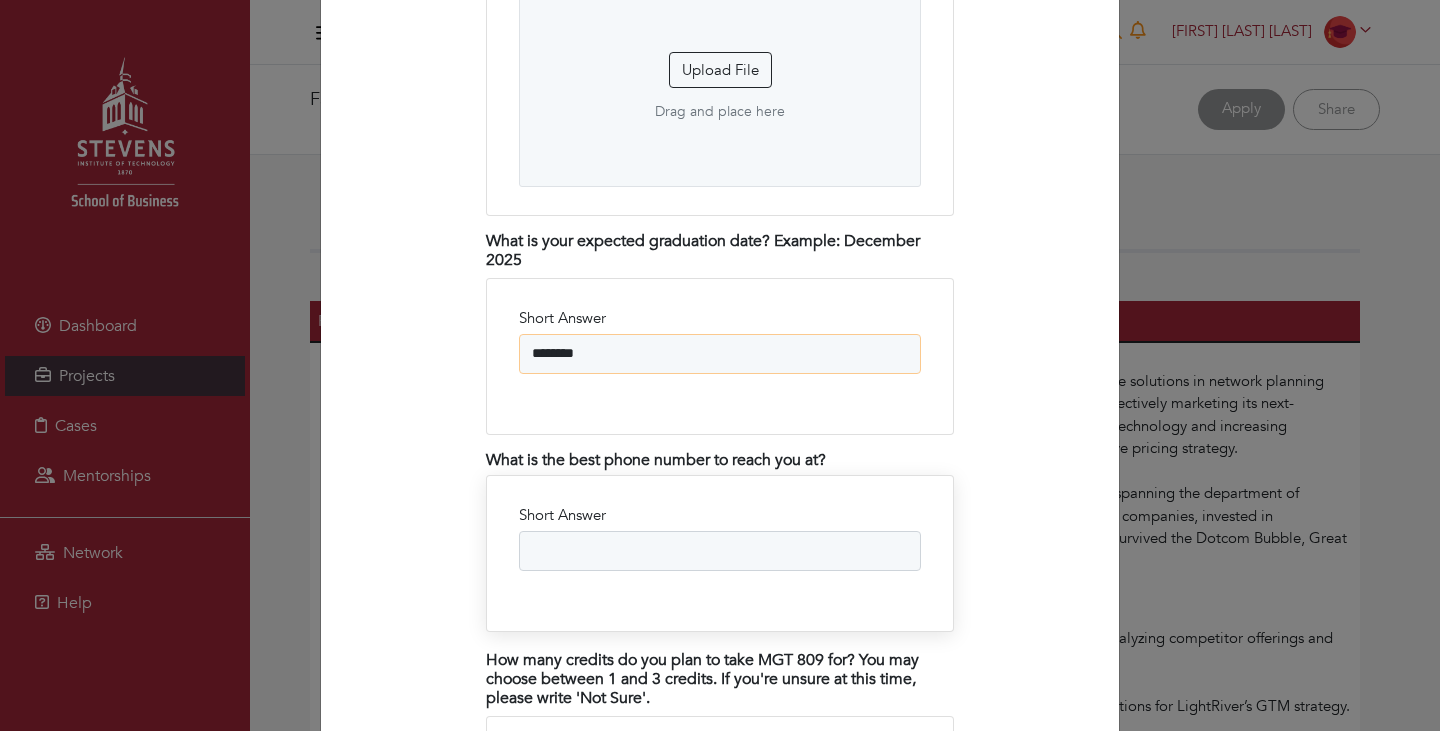 type on "********" 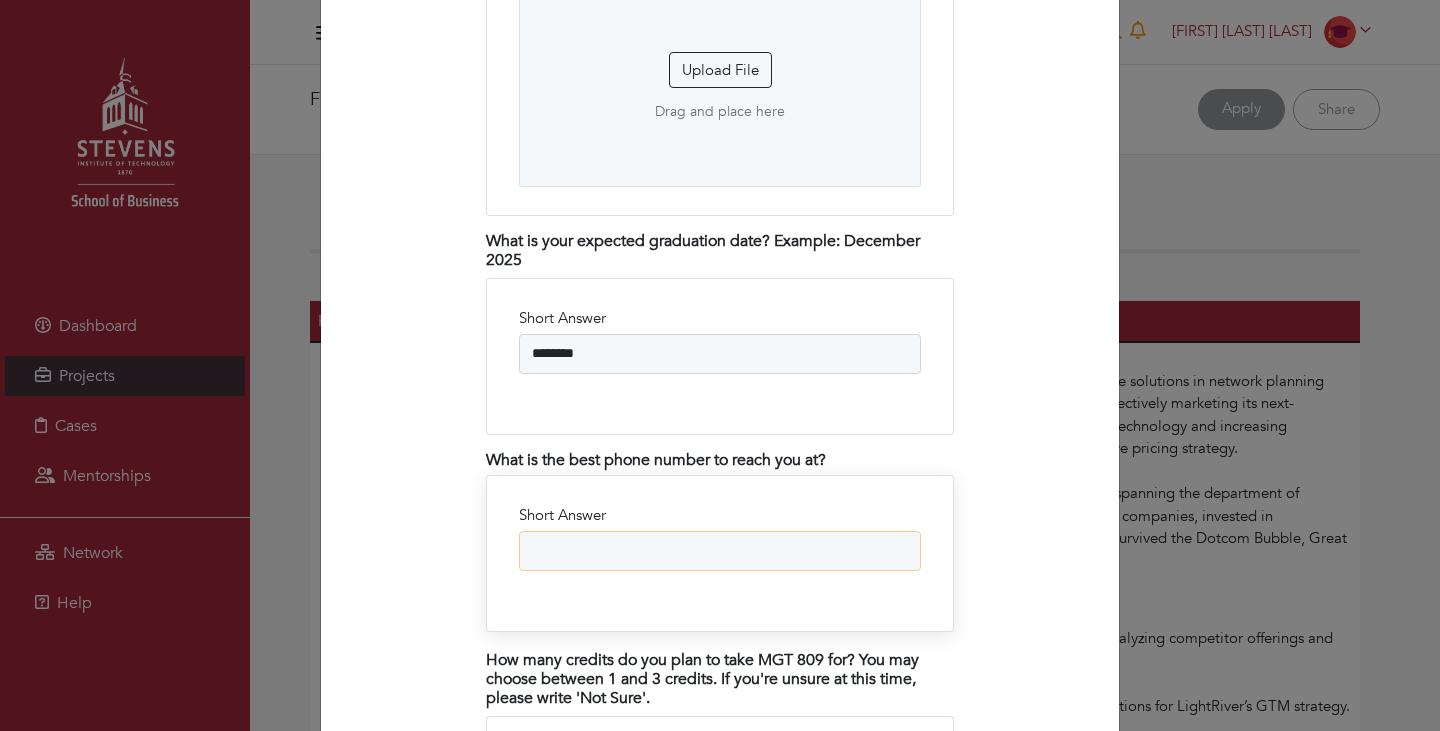 click on "Short Answer" at bounding box center (720, 551) 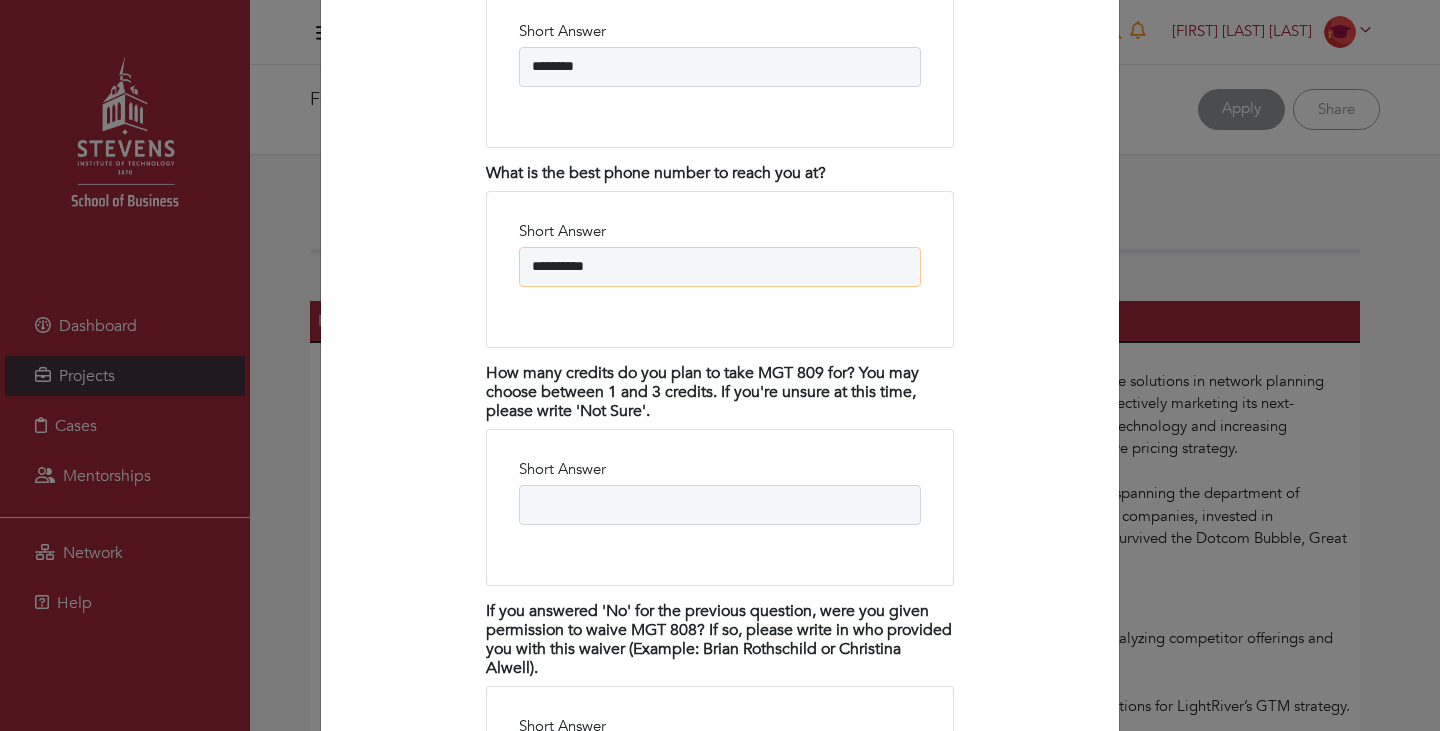 scroll, scrollTop: 3307, scrollLeft: 0, axis: vertical 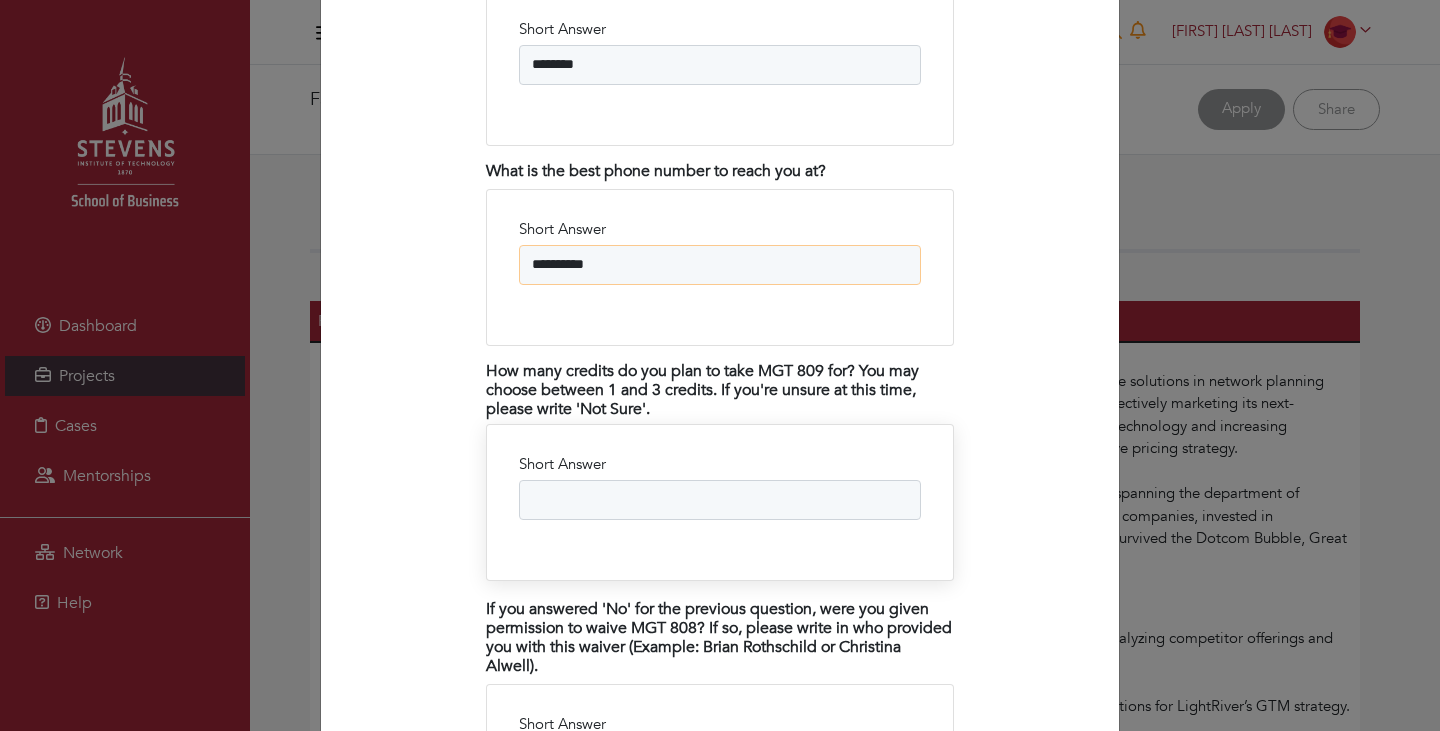 type on "**********" 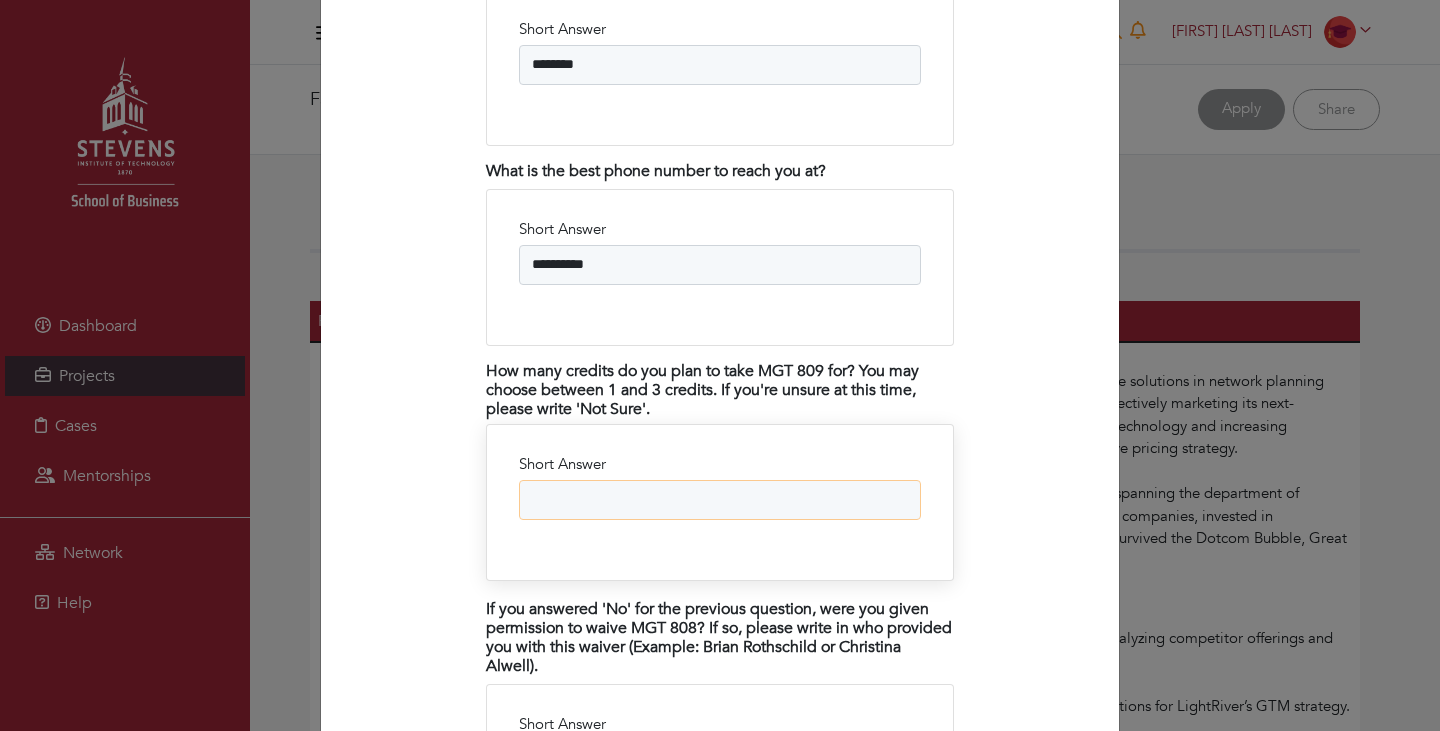 click on "Short Answer" at bounding box center [720, 500] 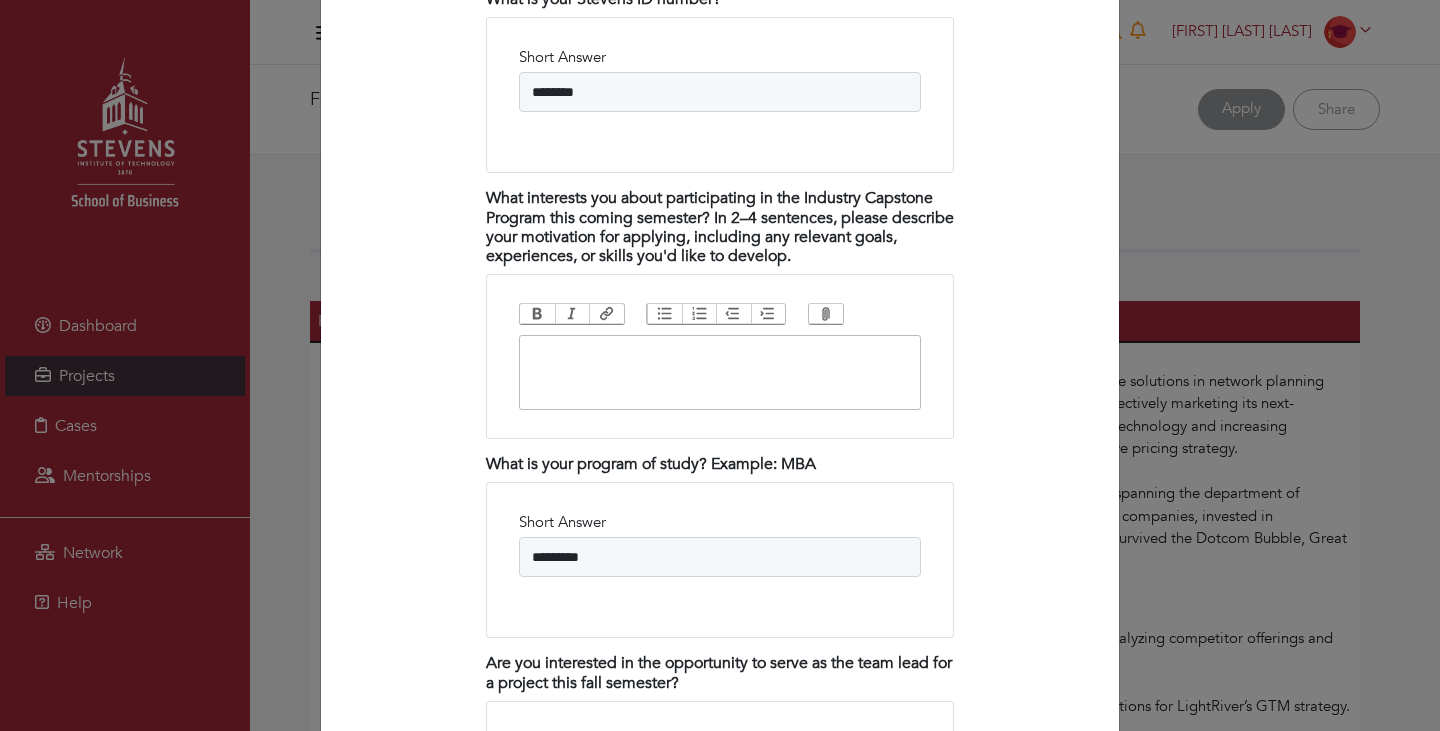 scroll, scrollTop: 1919, scrollLeft: 0, axis: vertical 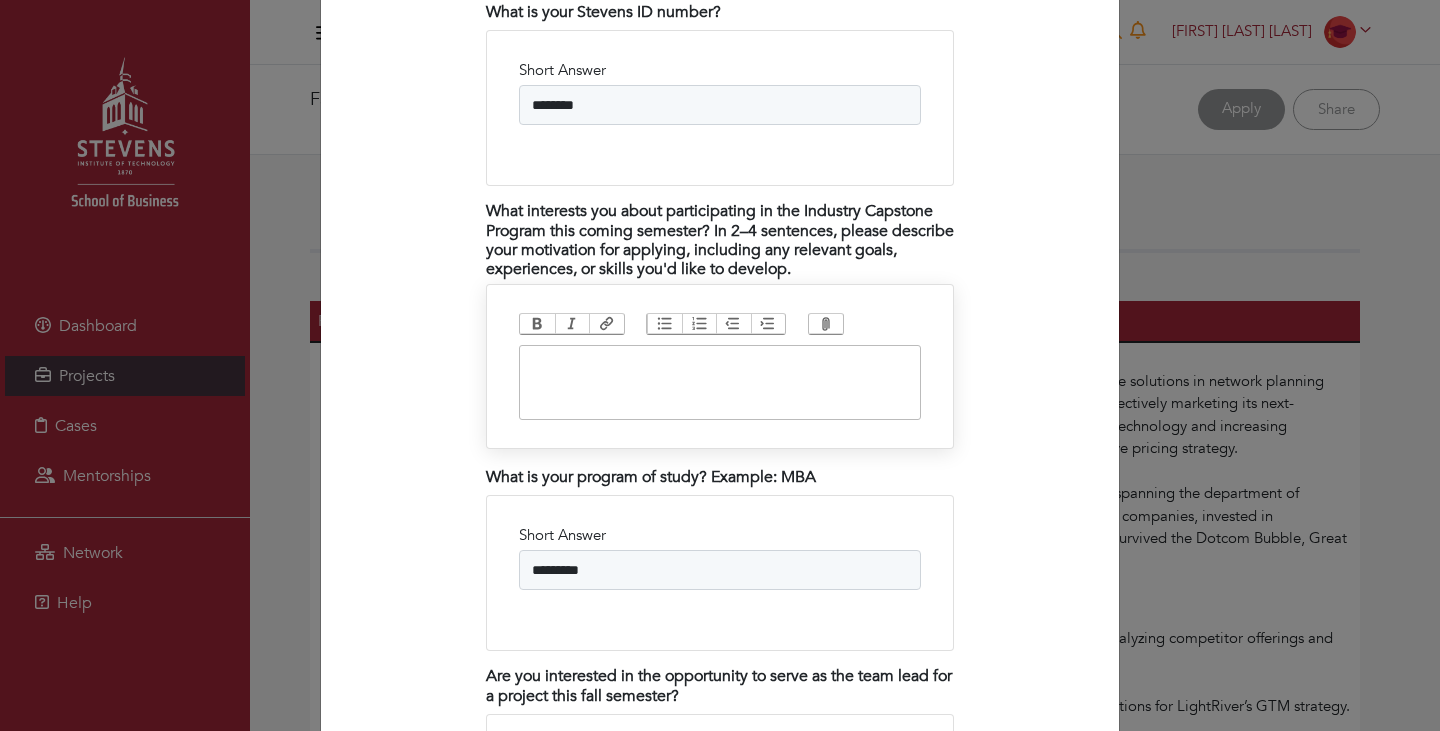 type on "*" 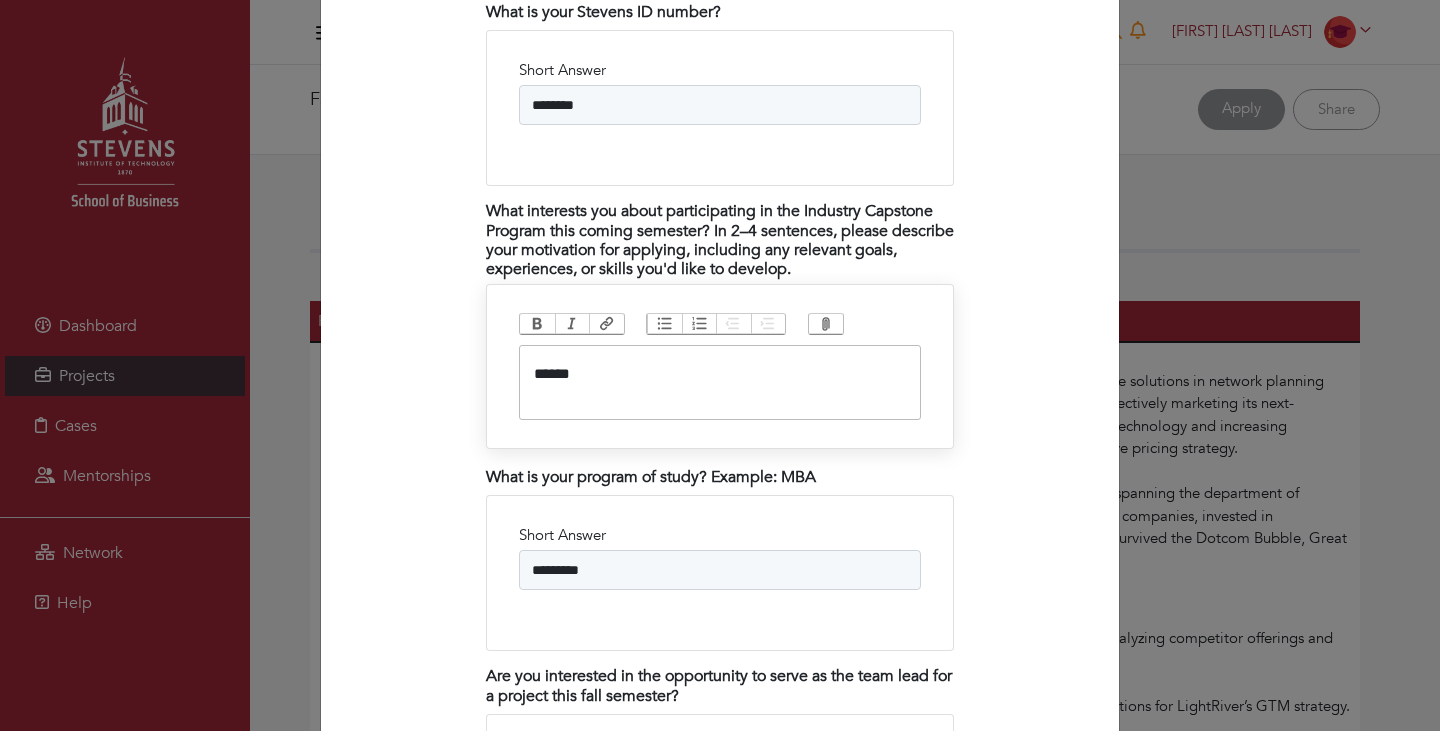 type on "**********" 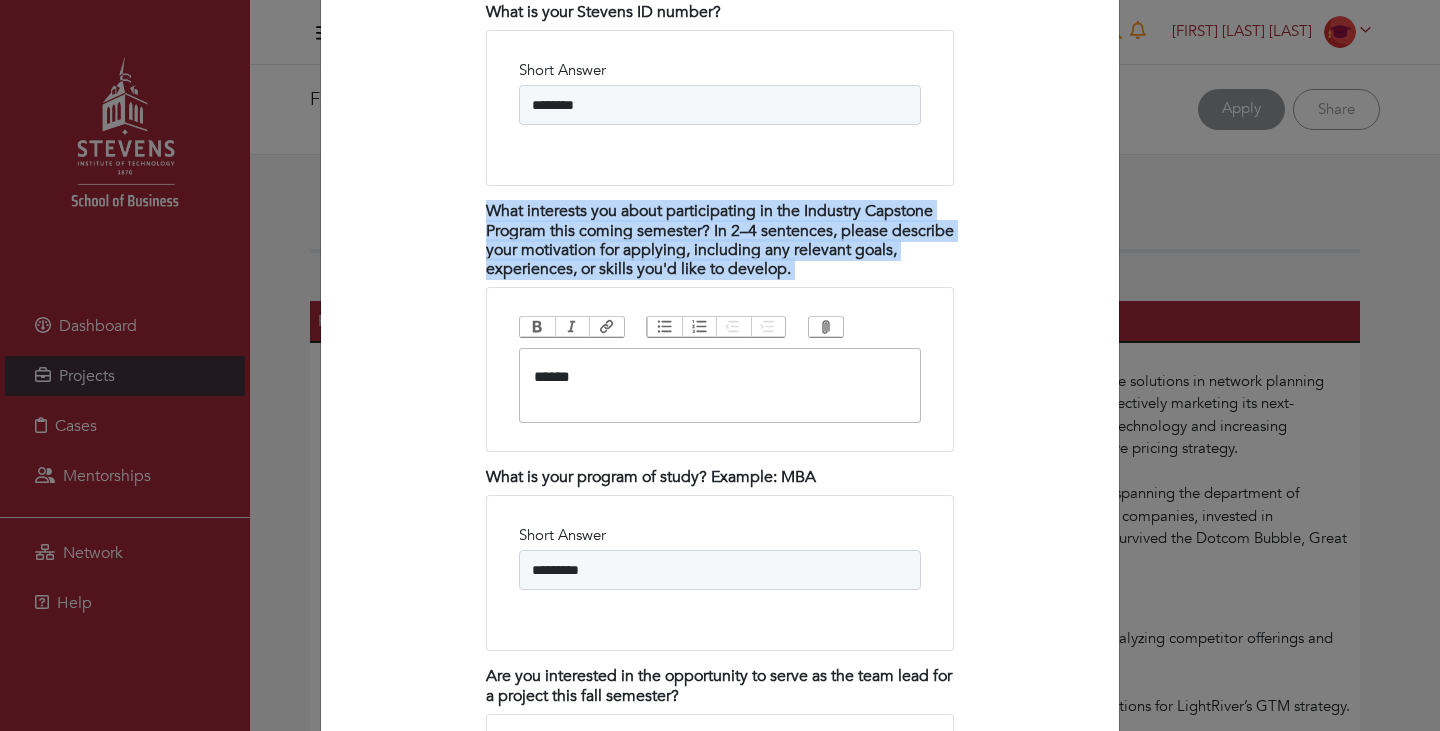 drag, startPoint x: 477, startPoint y: 201, endPoint x: 884, endPoint y: 280, distance: 414.5962 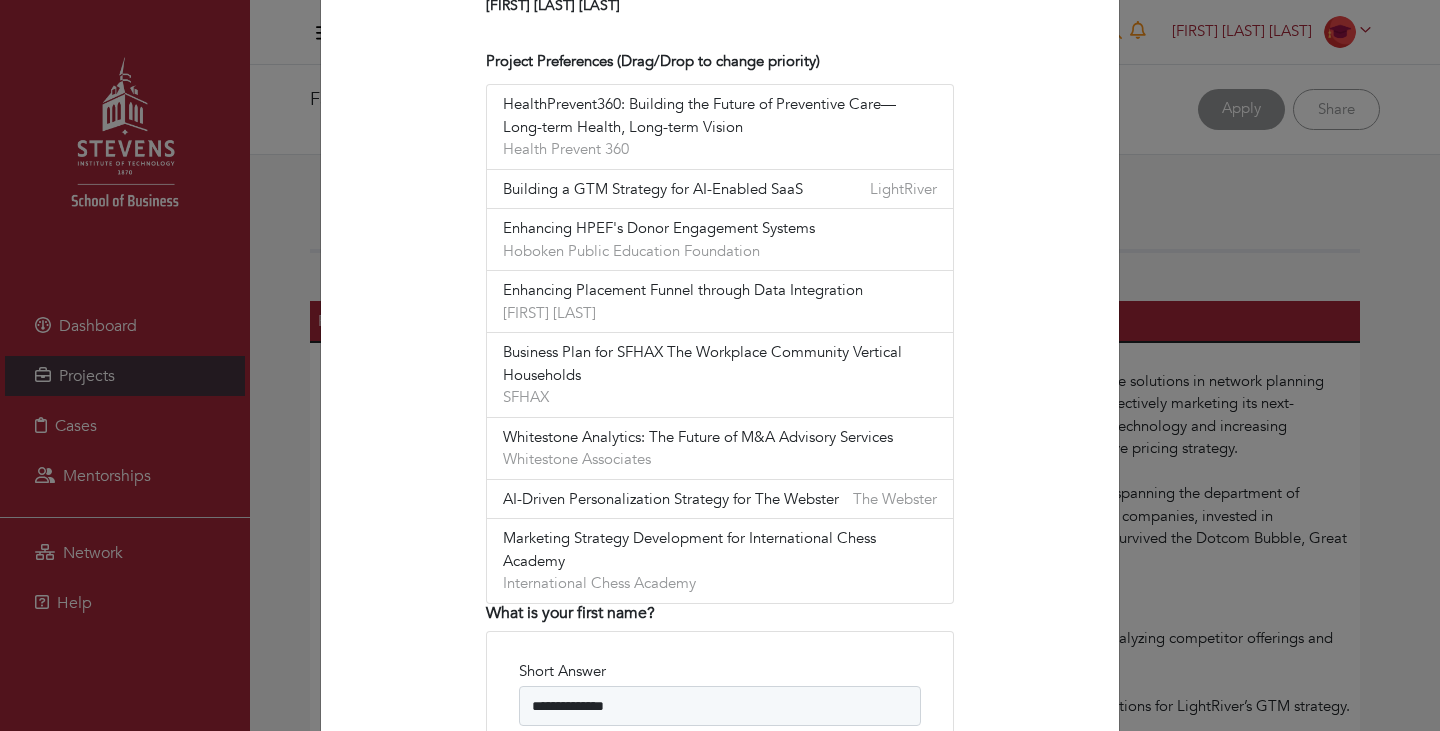 scroll, scrollTop: 709, scrollLeft: 0, axis: vertical 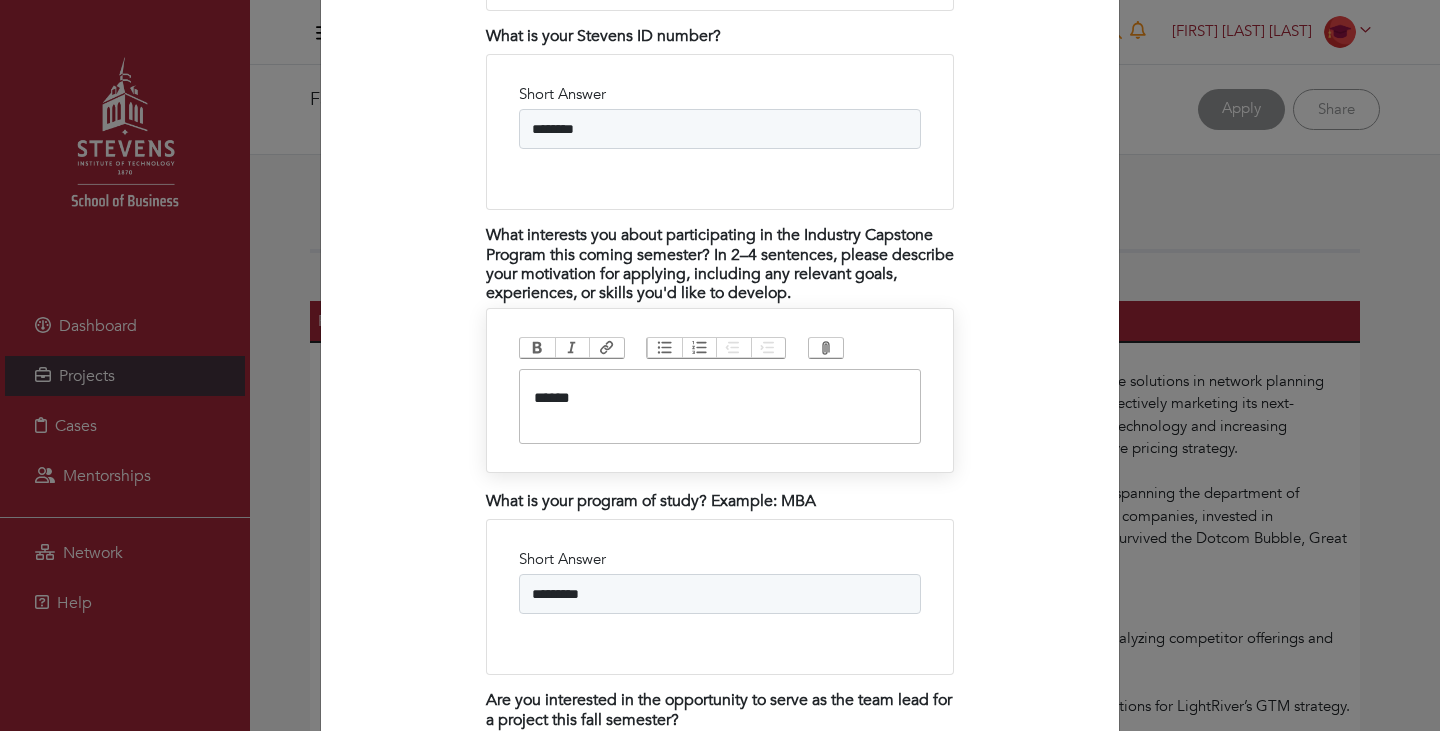 click on "******" at bounding box center (720, 406) 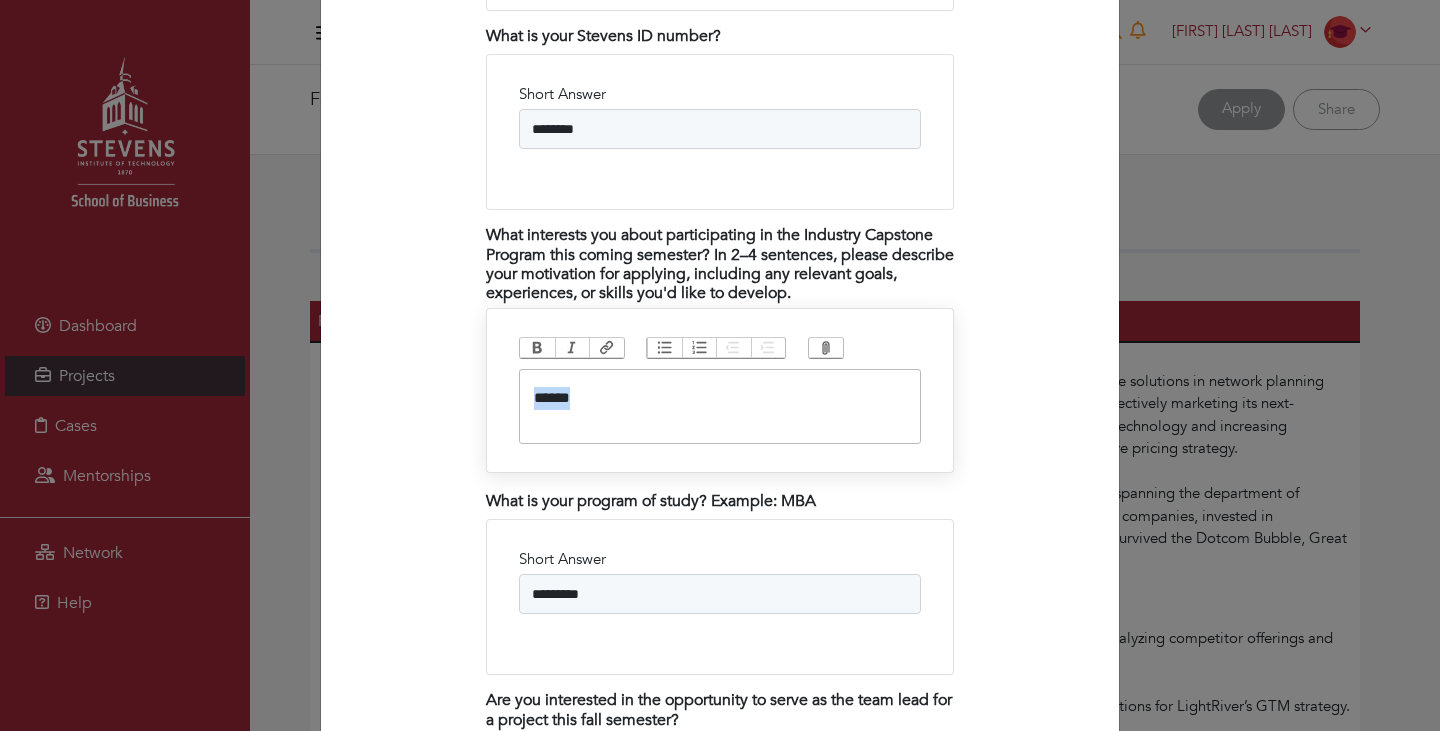 click on "******" at bounding box center [720, 406] 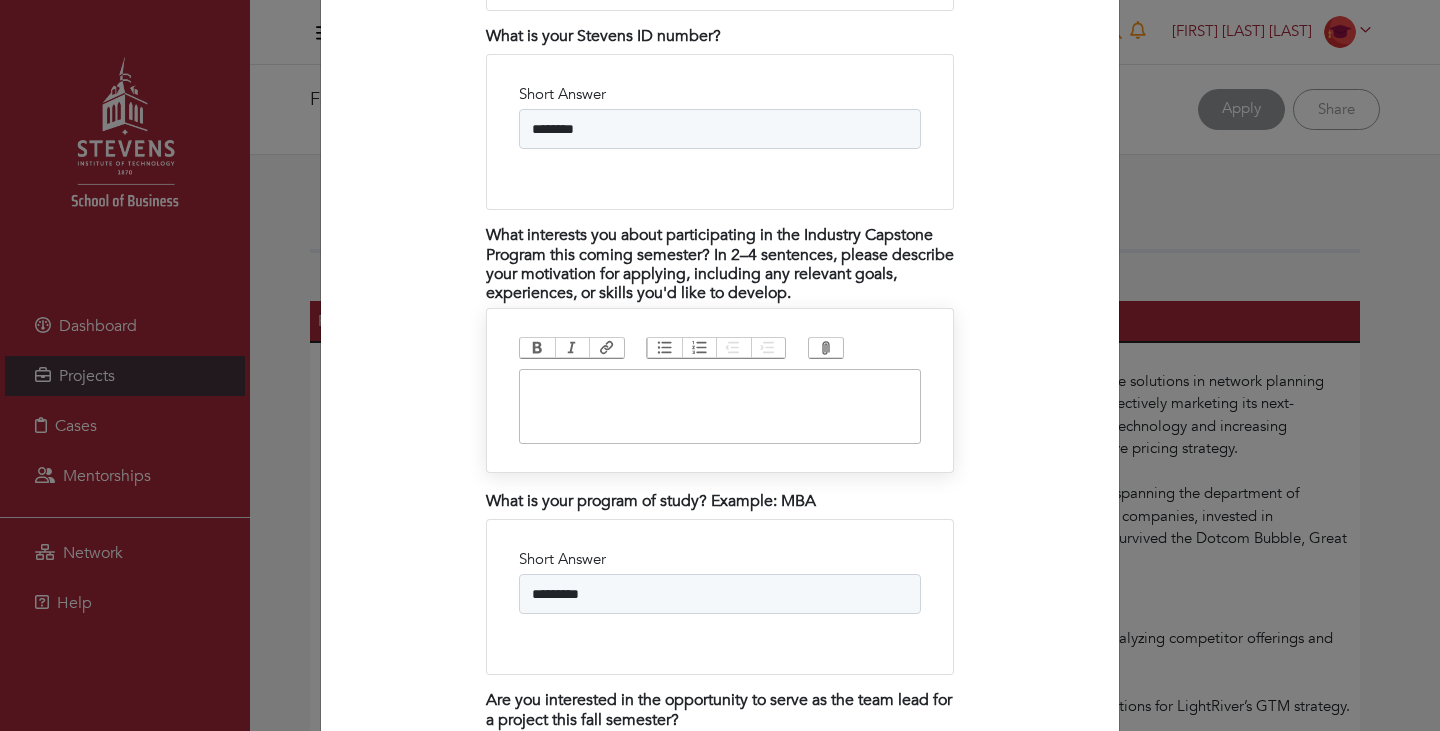 paste on "**********" 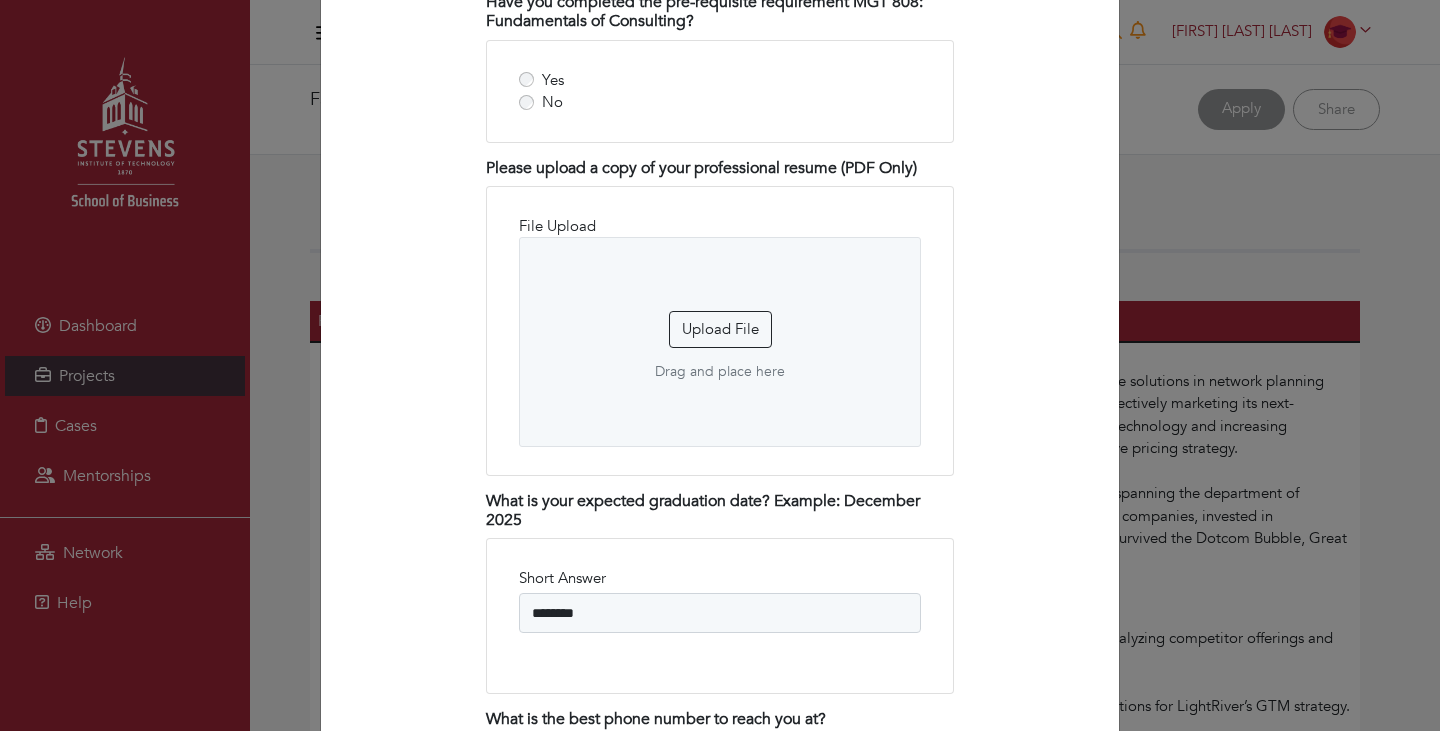 scroll, scrollTop: 2983, scrollLeft: 0, axis: vertical 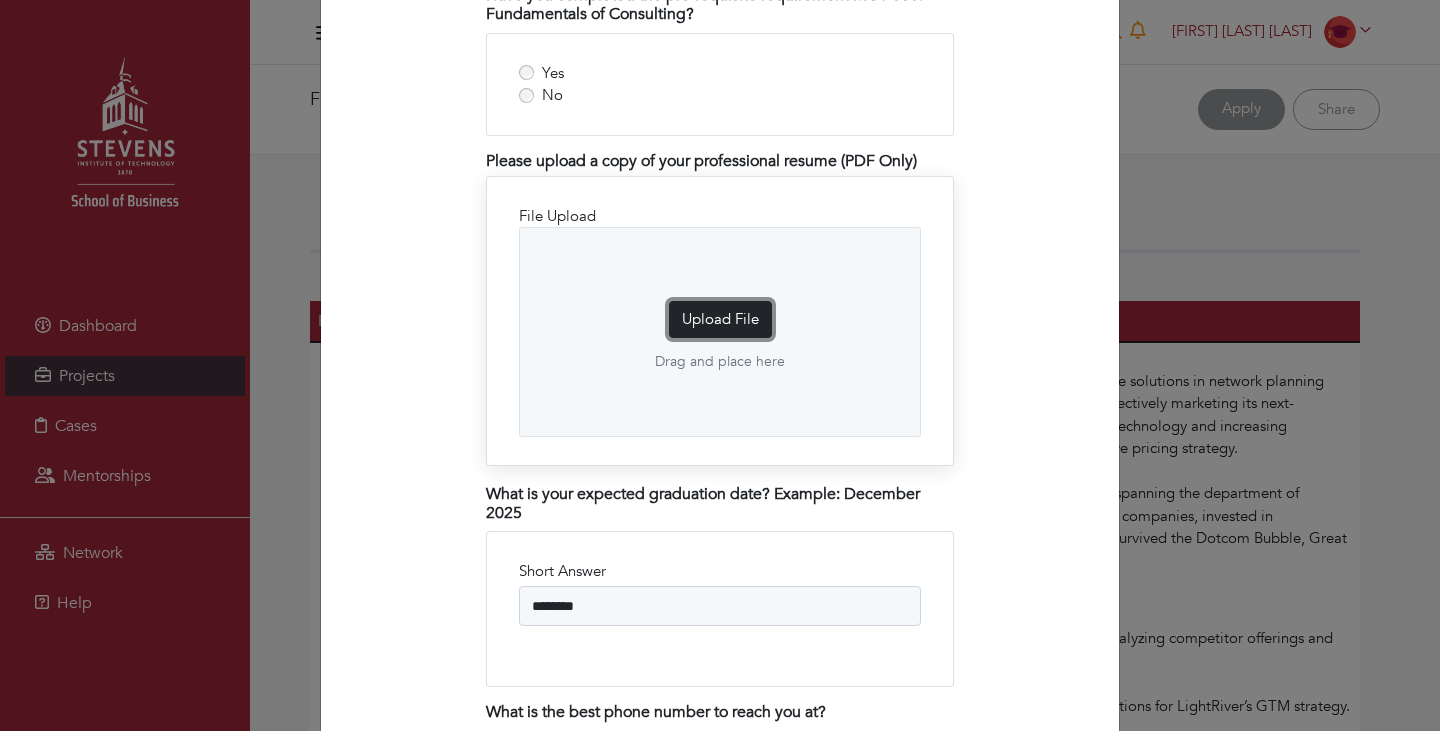 click on "Upload File" at bounding box center [720, 319] 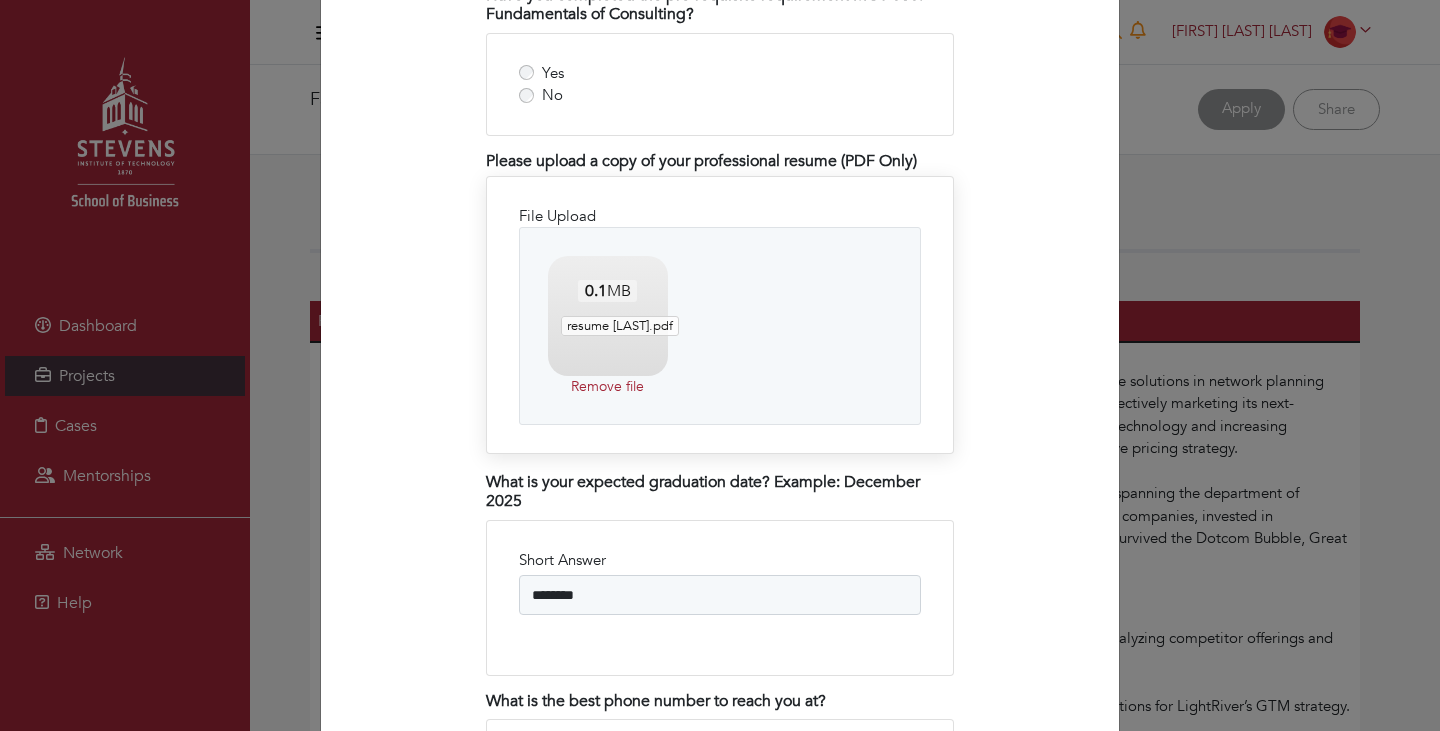 click on "resume sarayu.pdf" at bounding box center [620, 326] 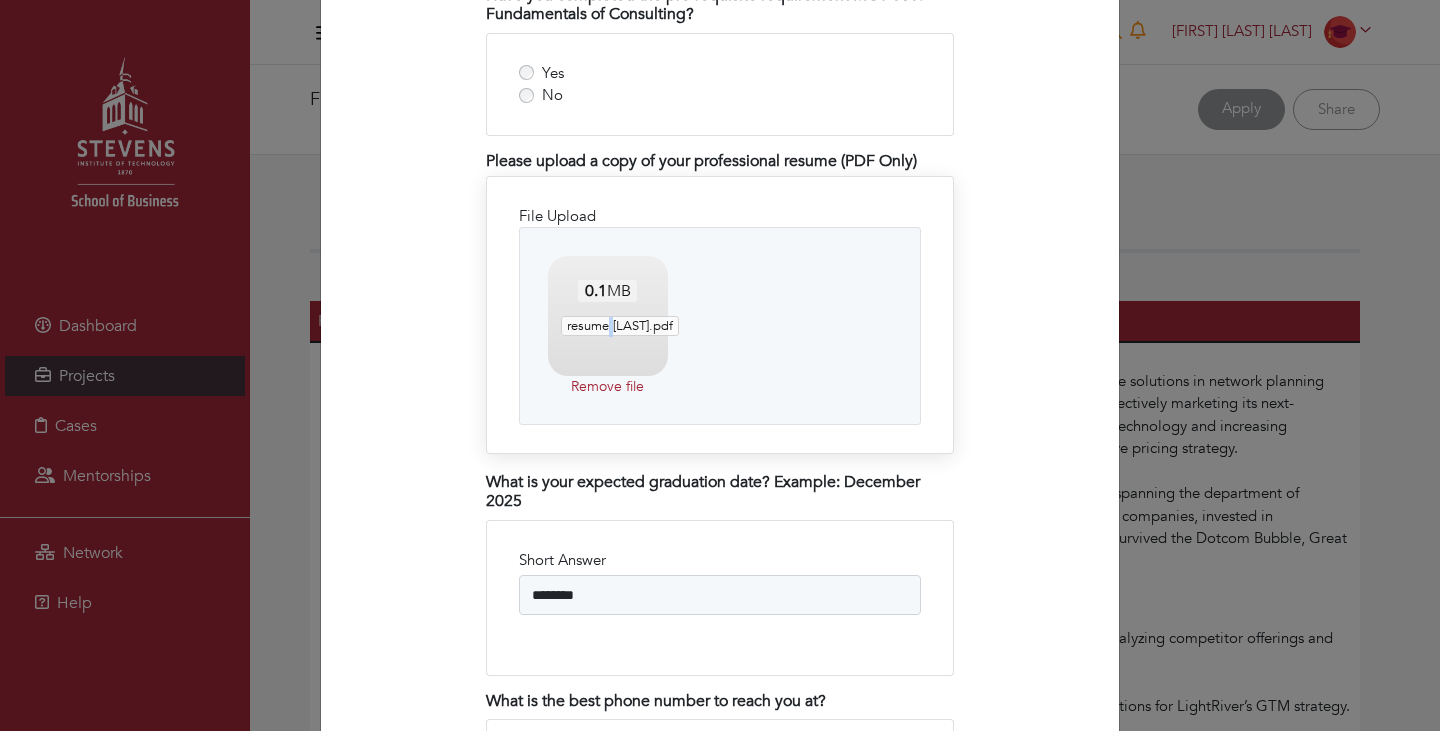 click on "resume sarayu.pdf" at bounding box center [620, 326] 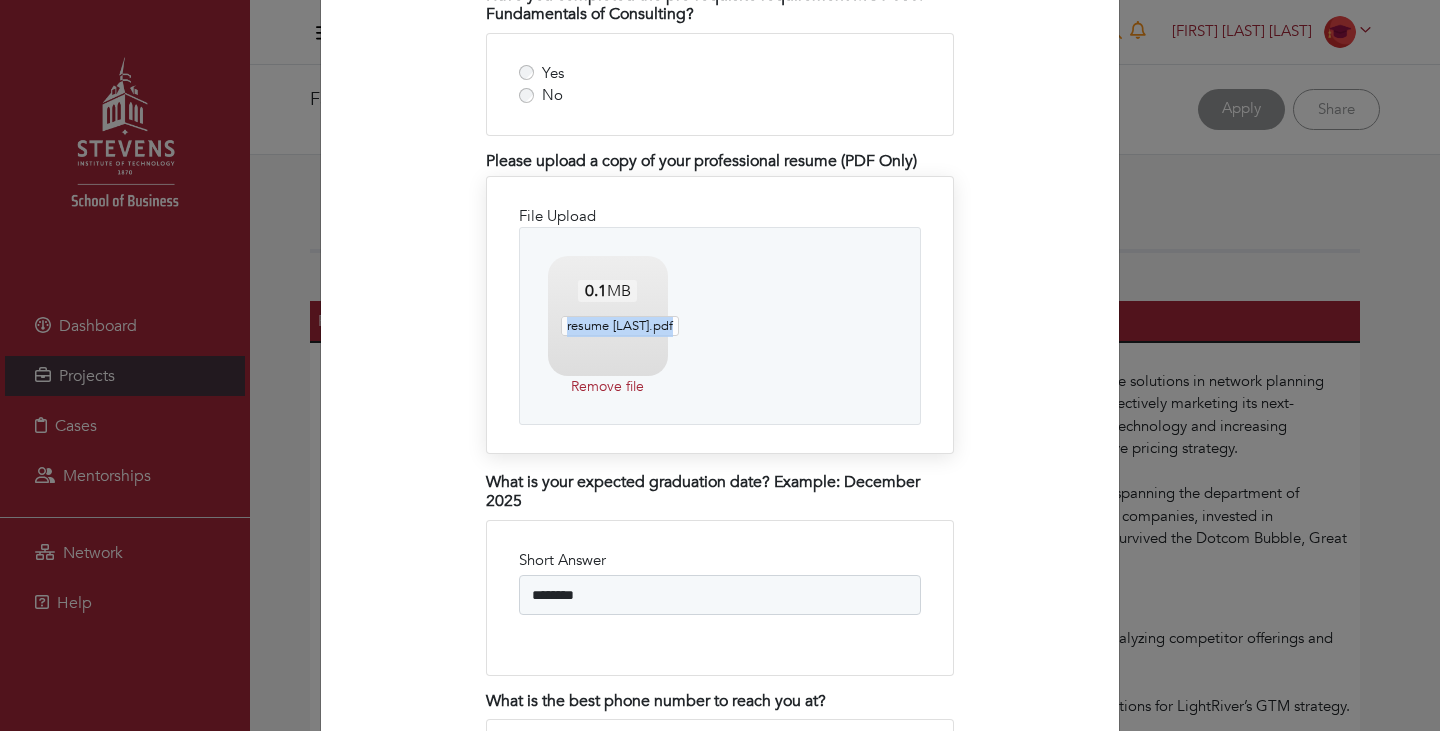 click on "resume sarayu.pdf" at bounding box center [620, 326] 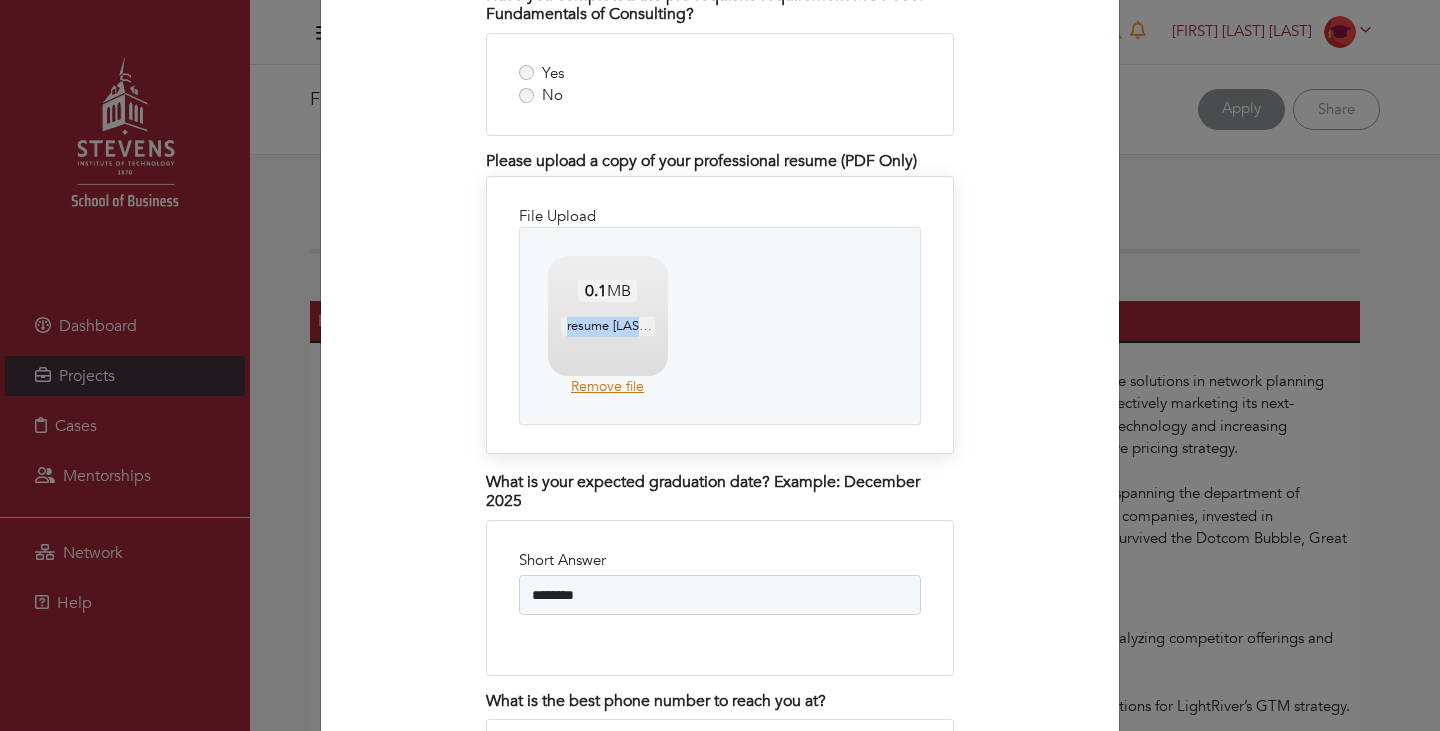 click on "Remove file" at bounding box center (608, 386) 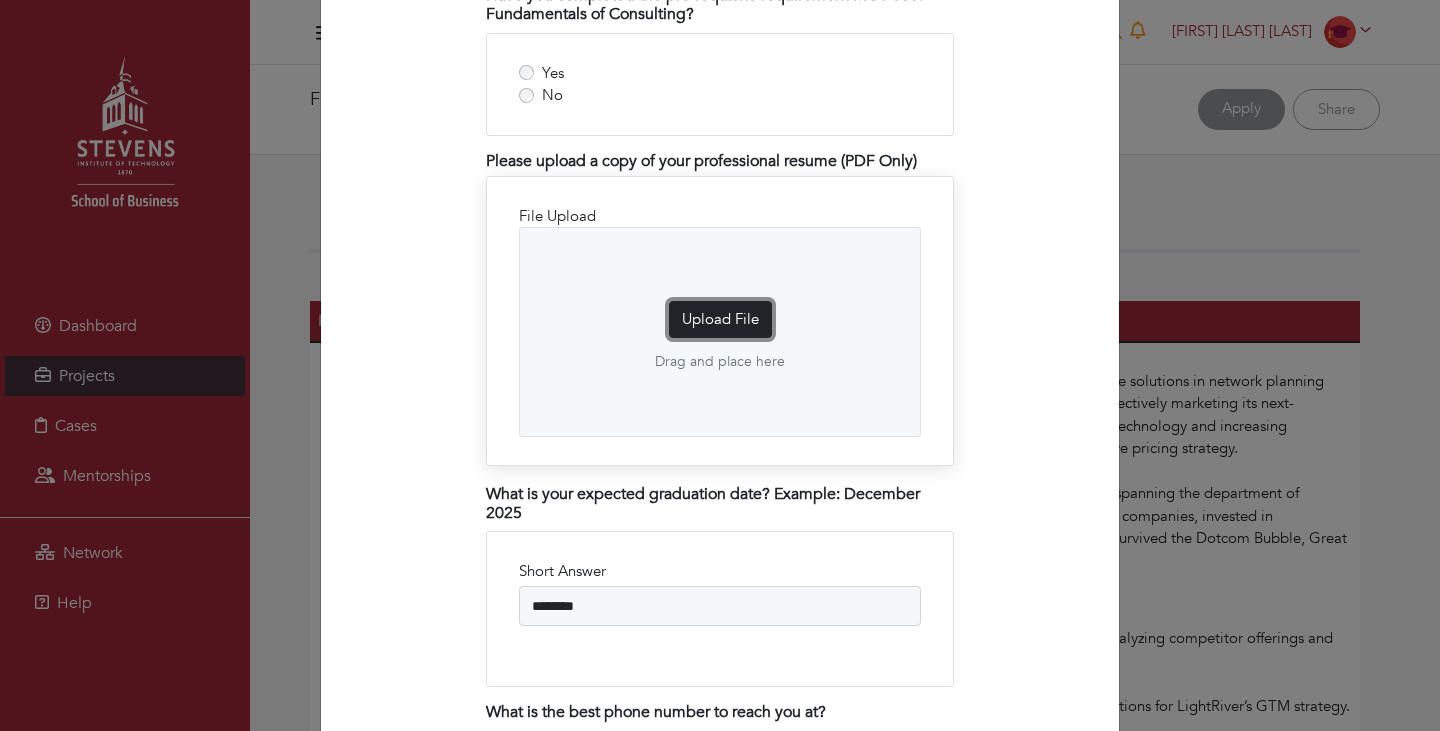 click on "Upload File" at bounding box center (720, 319) 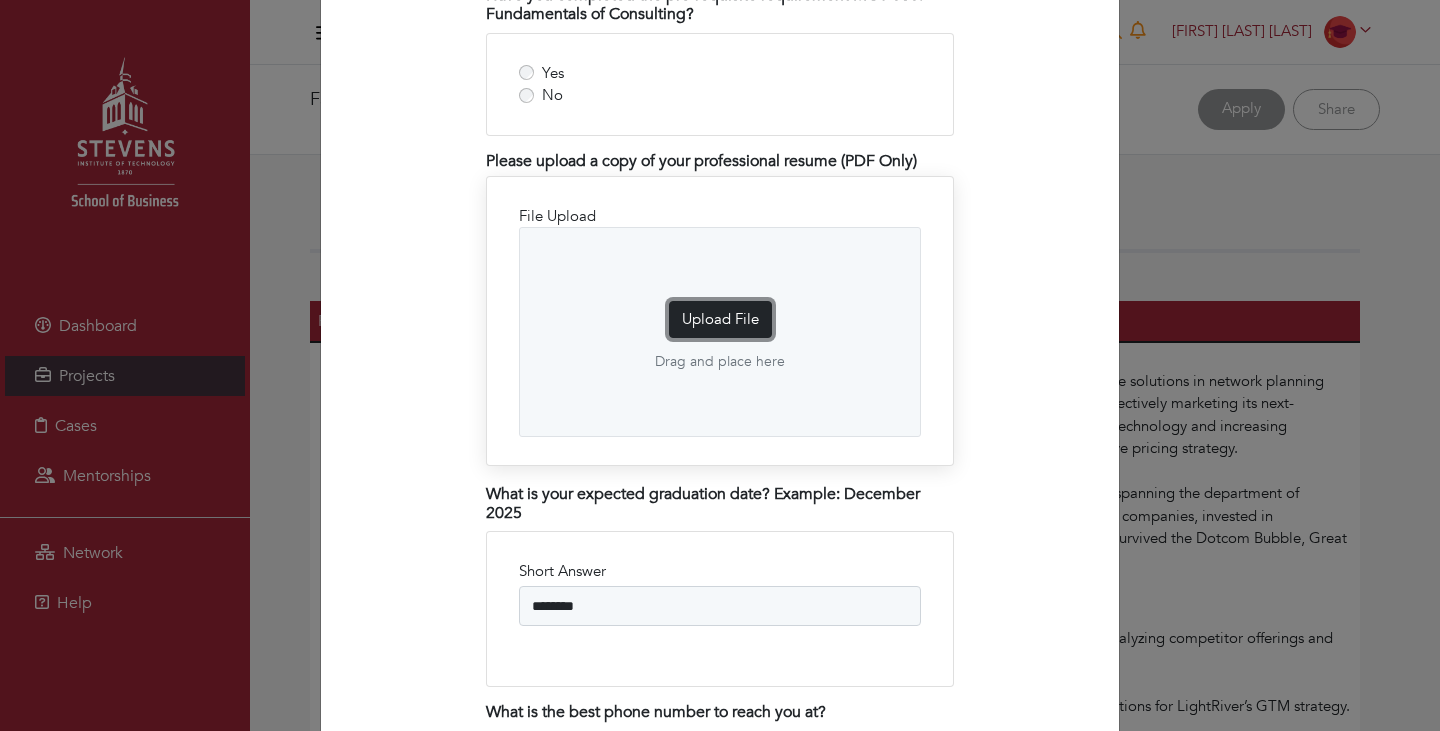 click on "Upload File" at bounding box center (720, 319) 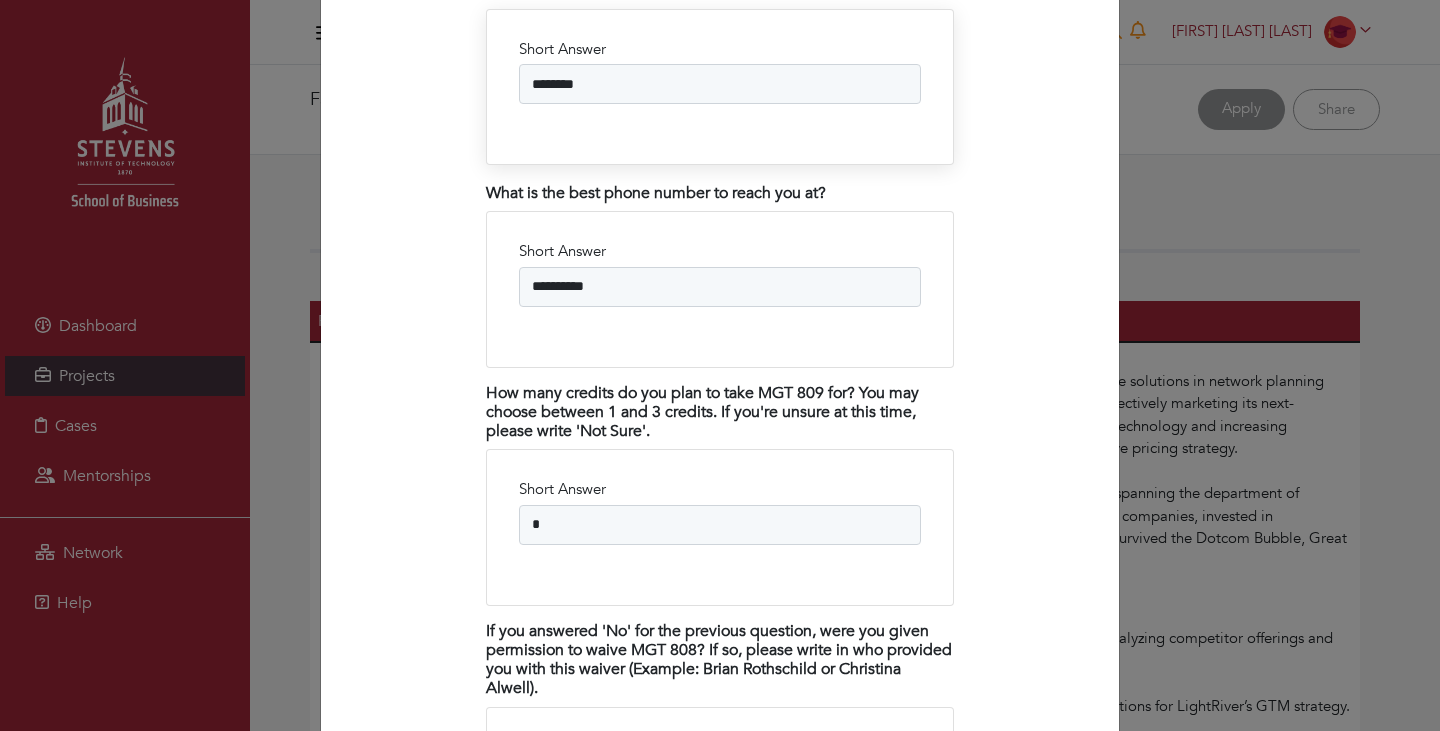 scroll, scrollTop: 3495, scrollLeft: 0, axis: vertical 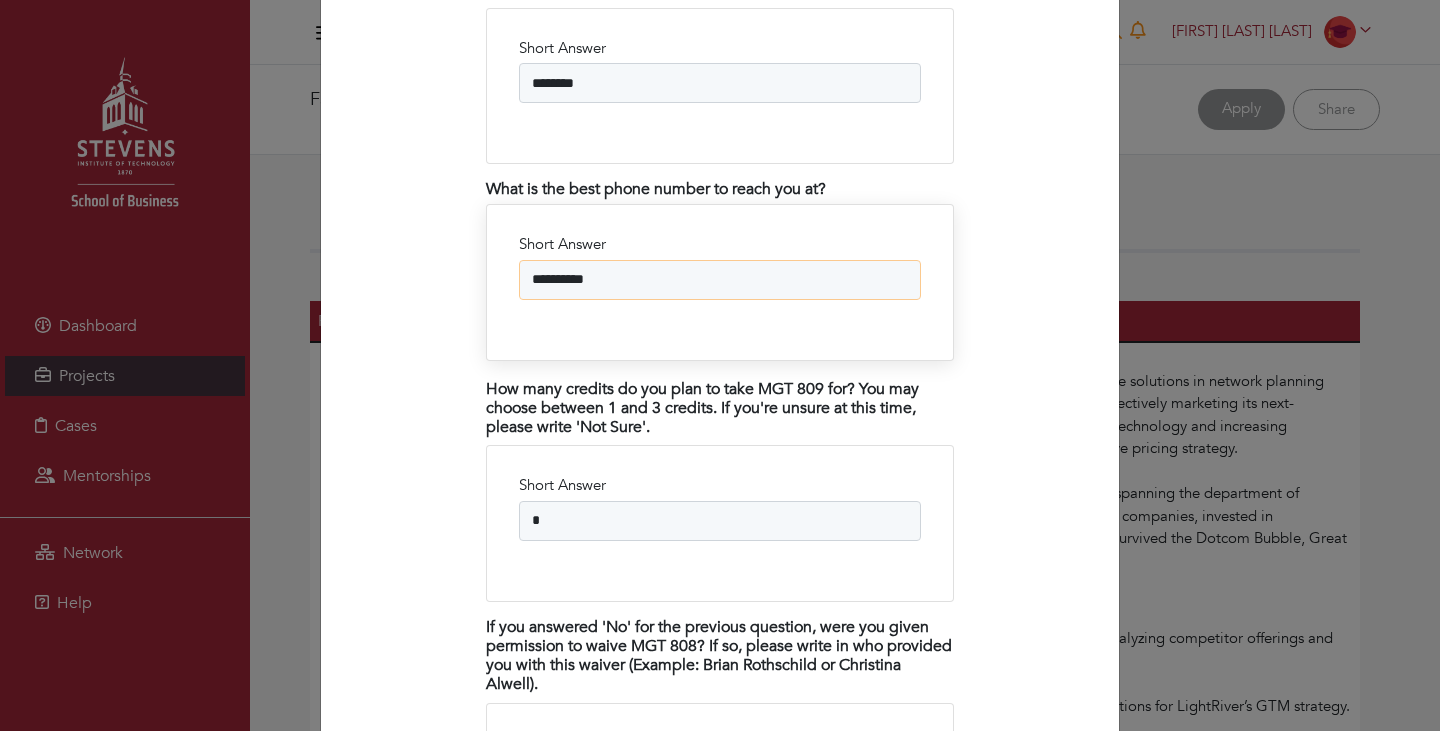 click on "**********" at bounding box center (720, 280) 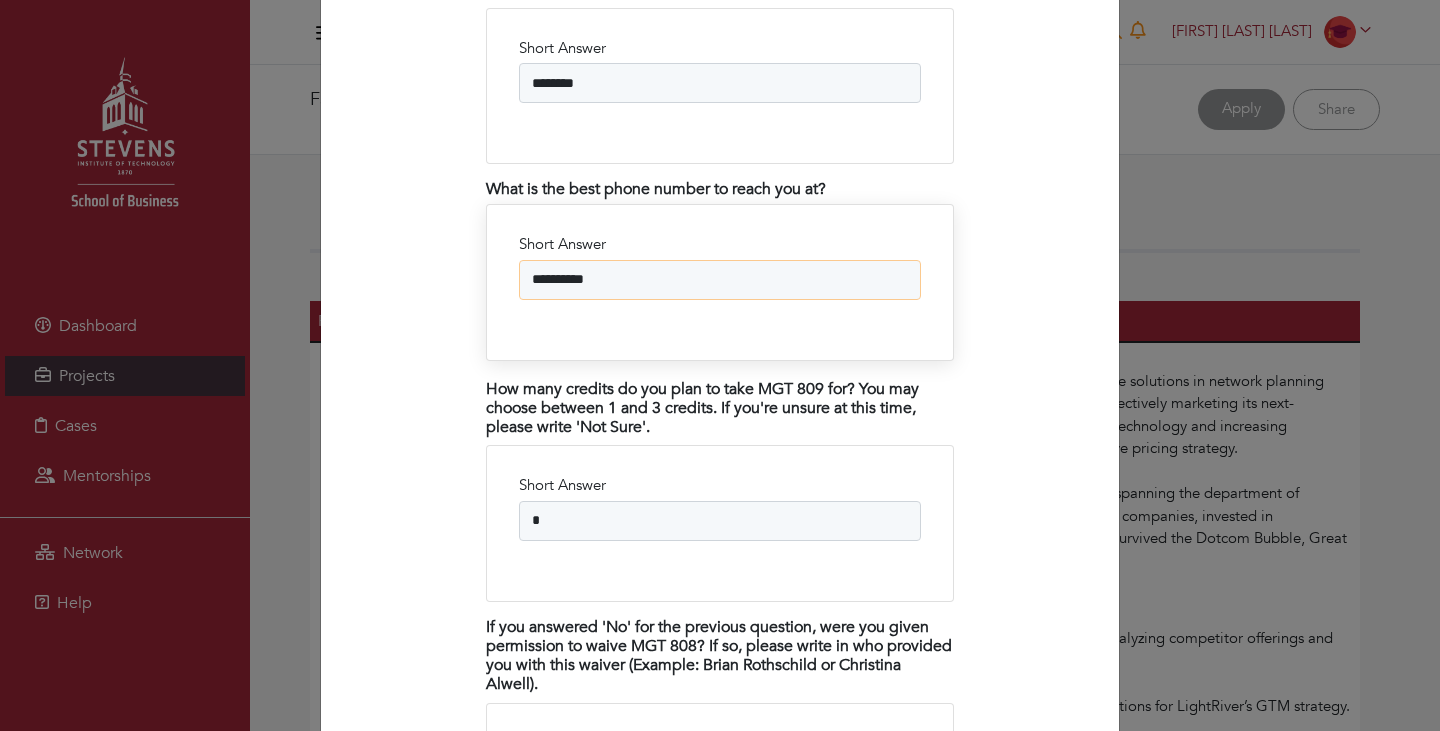 click on "**********" at bounding box center (720, 280) 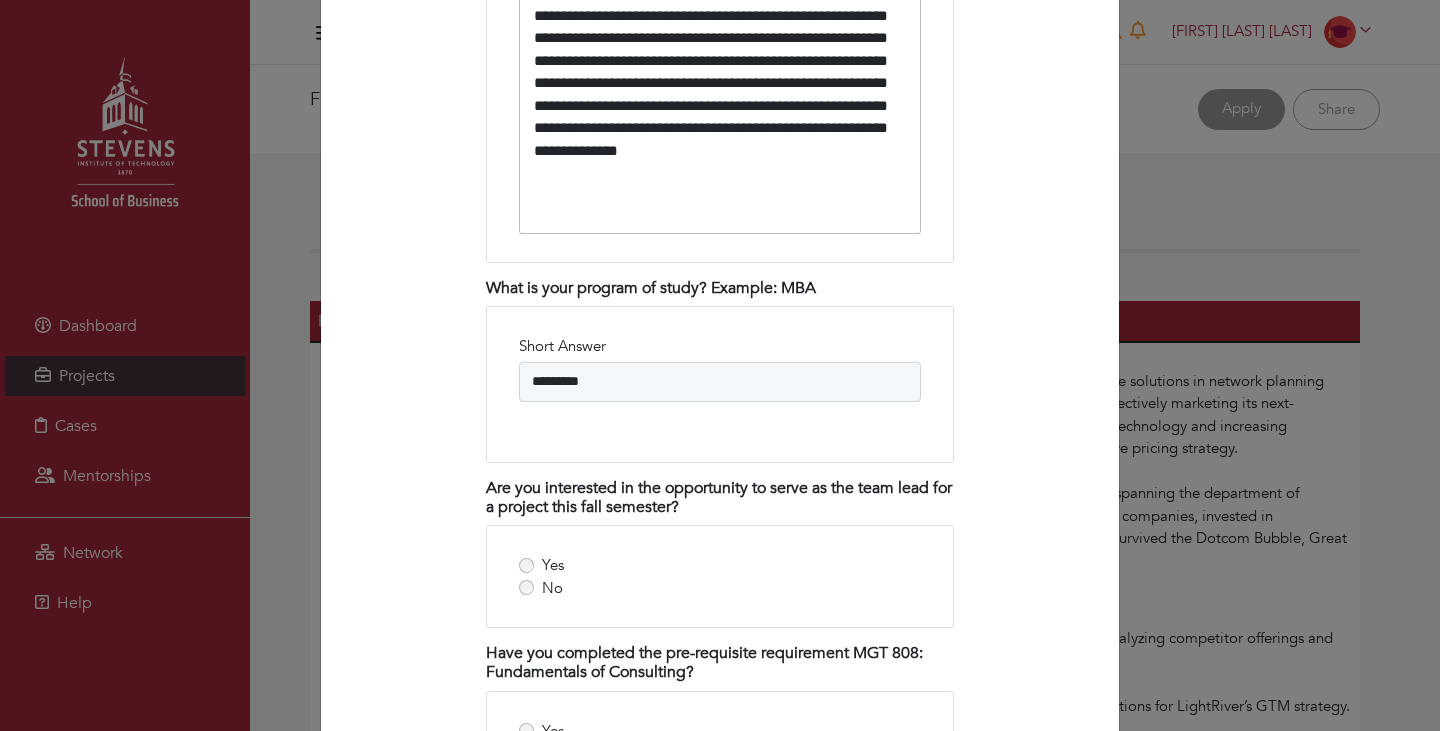 scroll, scrollTop: 2198, scrollLeft: 0, axis: vertical 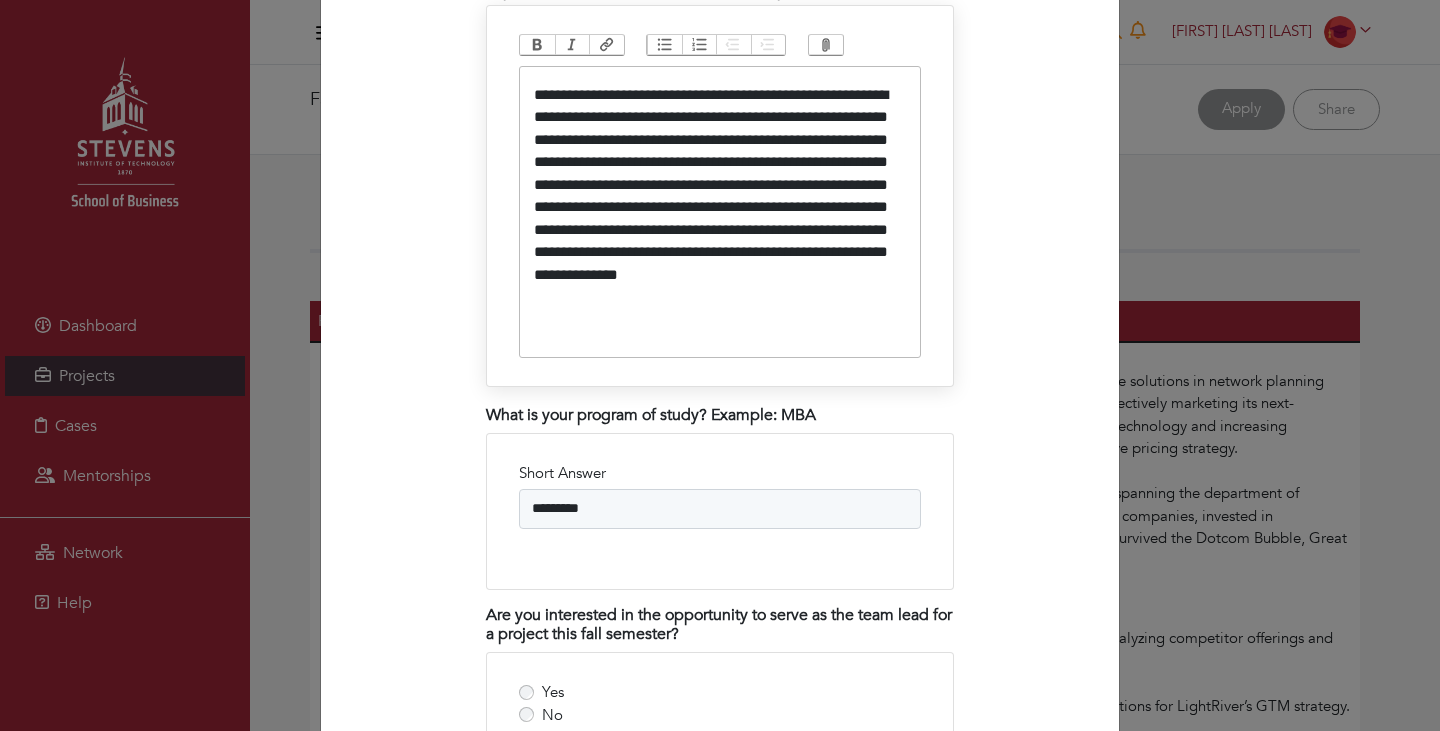 click on "**********" at bounding box center (720, 208) 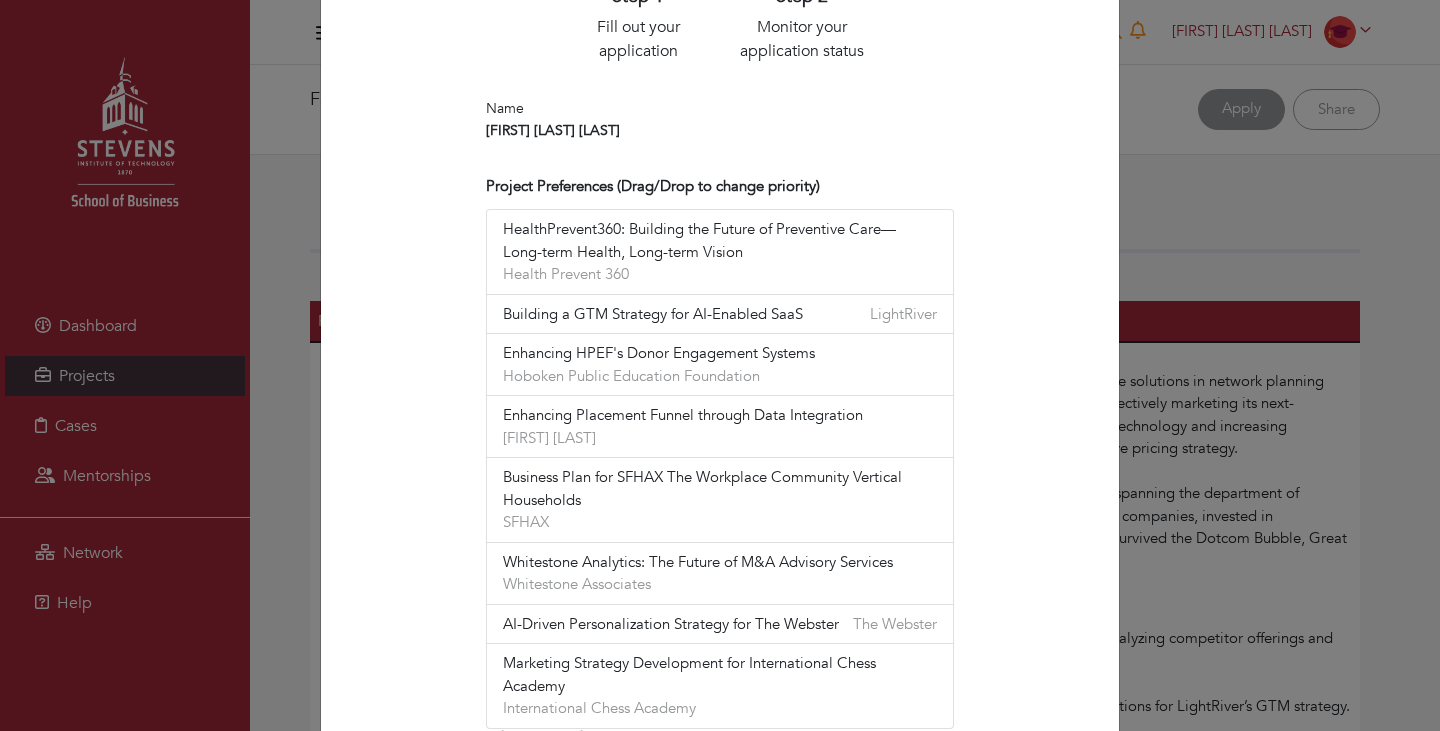 scroll, scrollTop: 604, scrollLeft: 0, axis: vertical 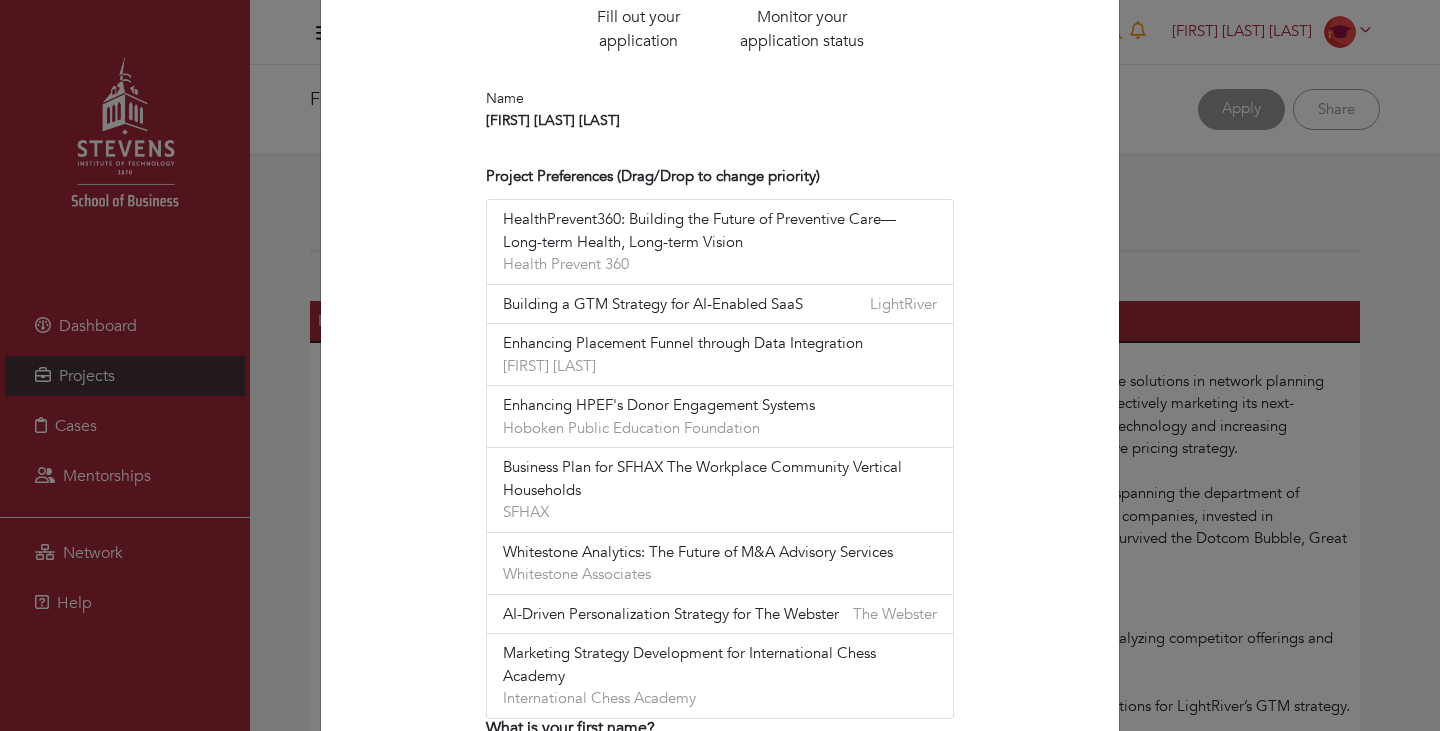drag, startPoint x: 691, startPoint y: 419, endPoint x: 843, endPoint y: 8, distance: 438.20657 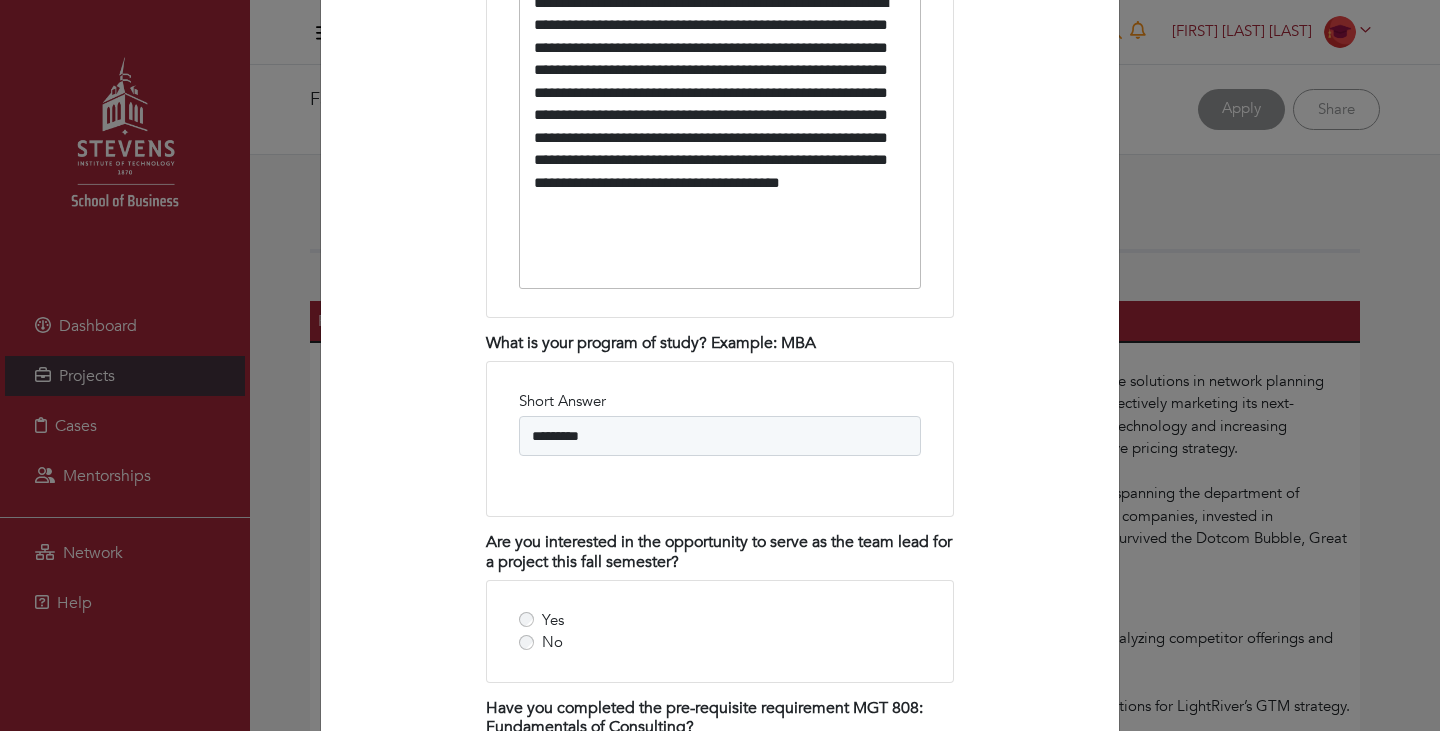scroll, scrollTop: 2201, scrollLeft: 0, axis: vertical 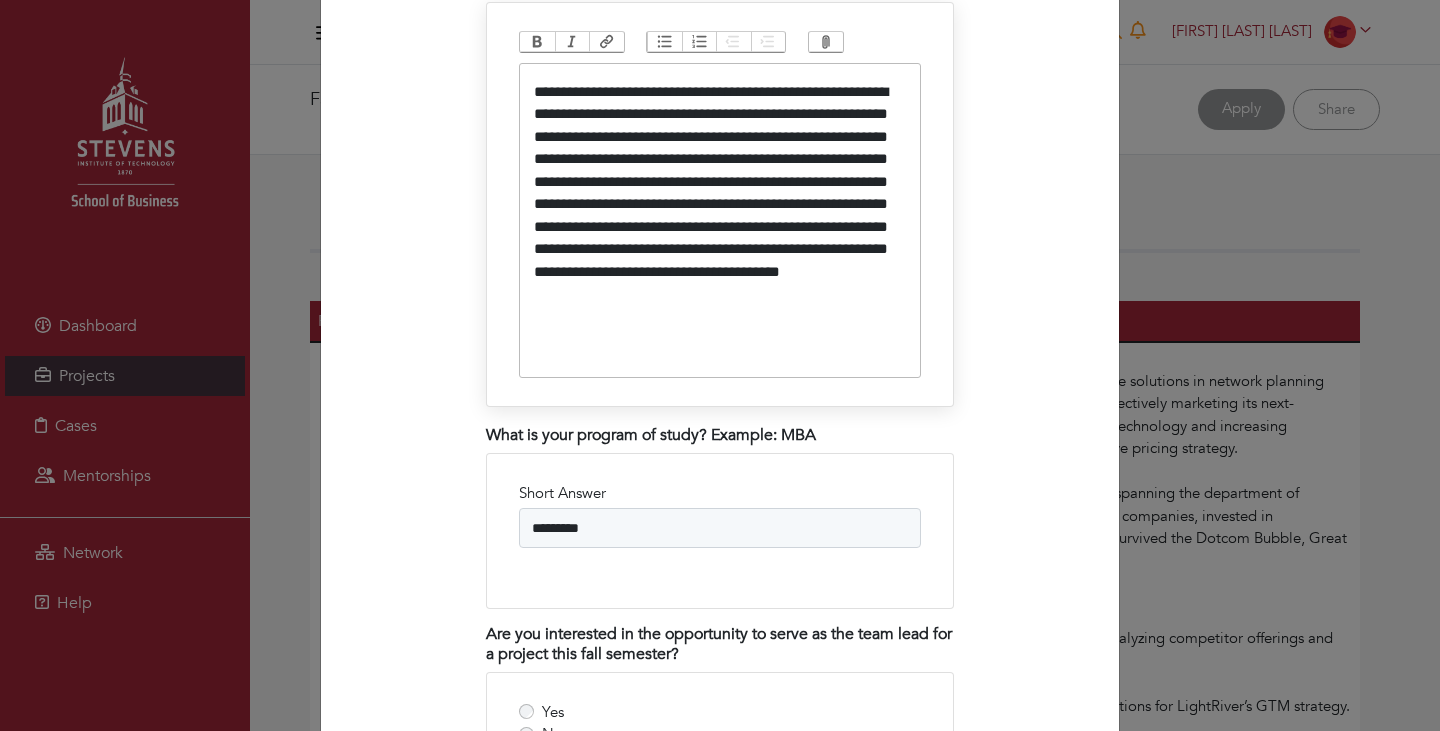 click on "**********" at bounding box center (720, 216) 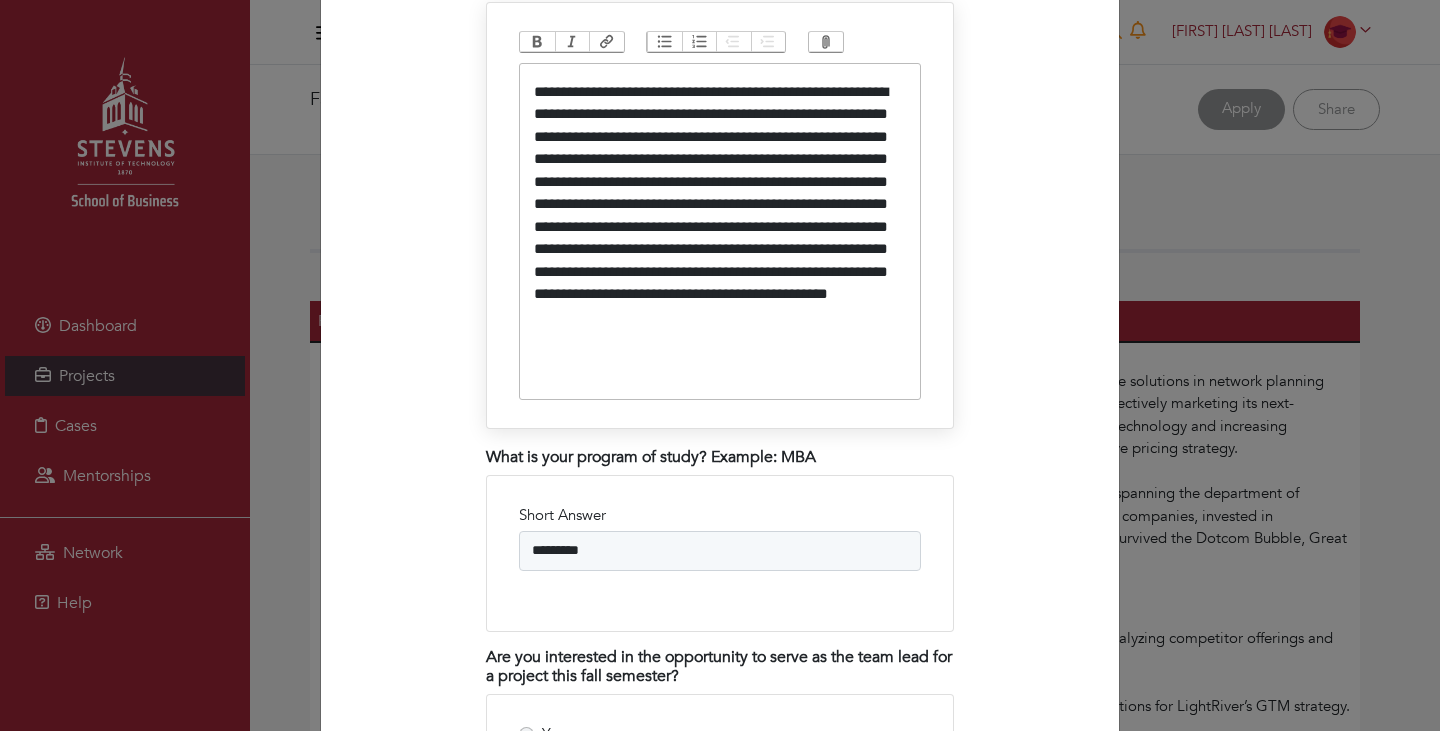 type on "**********" 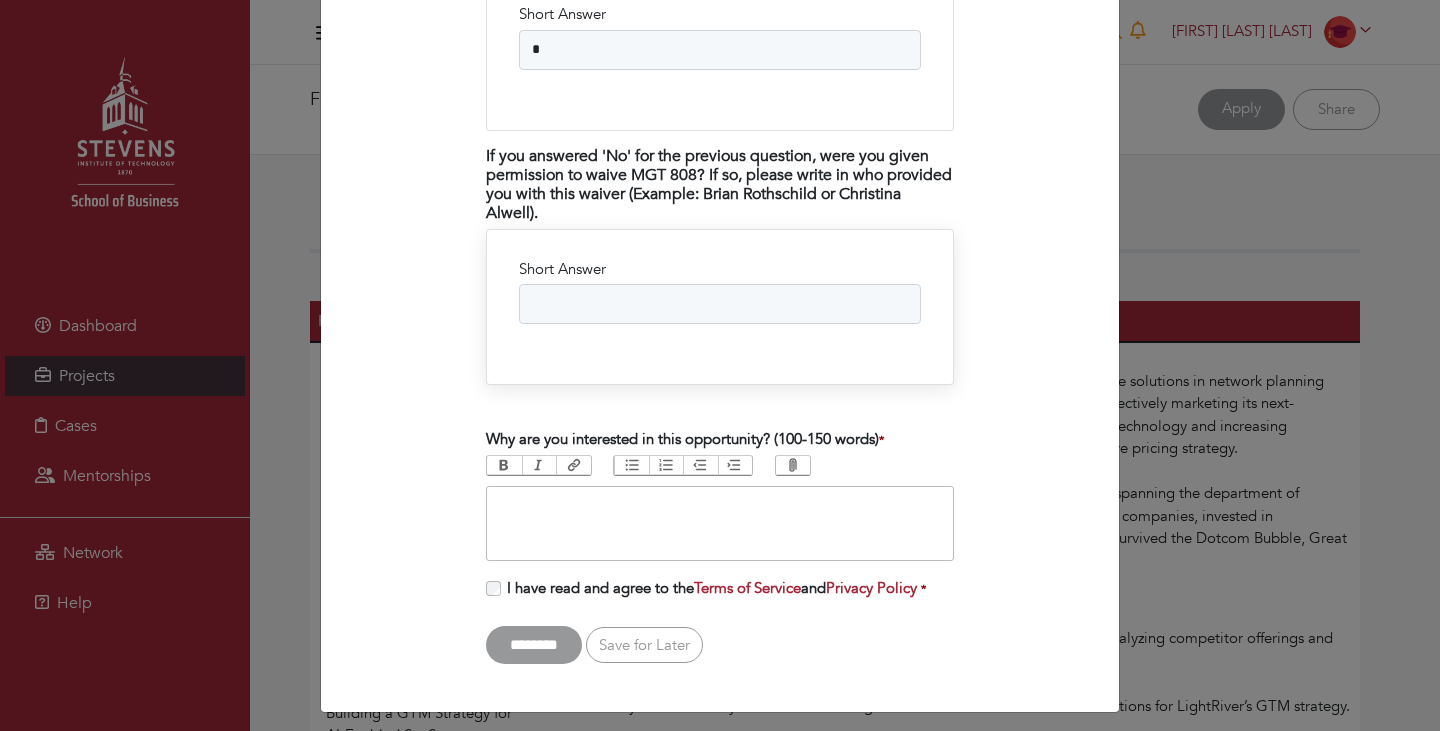 scroll, scrollTop: 4021, scrollLeft: 0, axis: vertical 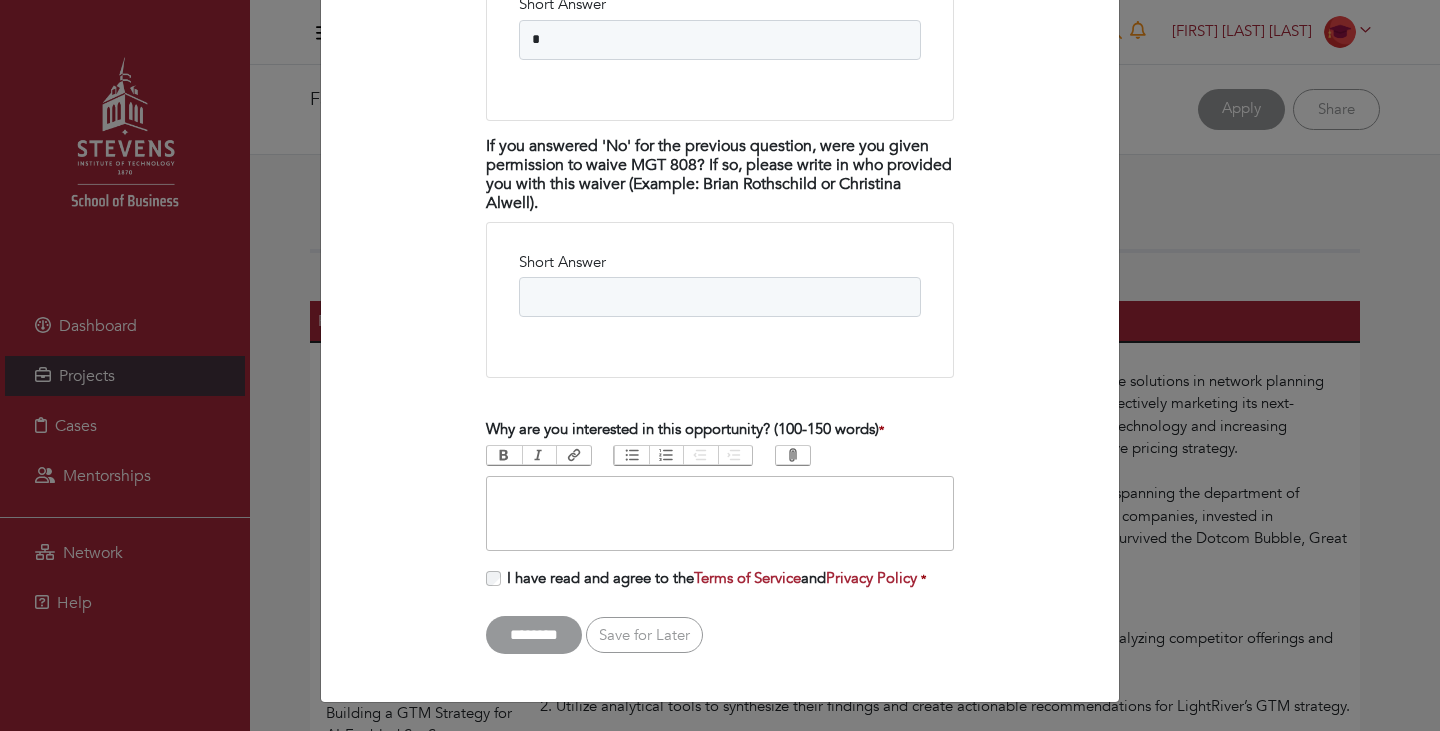 click at bounding box center (720, 513) 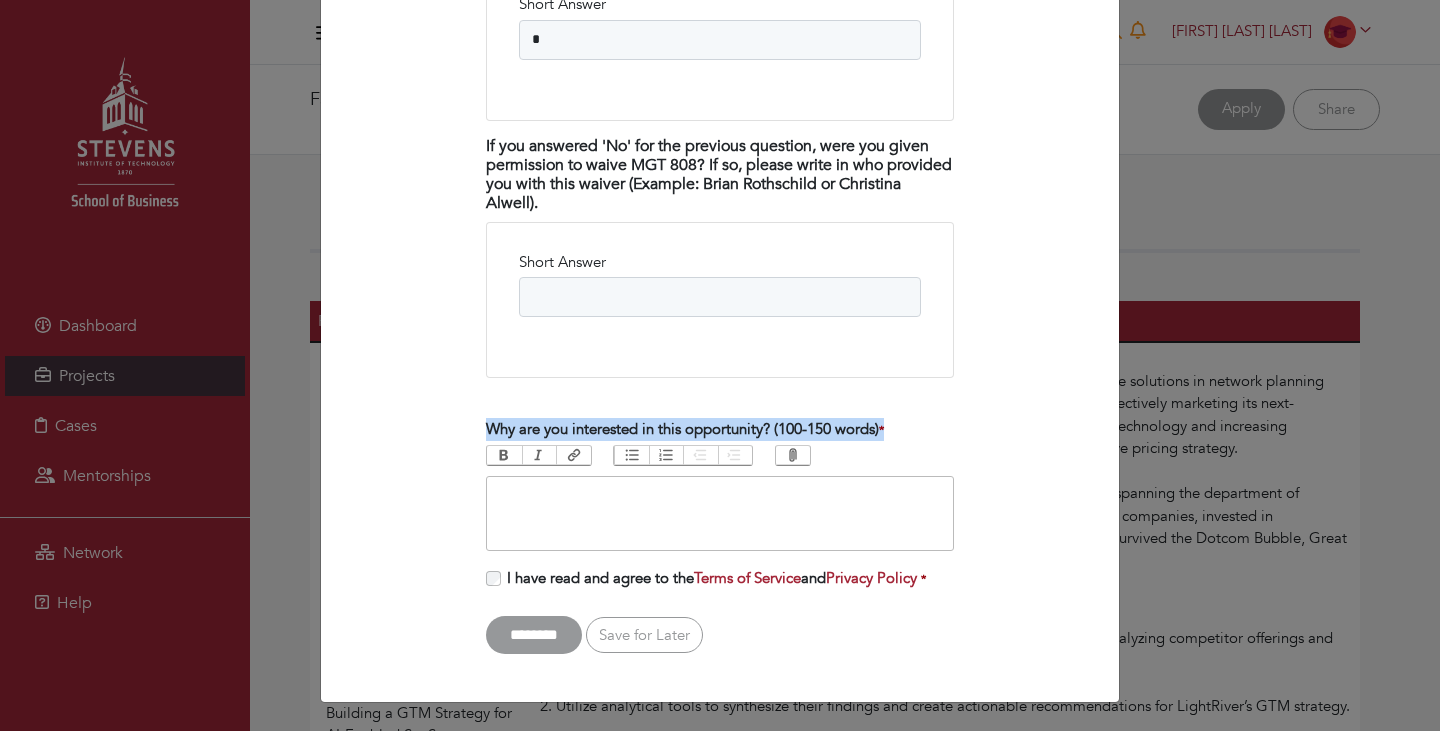 drag, startPoint x: 475, startPoint y: 419, endPoint x: 909, endPoint y: 408, distance: 434.13937 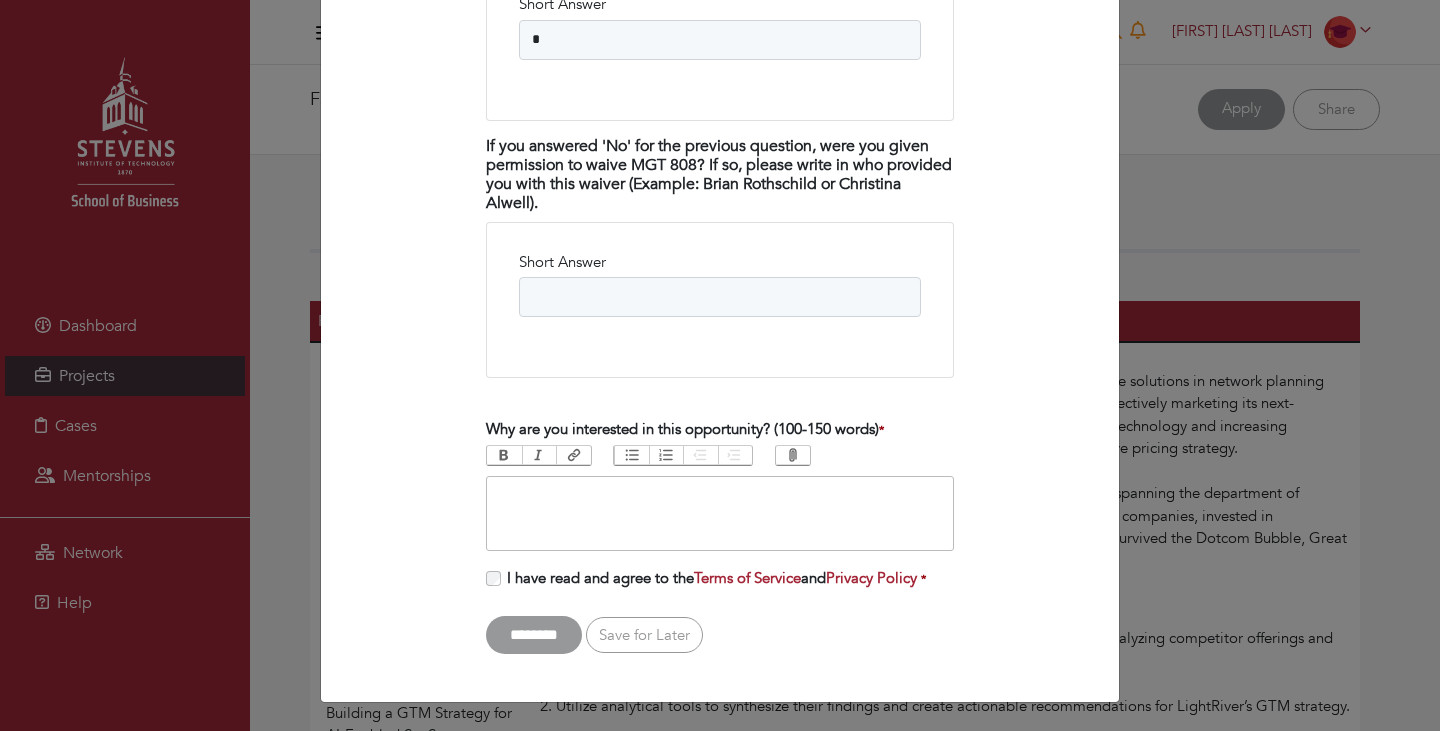 click at bounding box center (720, 513) 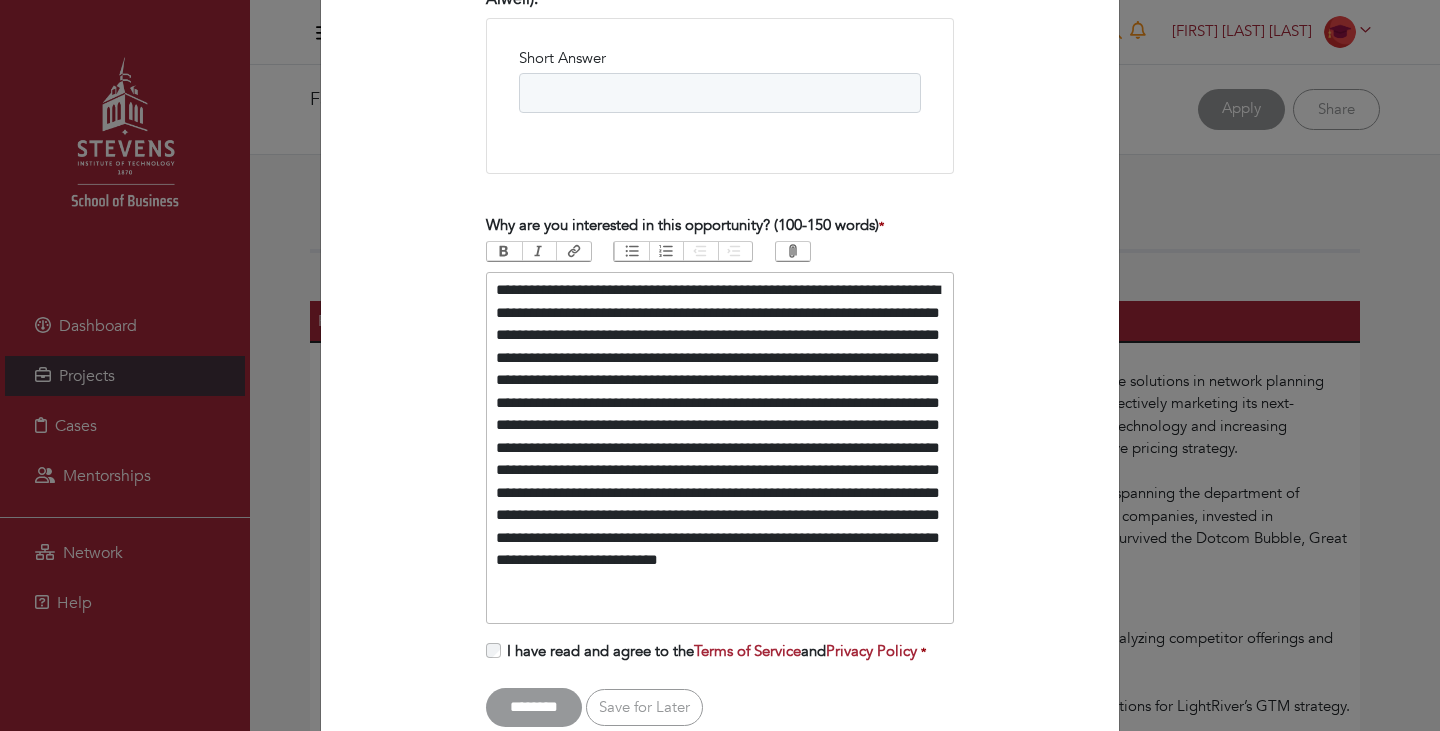 scroll, scrollTop: 4227, scrollLeft: 0, axis: vertical 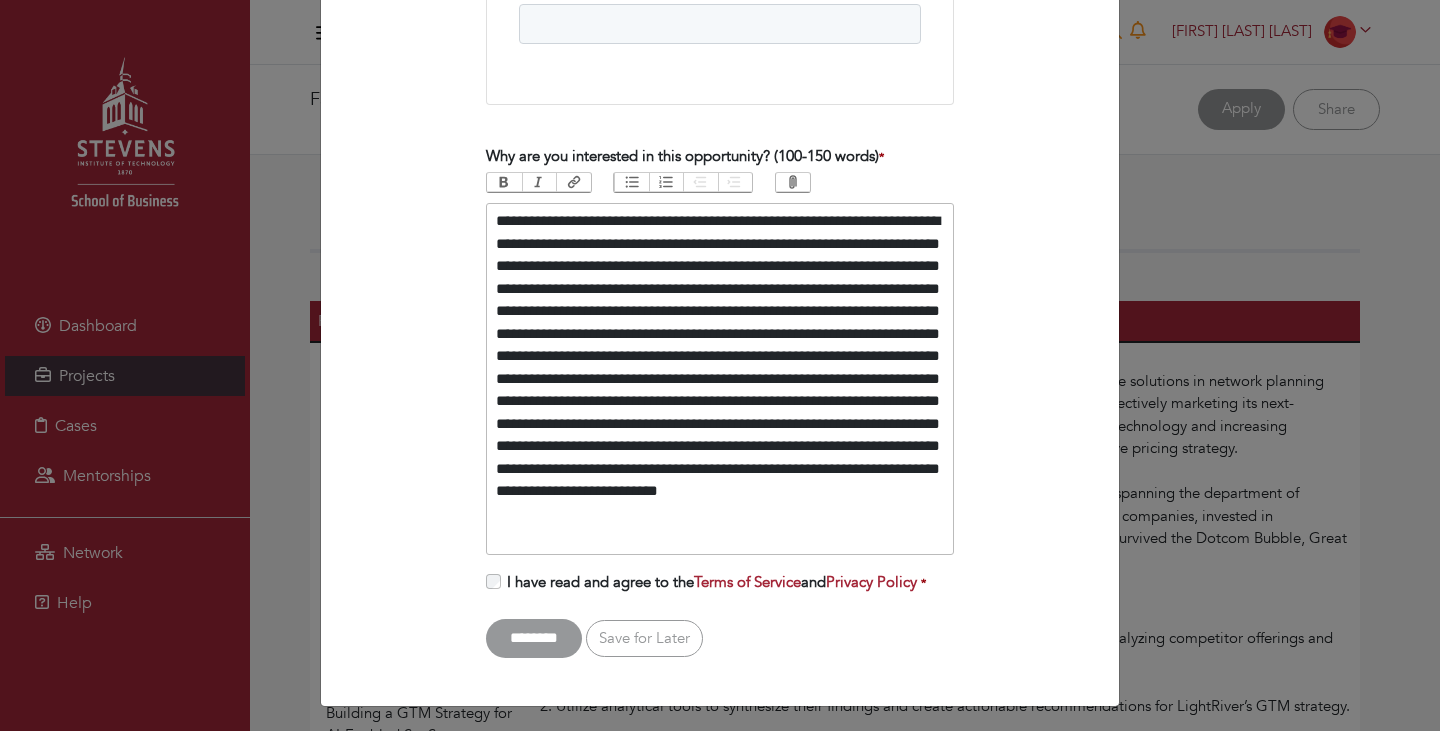 click on "**********" at bounding box center (720, 379) 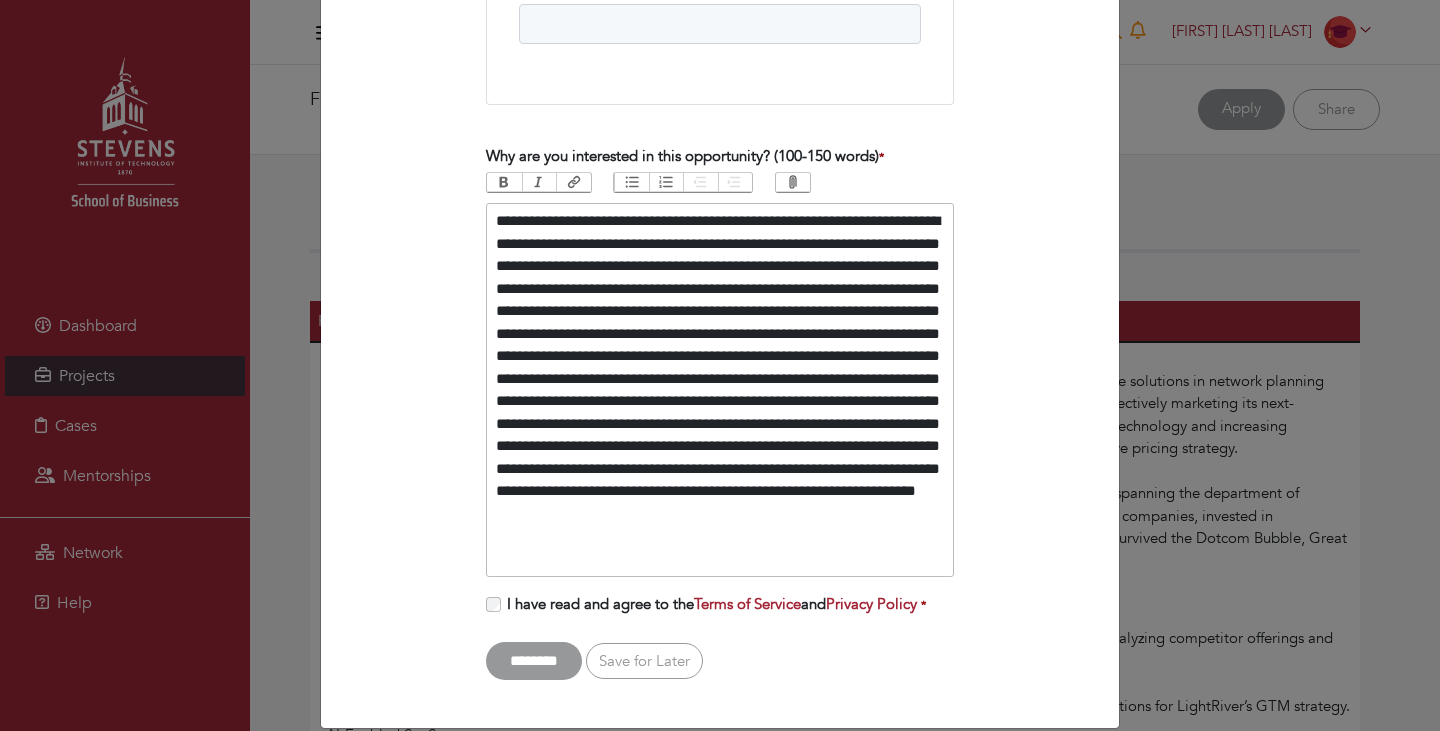 paste on "**********" 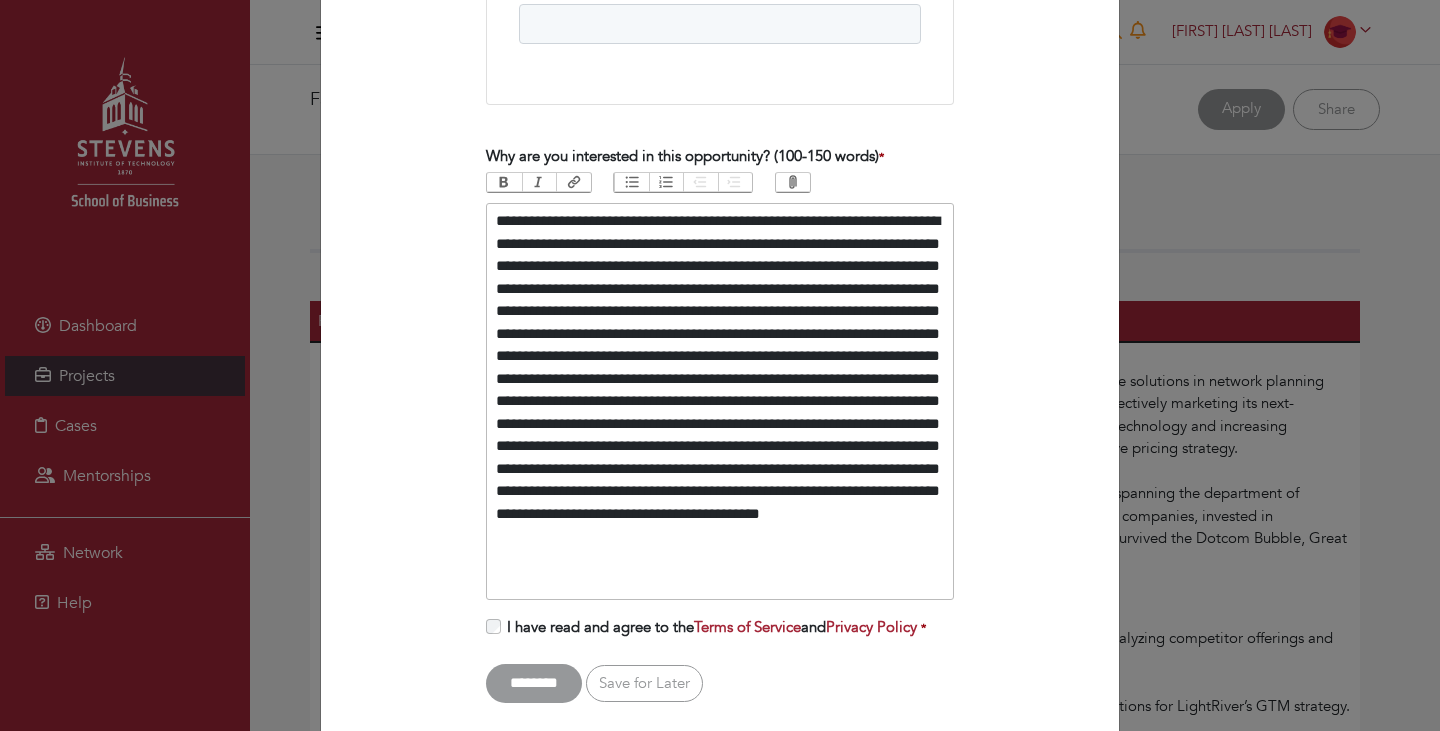 click on "**********" at bounding box center (720, 401) 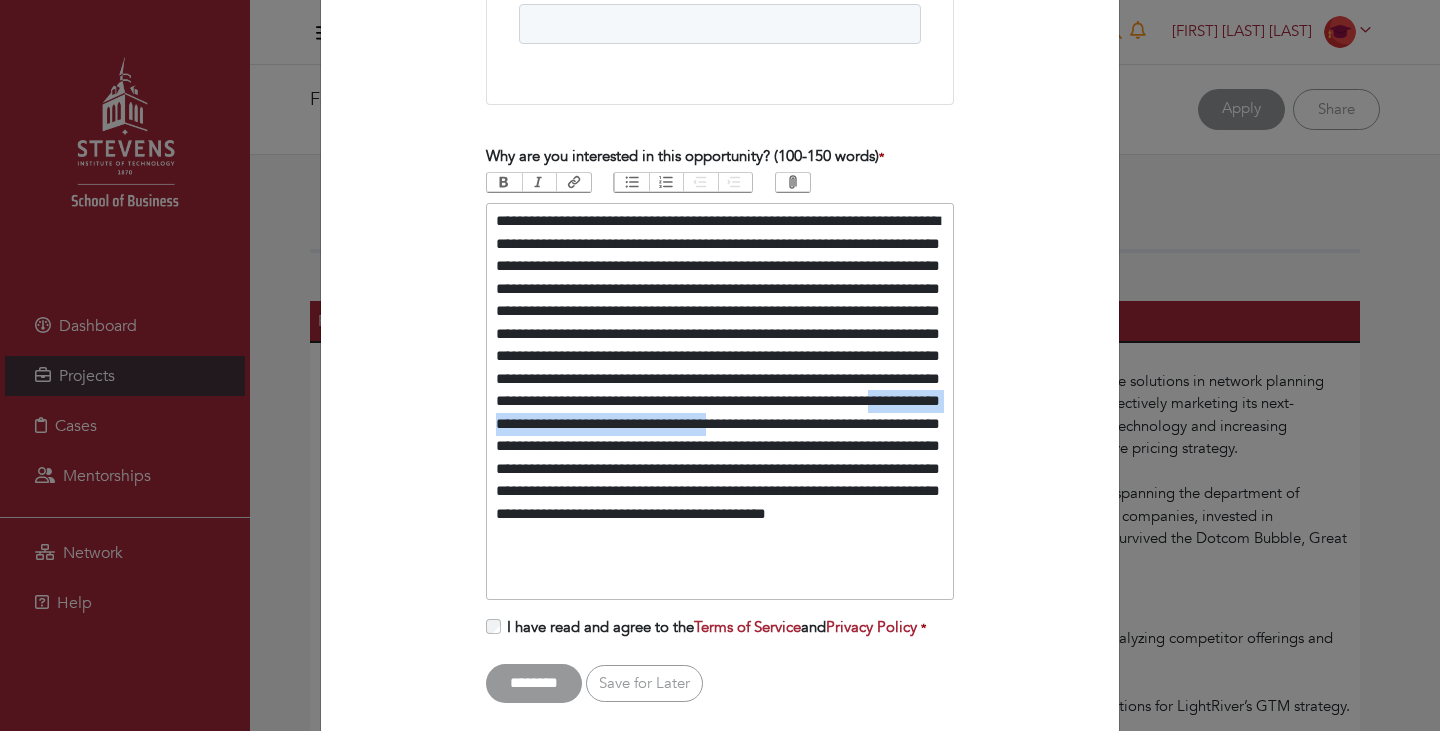 drag, startPoint x: 729, startPoint y: 447, endPoint x: 653, endPoint y: 475, distance: 80.99383 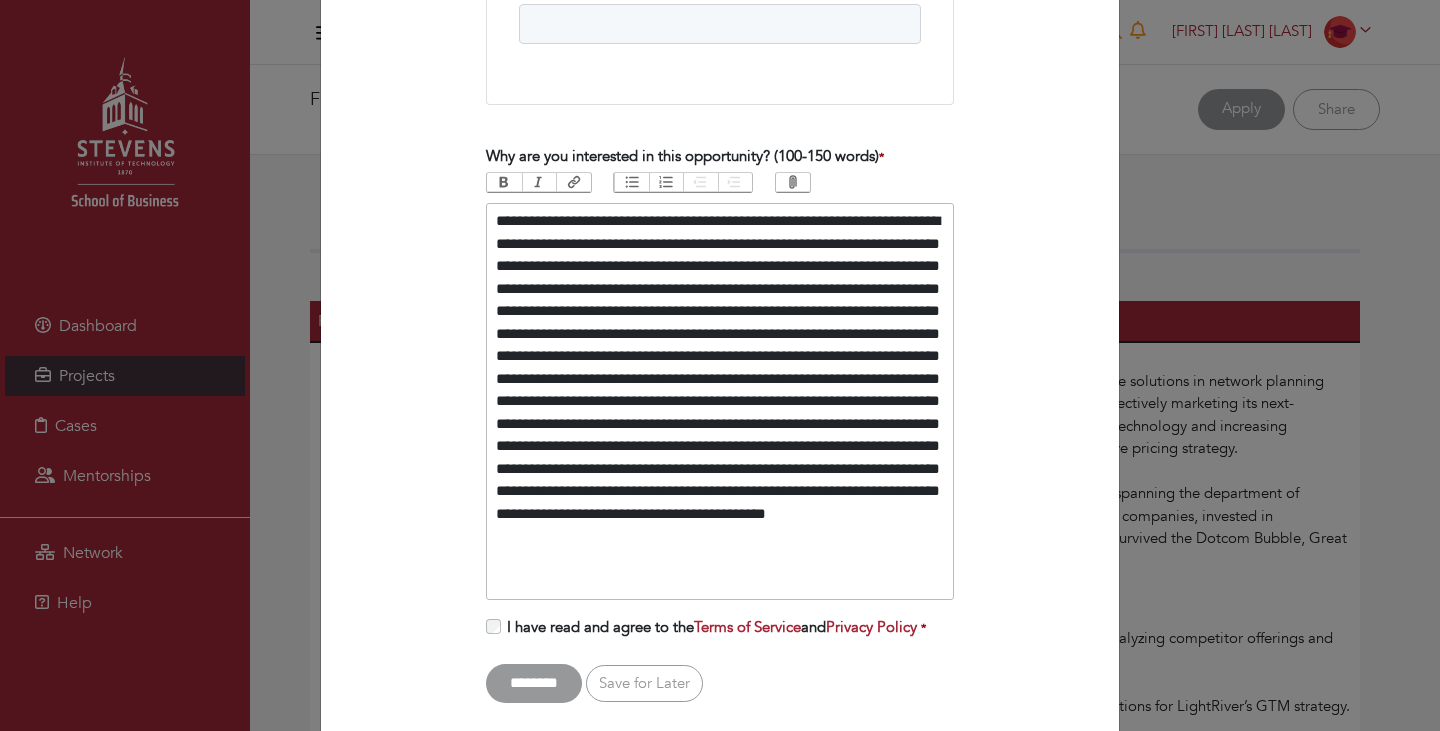 click on "Bold" at bounding box center (504, 183) 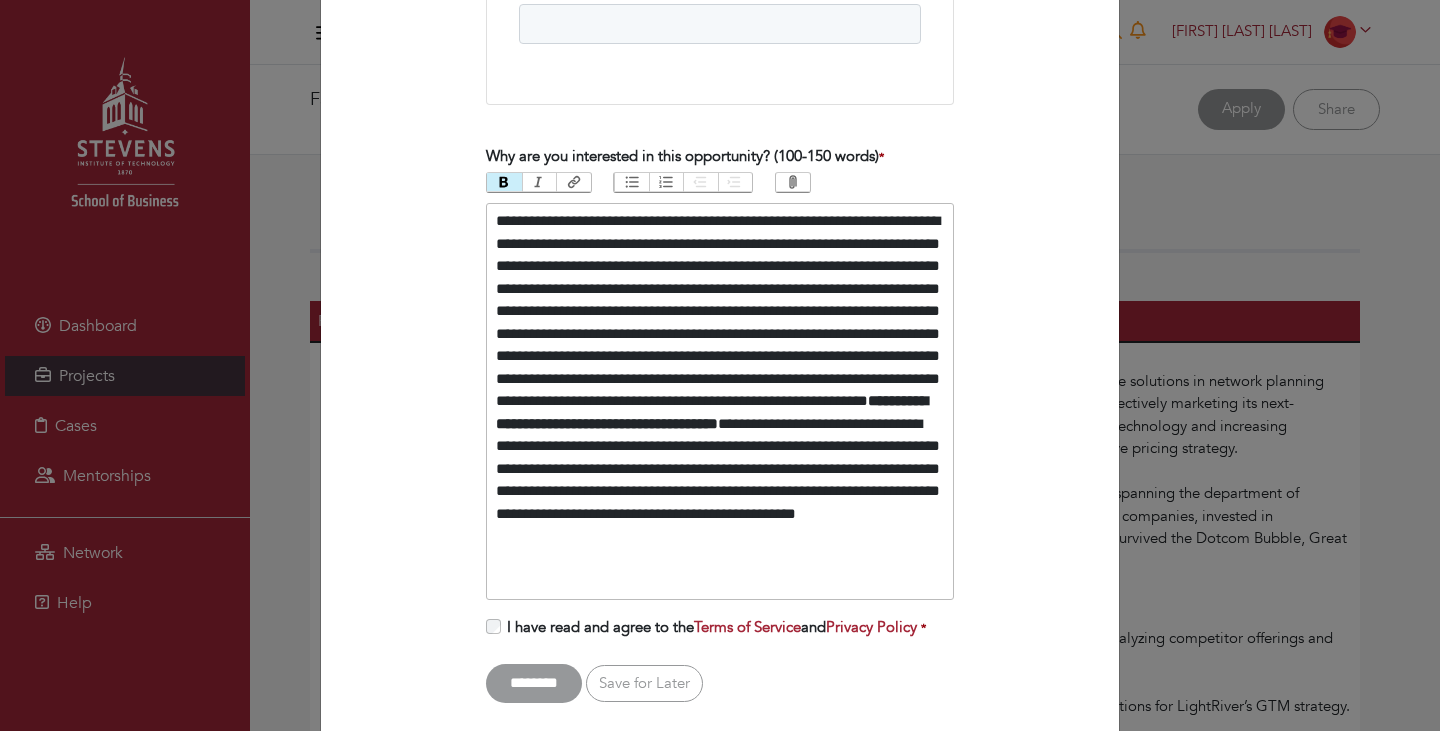 click on "Bold" at bounding box center (504, 183) 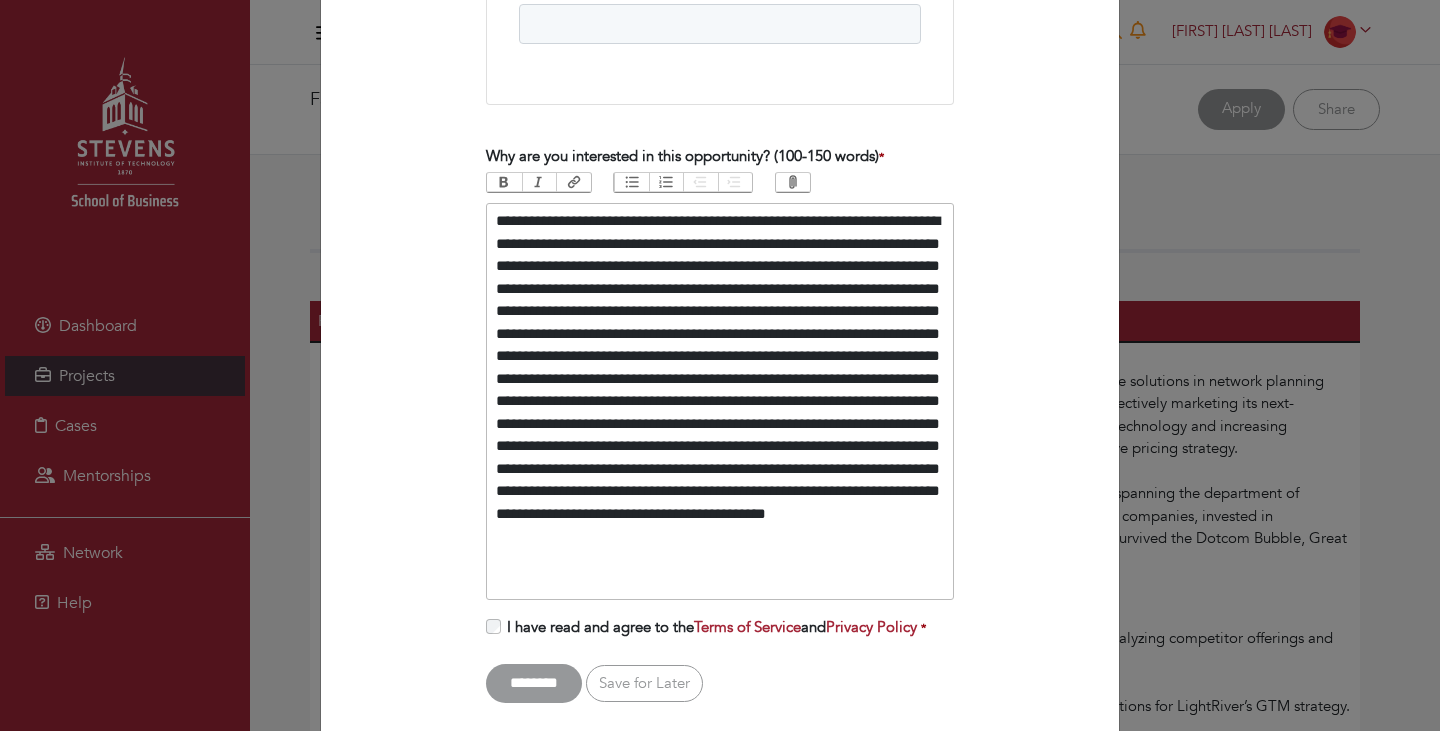 click on "Bold" at bounding box center [504, 183] 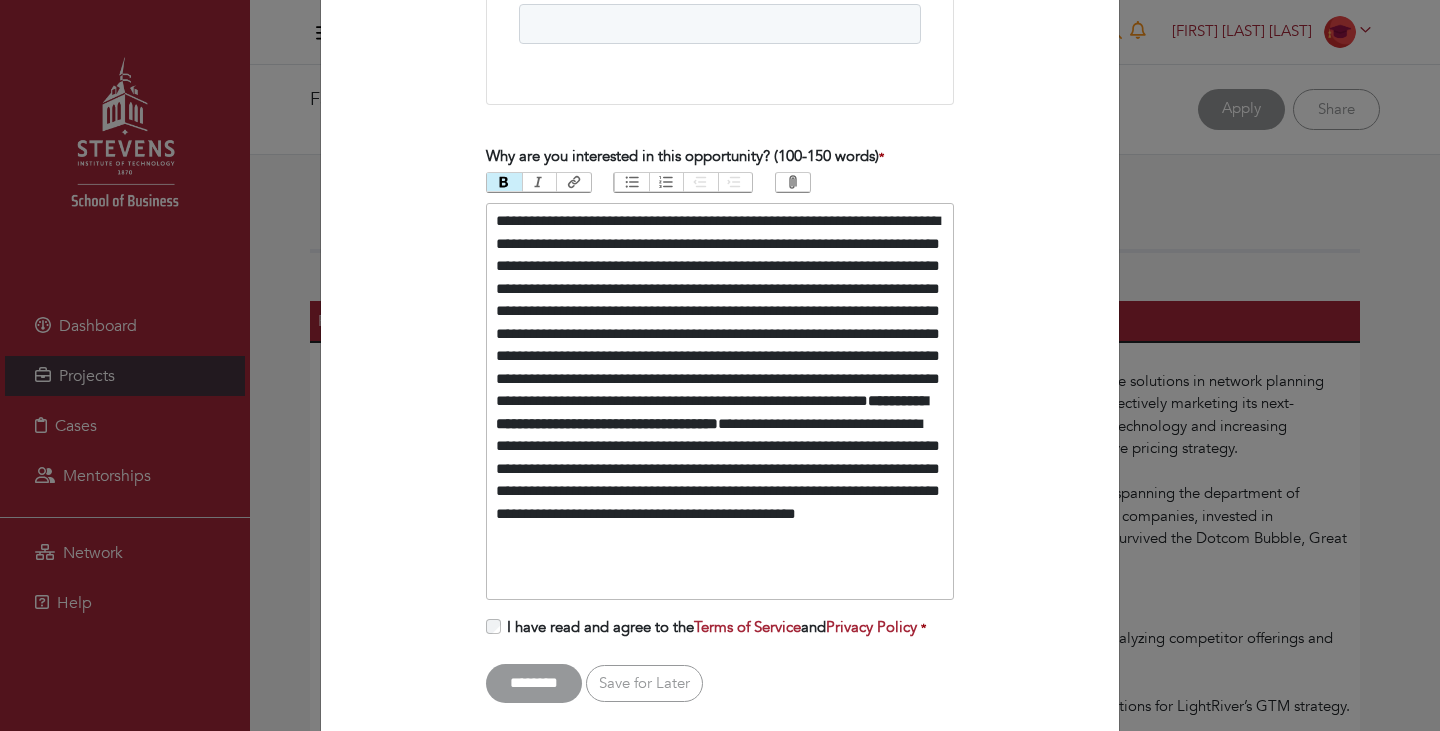 click on "**********" at bounding box center (712, 412) 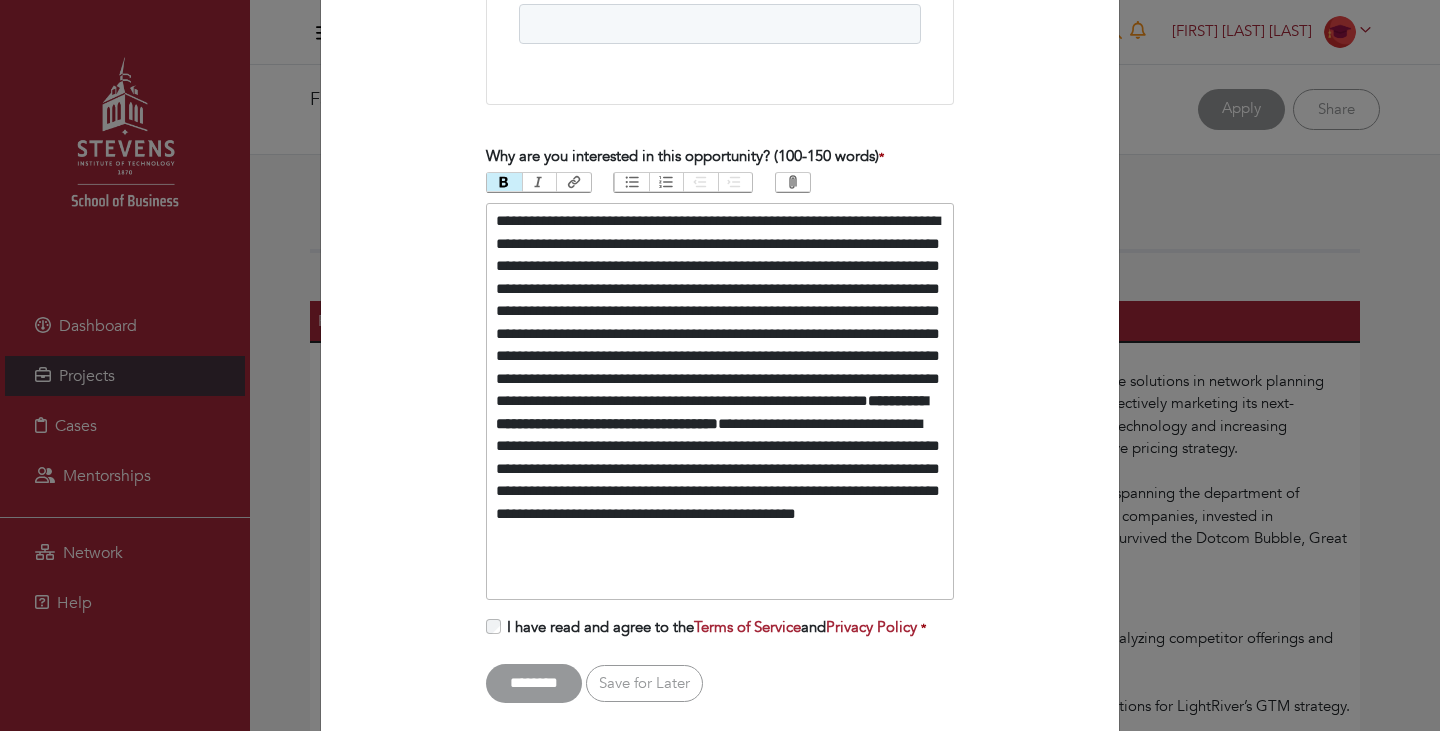 click on "**********" at bounding box center (712, 412) 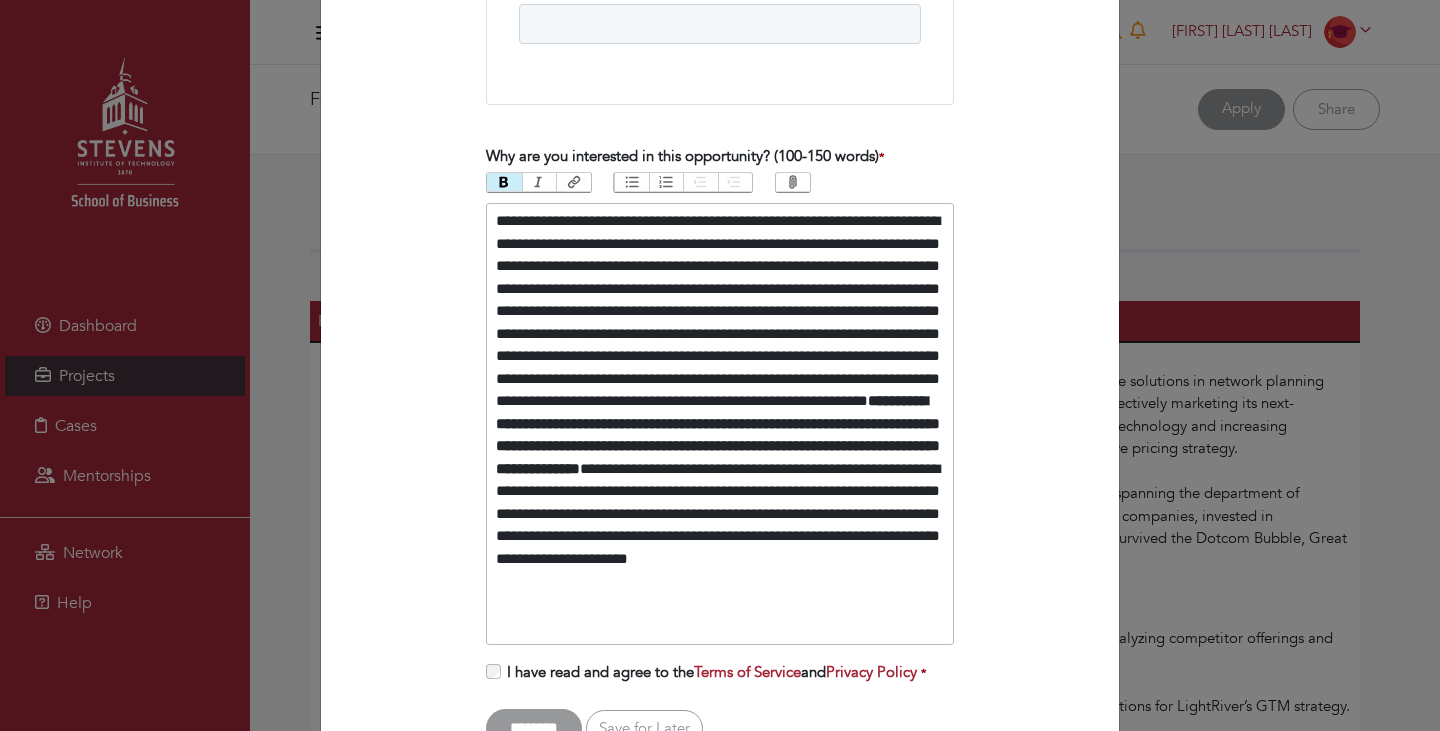 click on "**********" at bounding box center (718, 434) 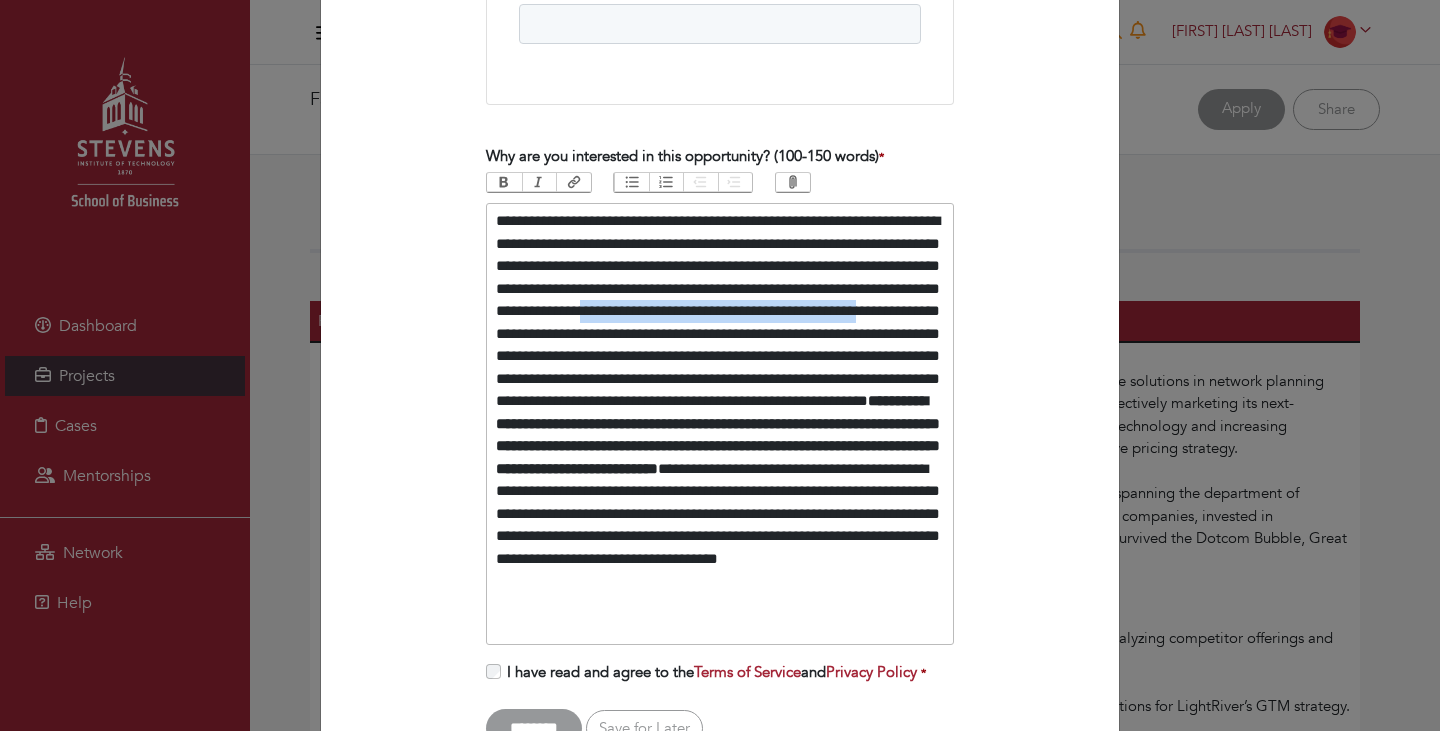 drag, startPoint x: 490, startPoint y: 333, endPoint x: 810, endPoint y: 341, distance: 320.09998 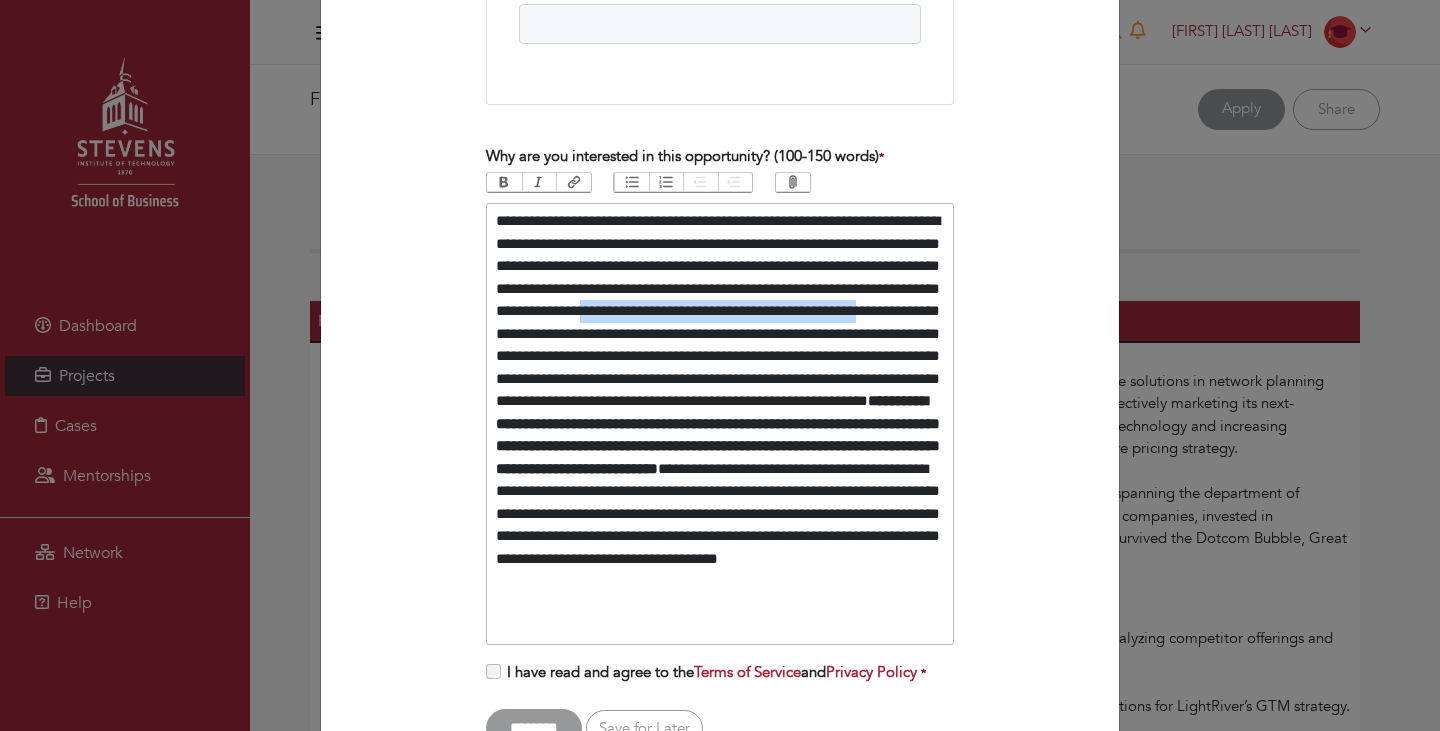 click on "**********" at bounding box center [720, 424] 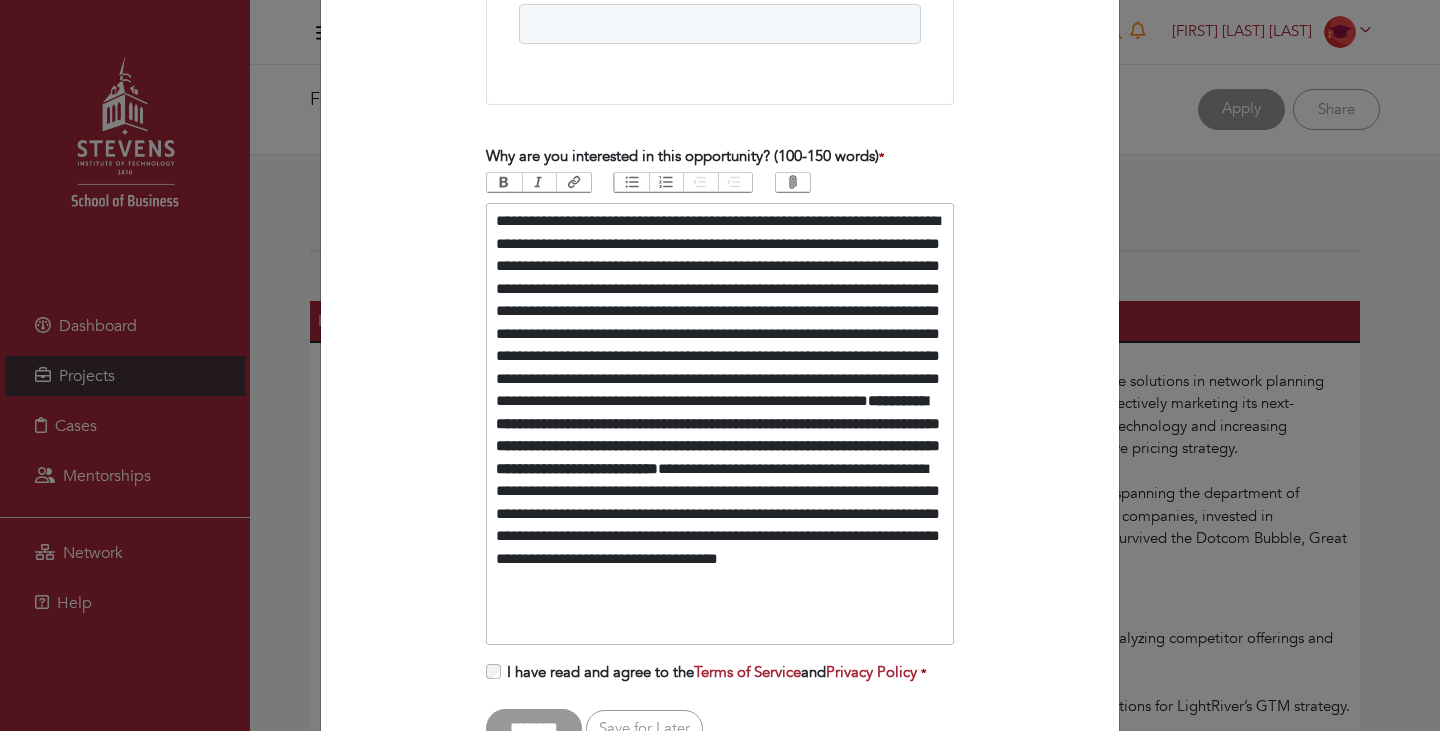click on "**********" at bounding box center [718, 434] 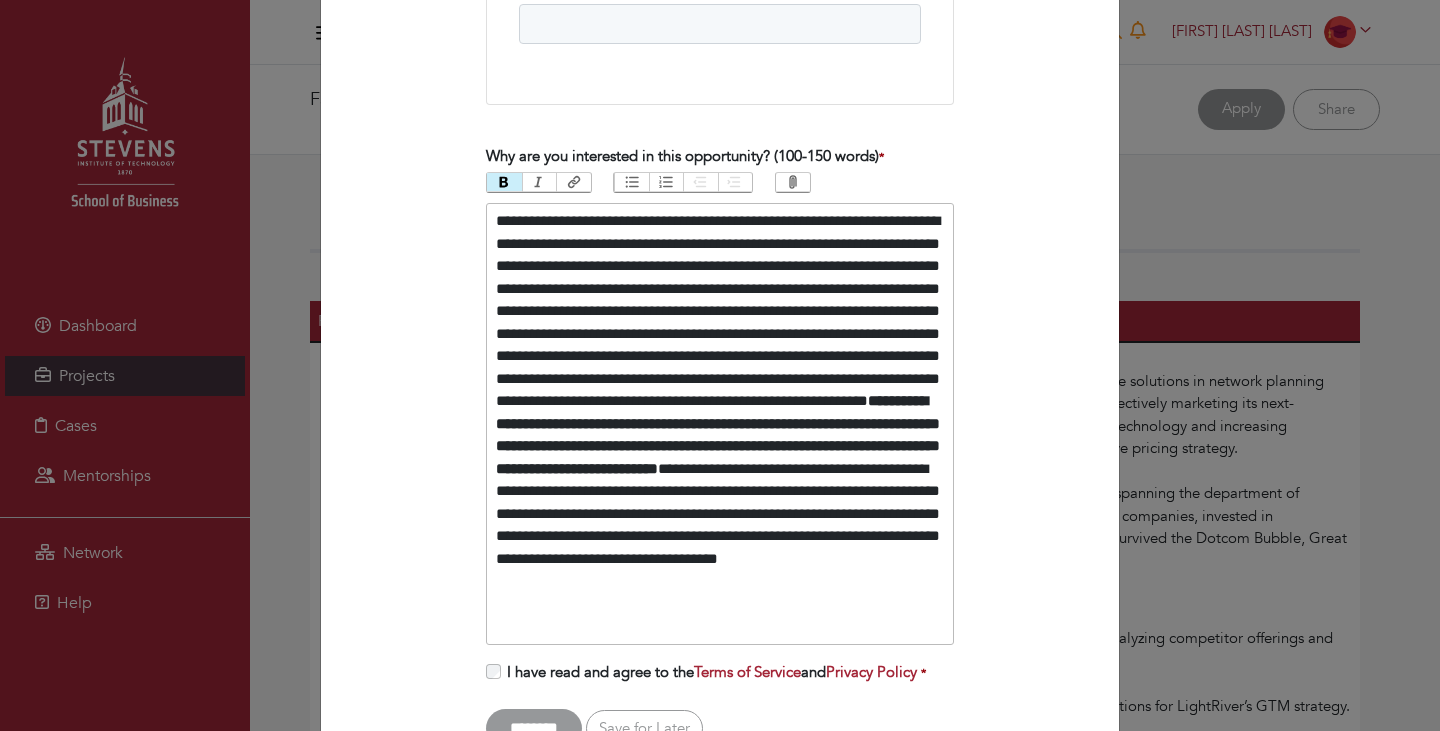 paste on "**********" 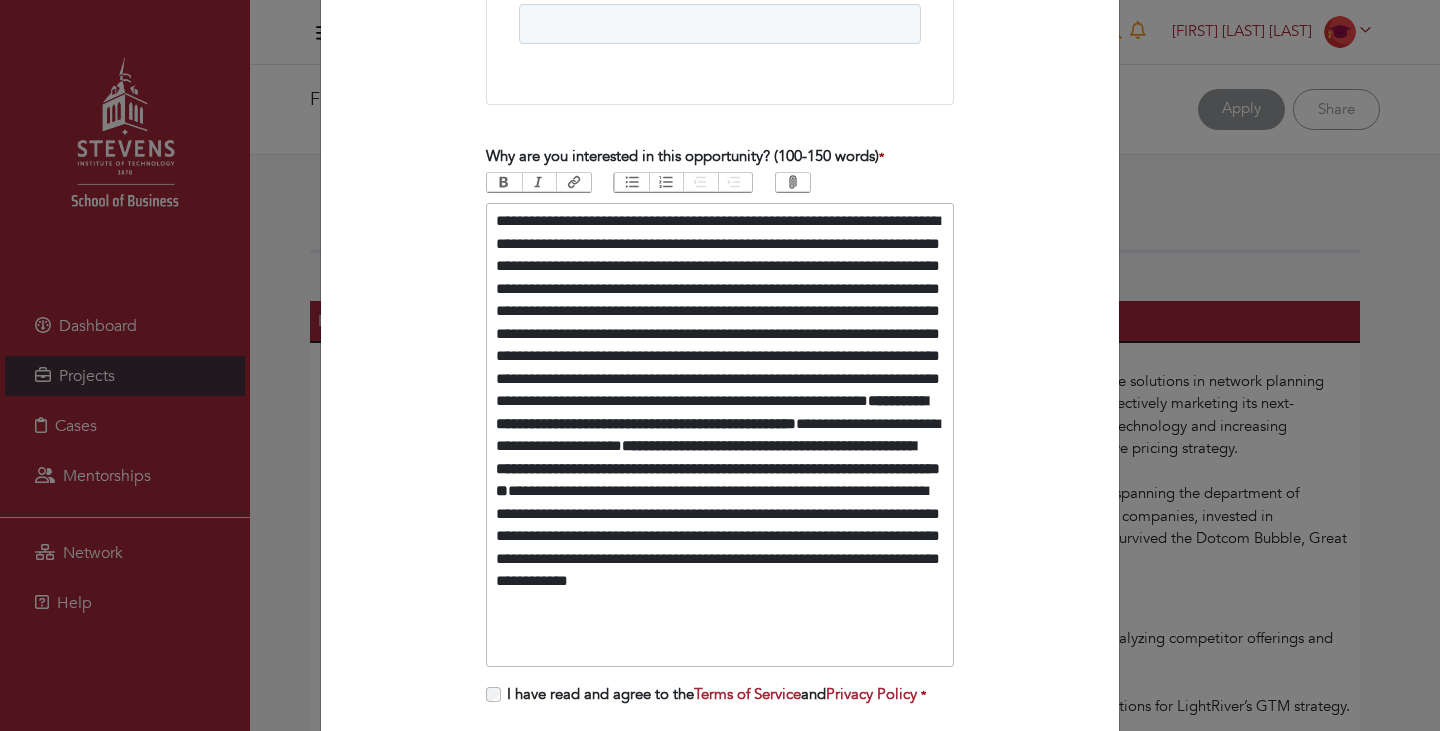 click on "**********" at bounding box center [720, 435] 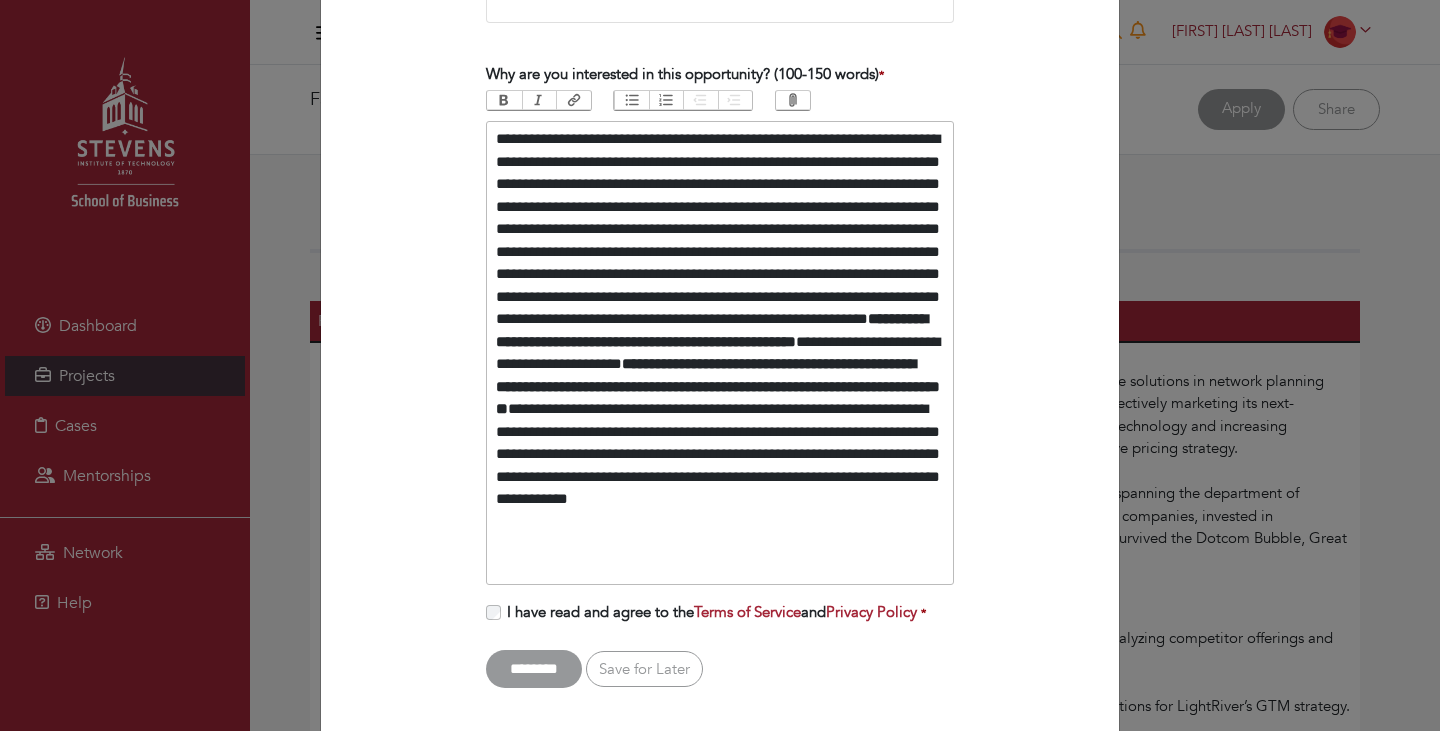 scroll, scrollTop: 4410, scrollLeft: 0, axis: vertical 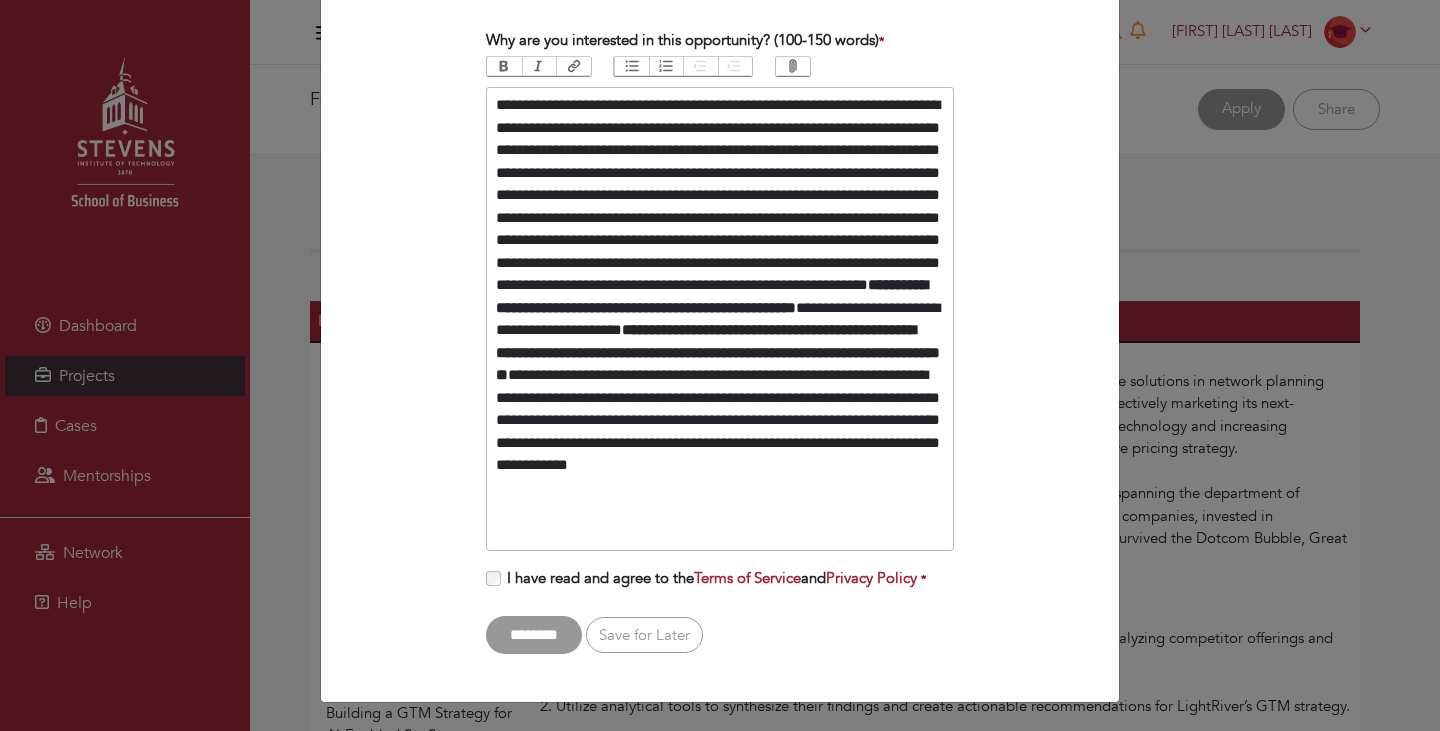 click on "**********" at bounding box center [720, 319] 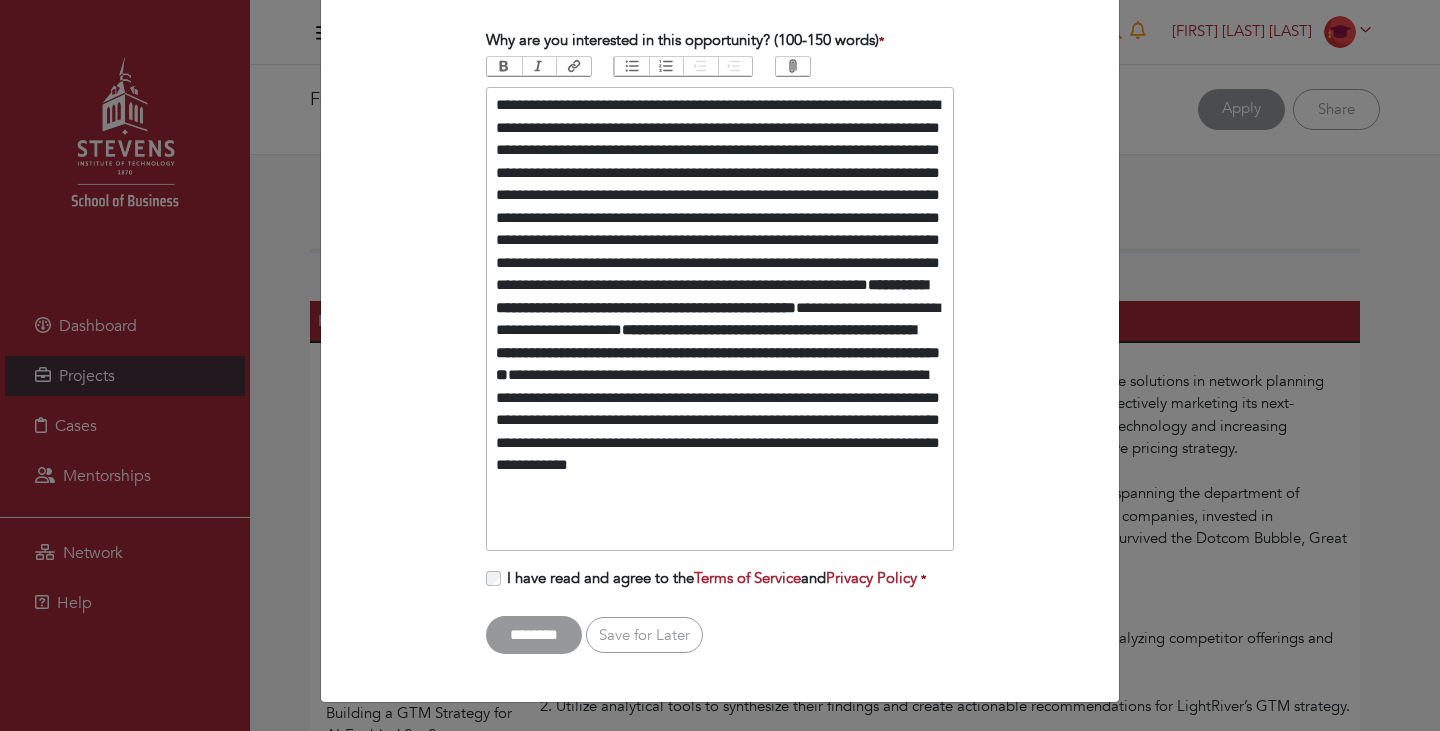 paste on "**********" 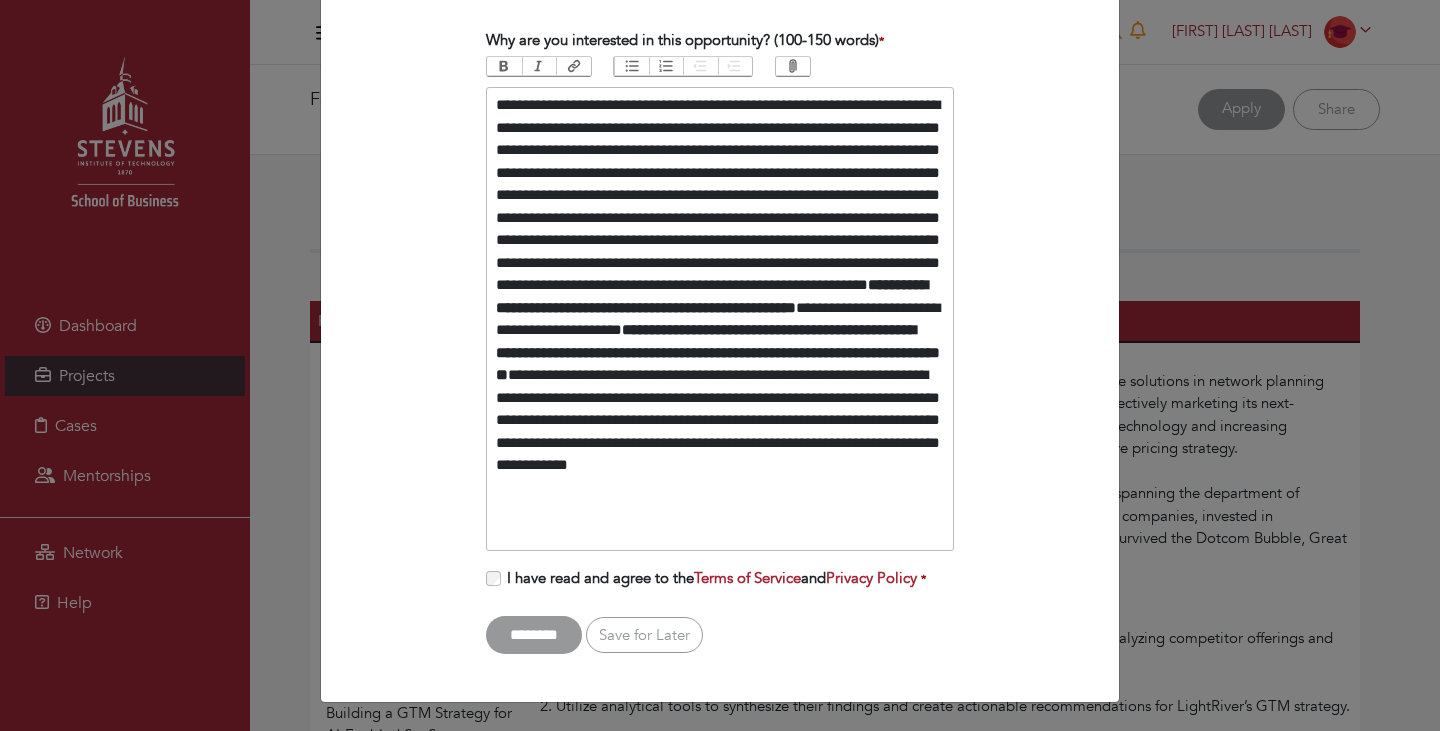 type on "**********" 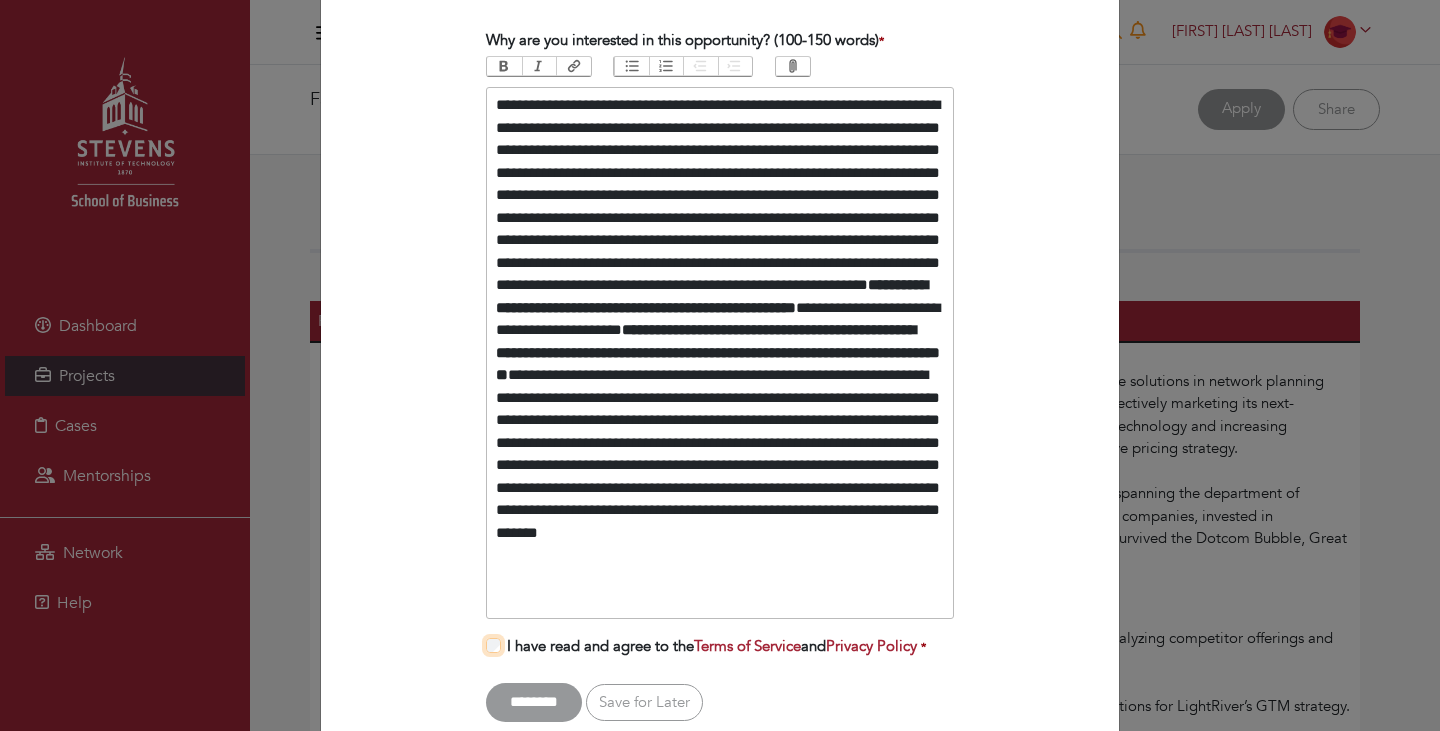 scroll, scrollTop: 4478, scrollLeft: 0, axis: vertical 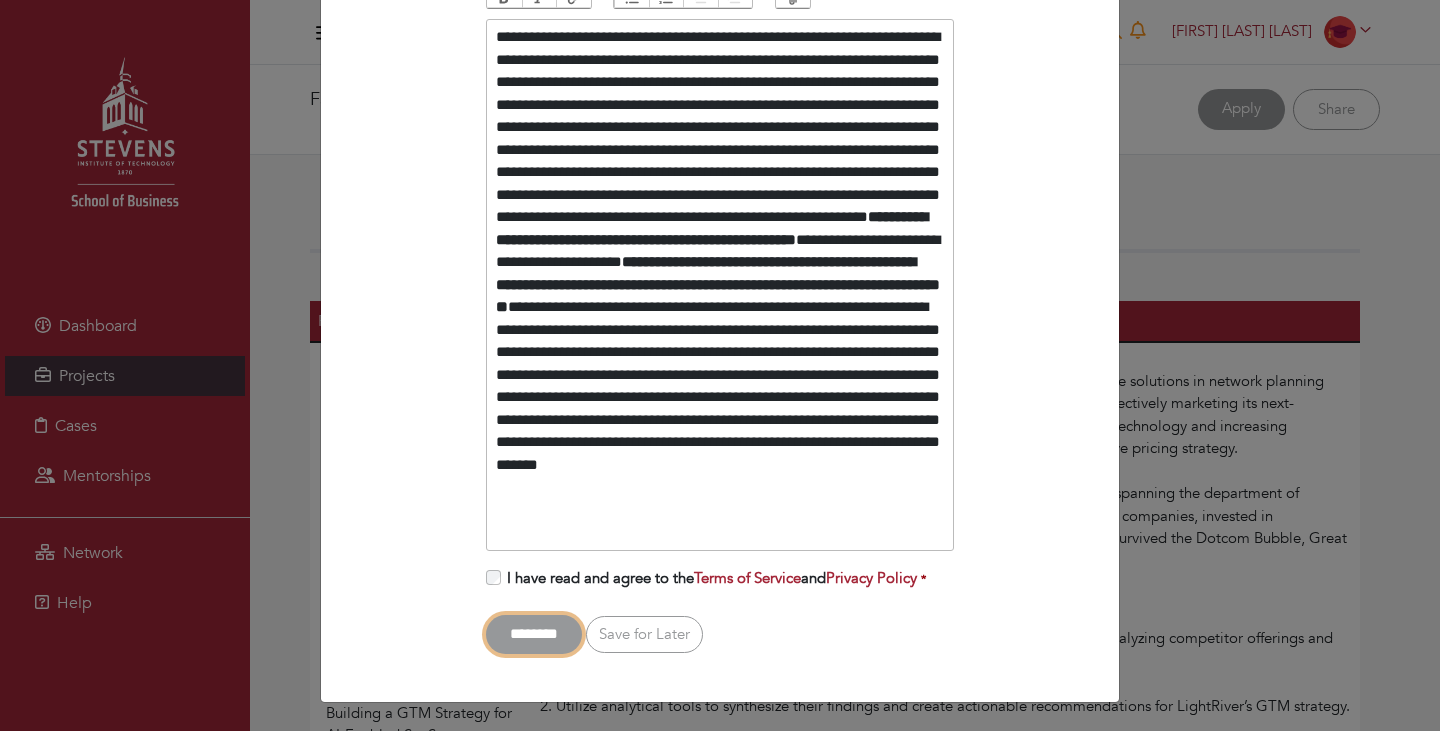 click on "********" at bounding box center [534, 634] 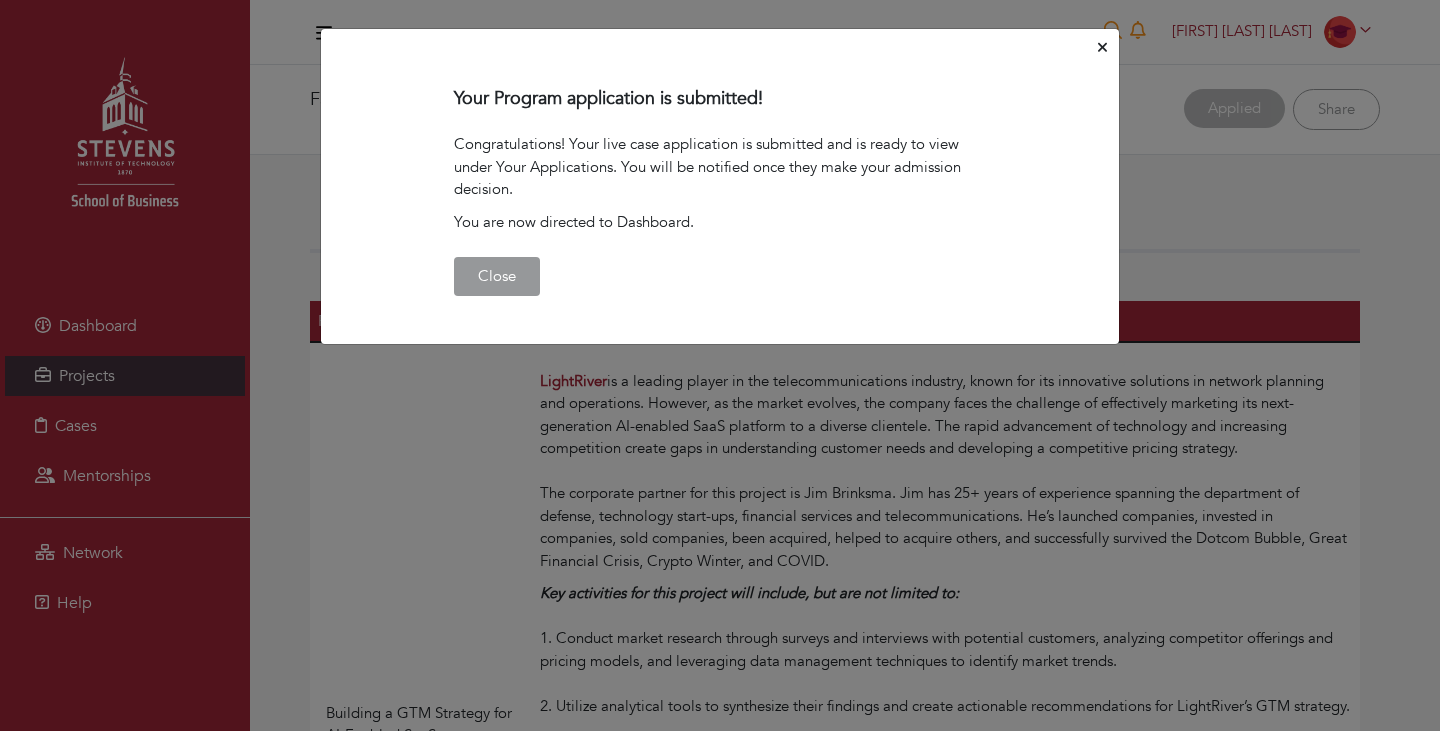 scroll, scrollTop: 0, scrollLeft: 0, axis: both 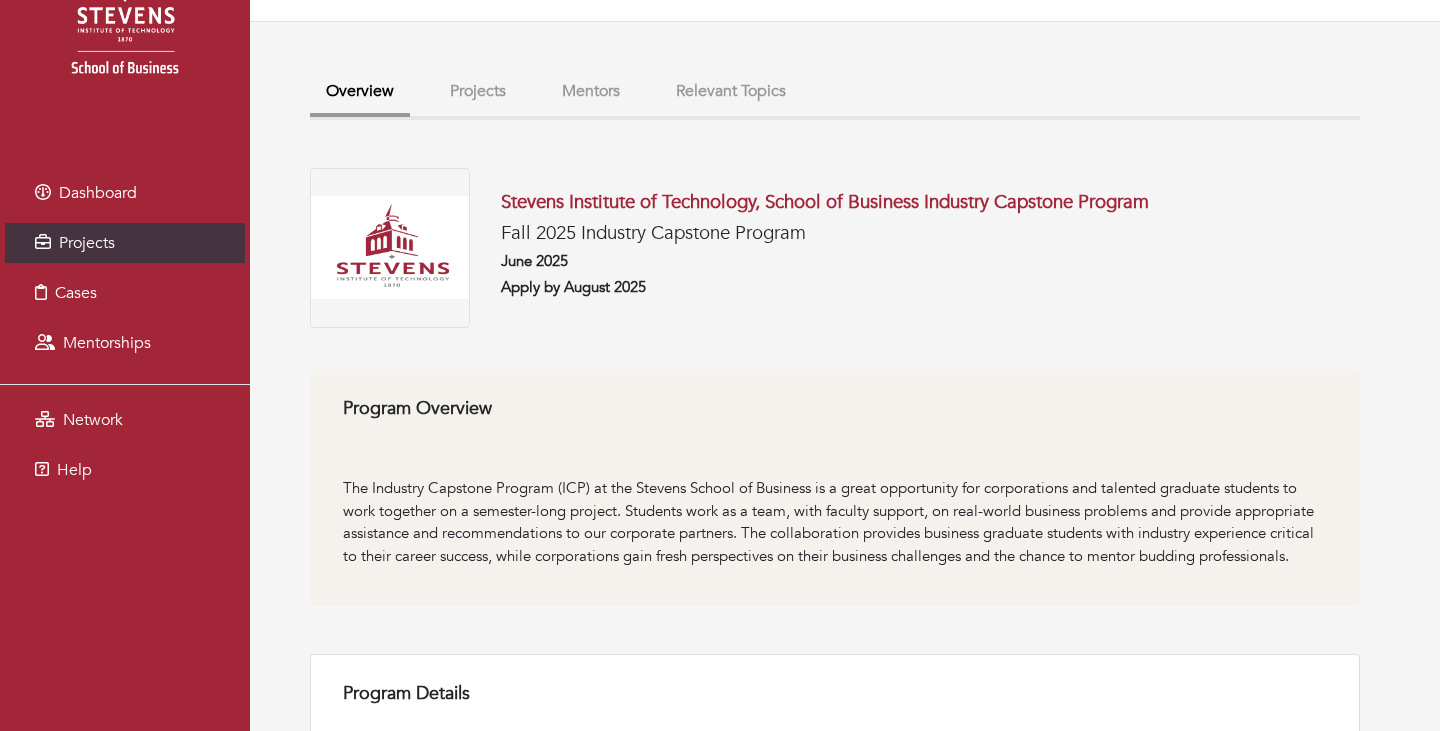 click on "Projects" at bounding box center [478, 93] 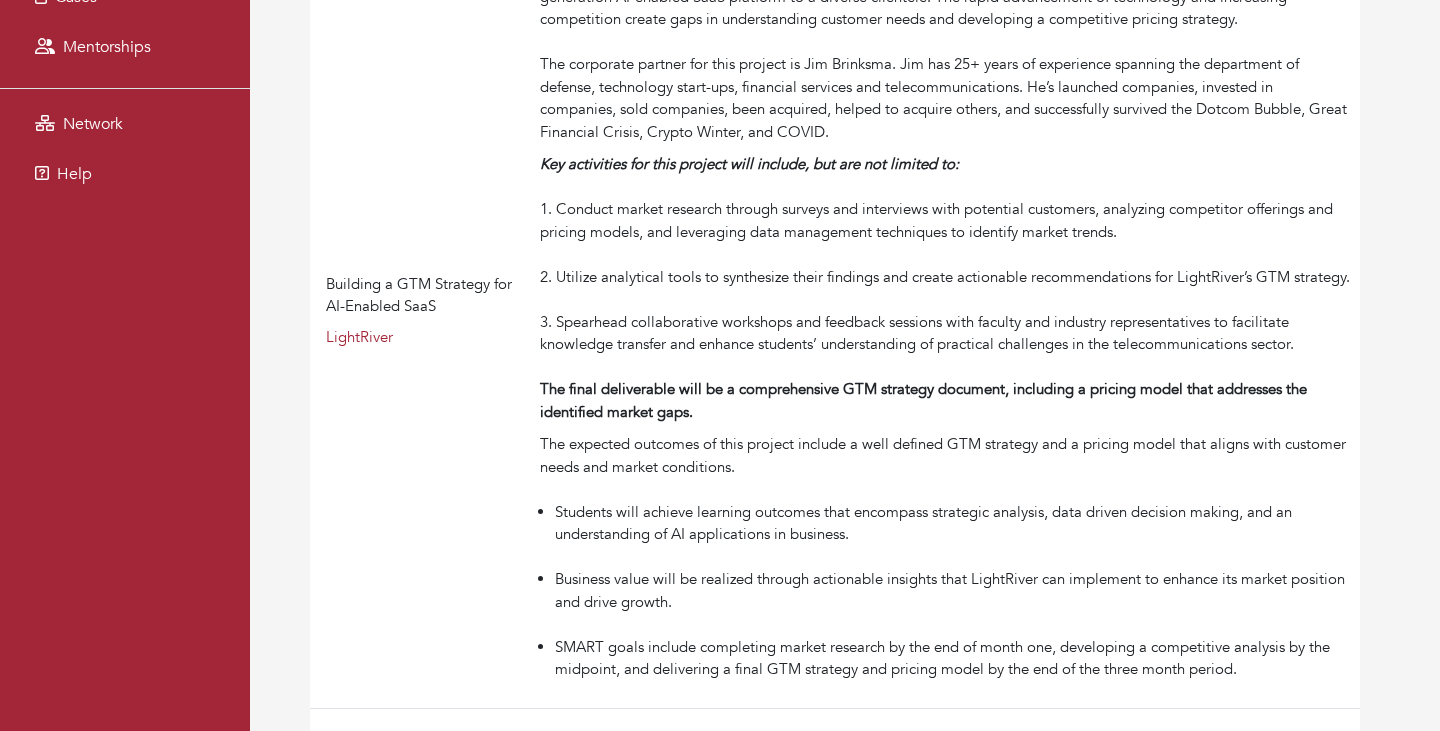 scroll, scrollTop: 428, scrollLeft: 0, axis: vertical 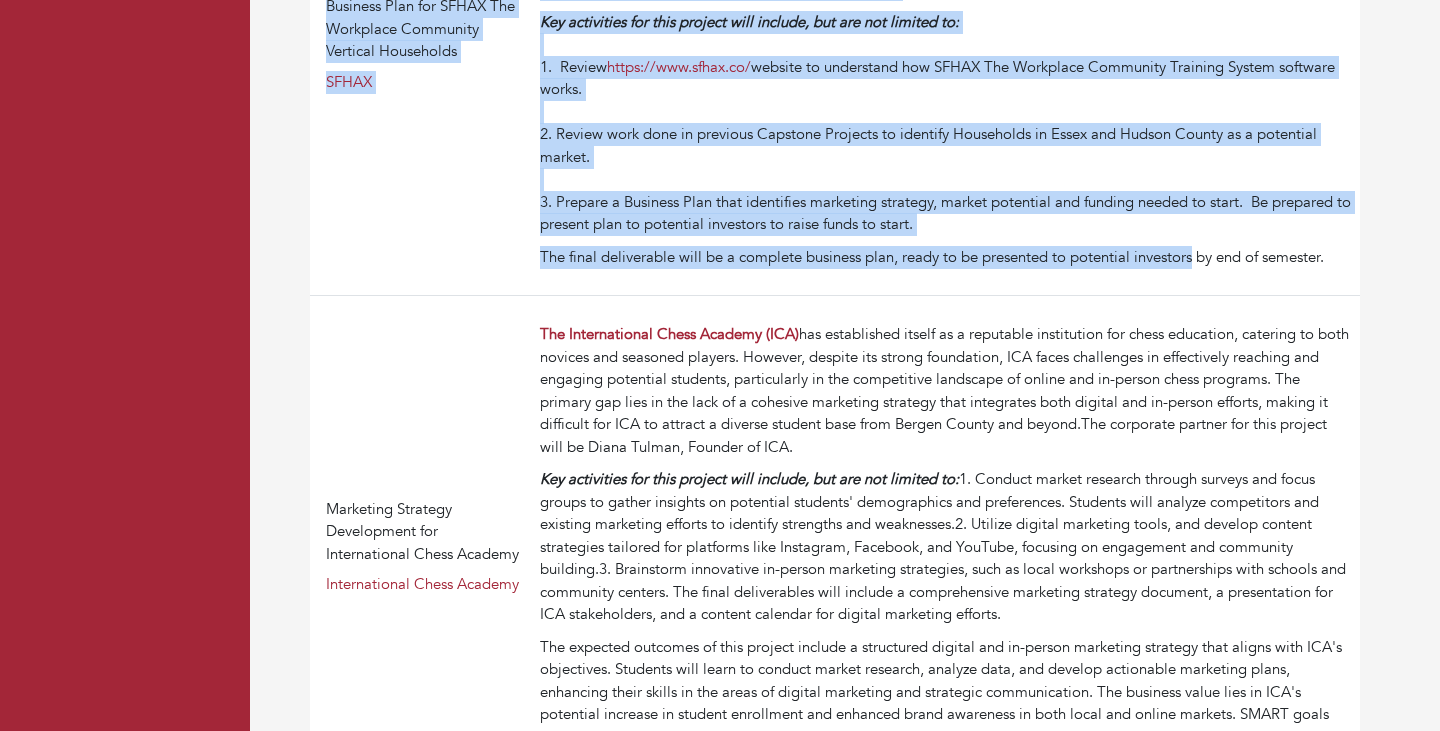 drag, startPoint x: 460, startPoint y: 96, endPoint x: 1202, endPoint y: 289, distance: 766.68964 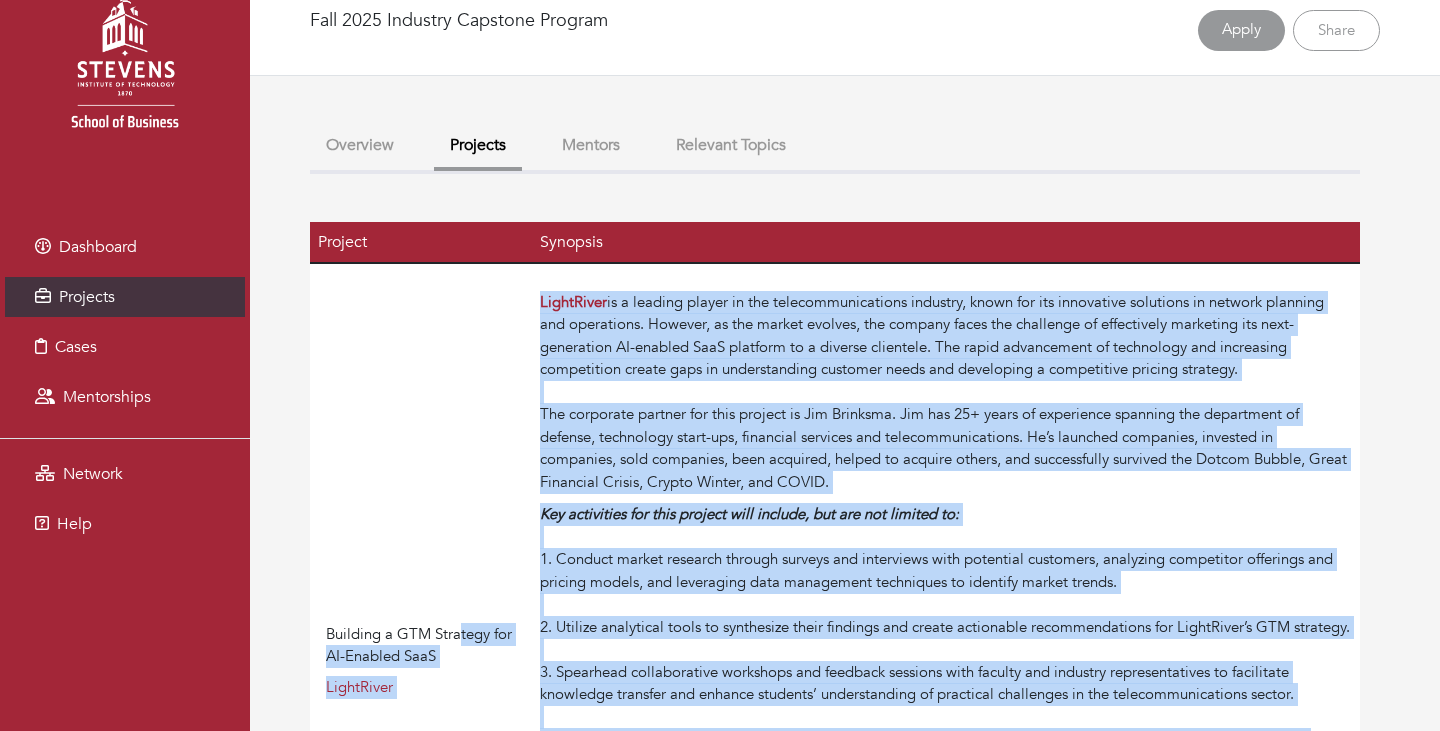 scroll, scrollTop: 16, scrollLeft: 0, axis: vertical 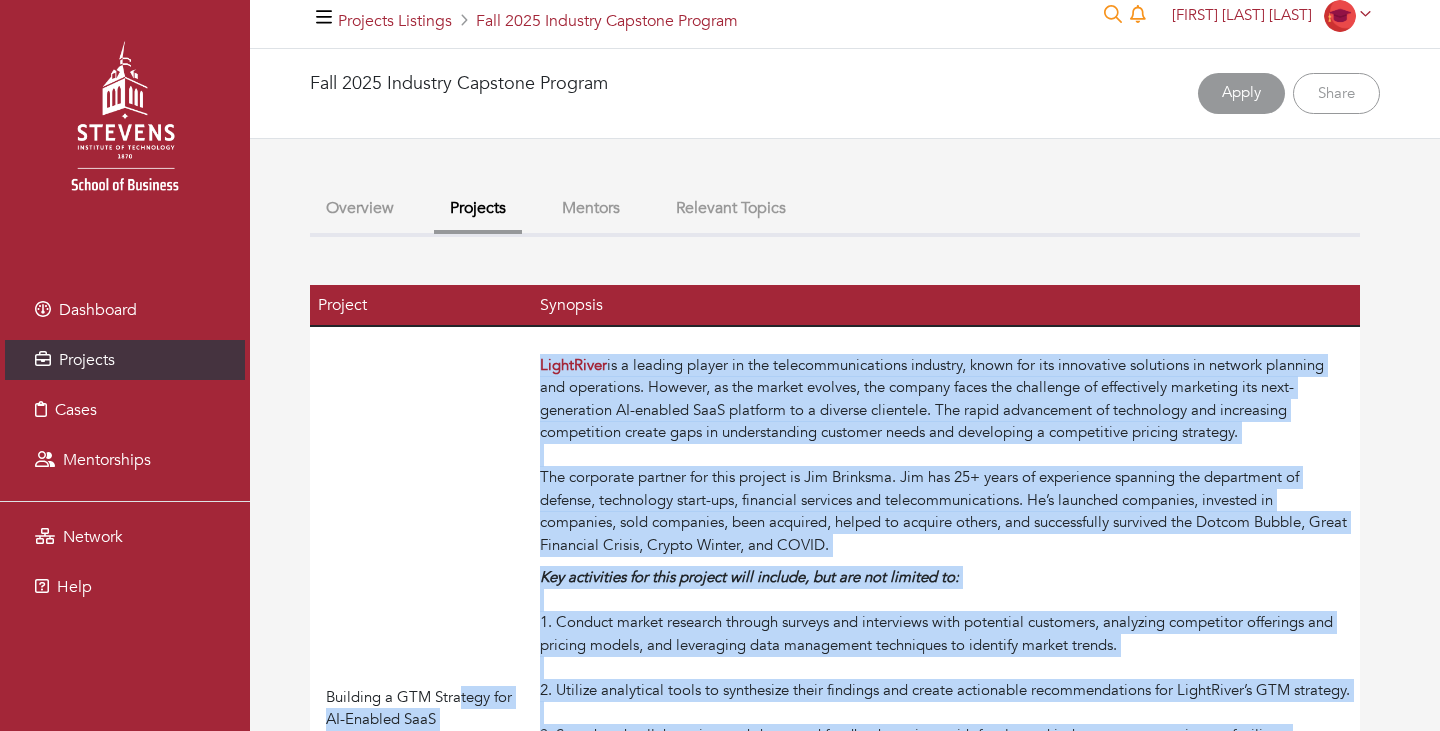 drag, startPoint x: 1338, startPoint y: 283, endPoint x: 508, endPoint y: 380, distance: 835.64886 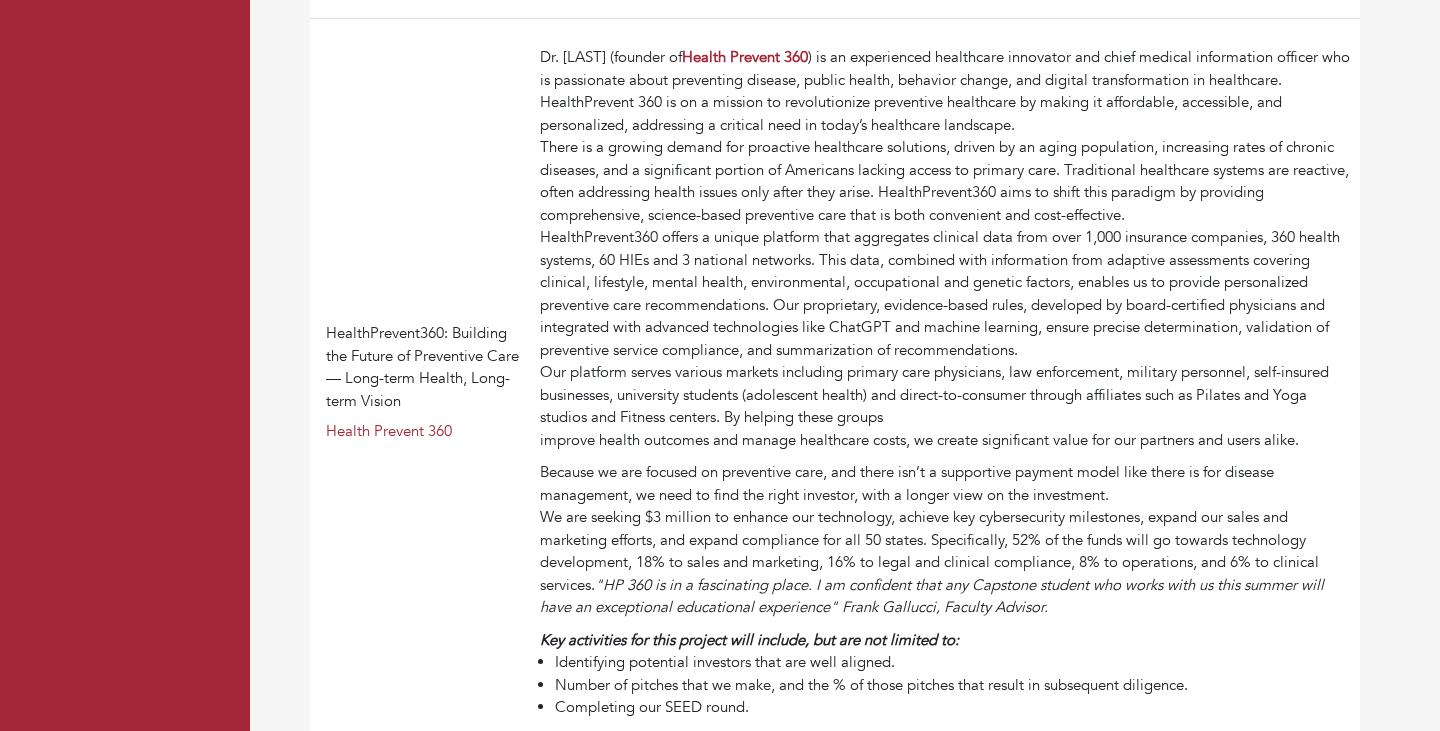 scroll, scrollTop: 3686, scrollLeft: 0, axis: vertical 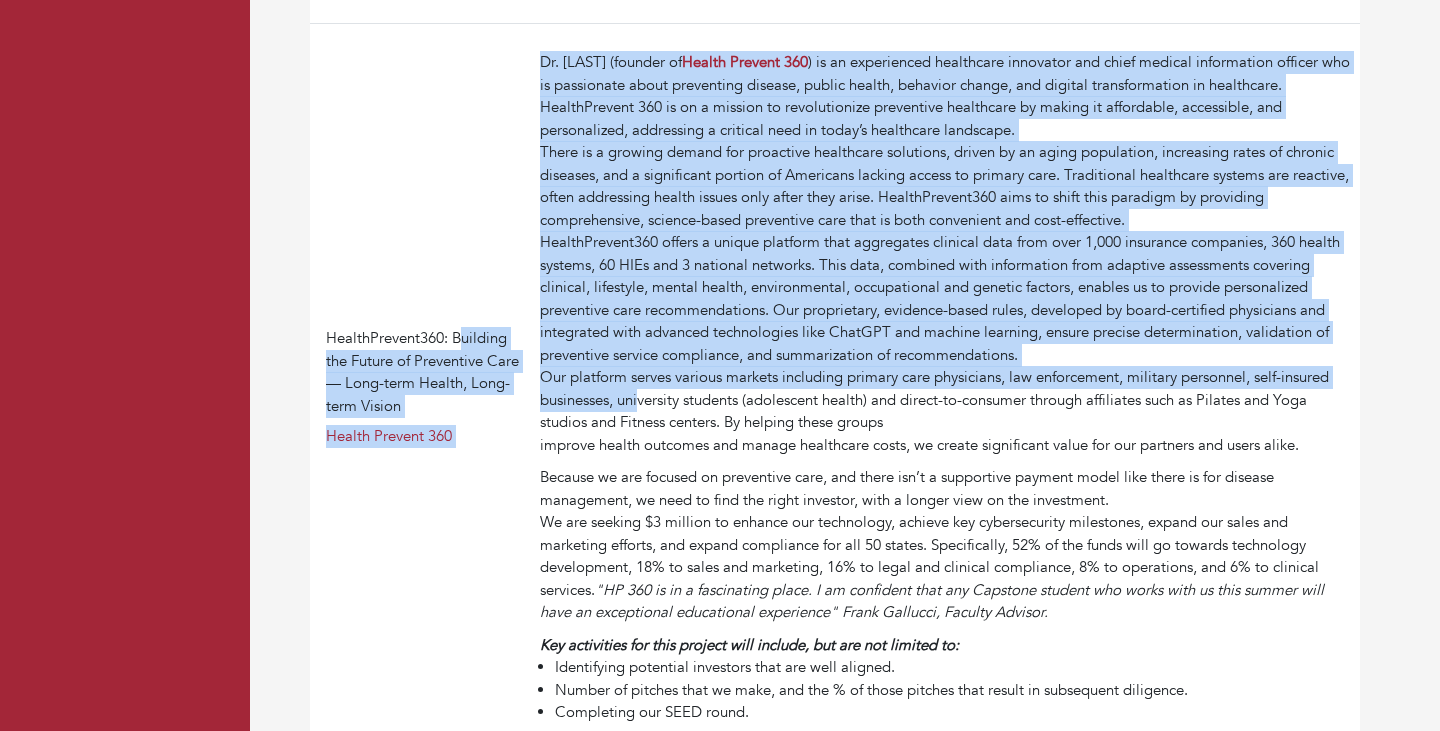 drag, startPoint x: 519, startPoint y: 73, endPoint x: 643, endPoint y: 450, distance: 396.869 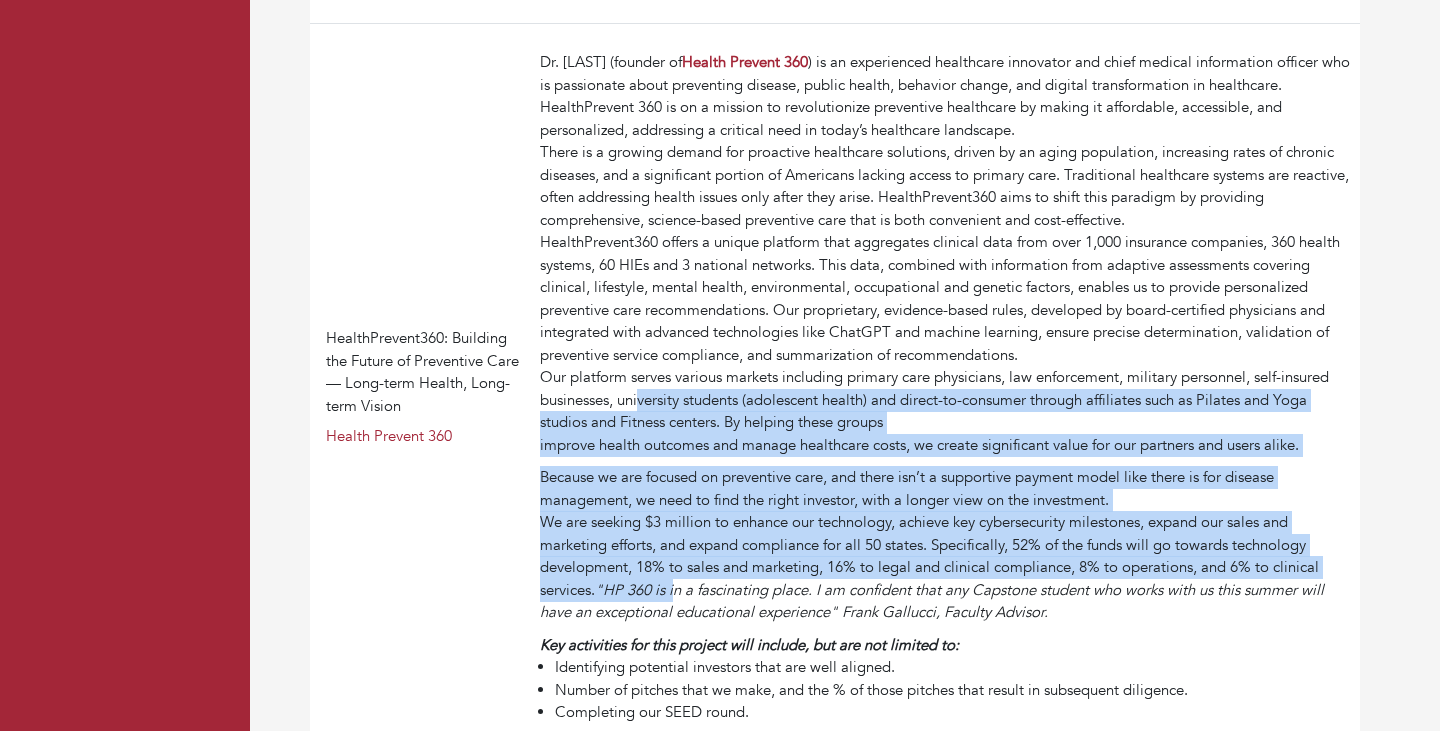 drag, startPoint x: 643, startPoint y: 450, endPoint x: 674, endPoint y: 609, distance: 161.99382 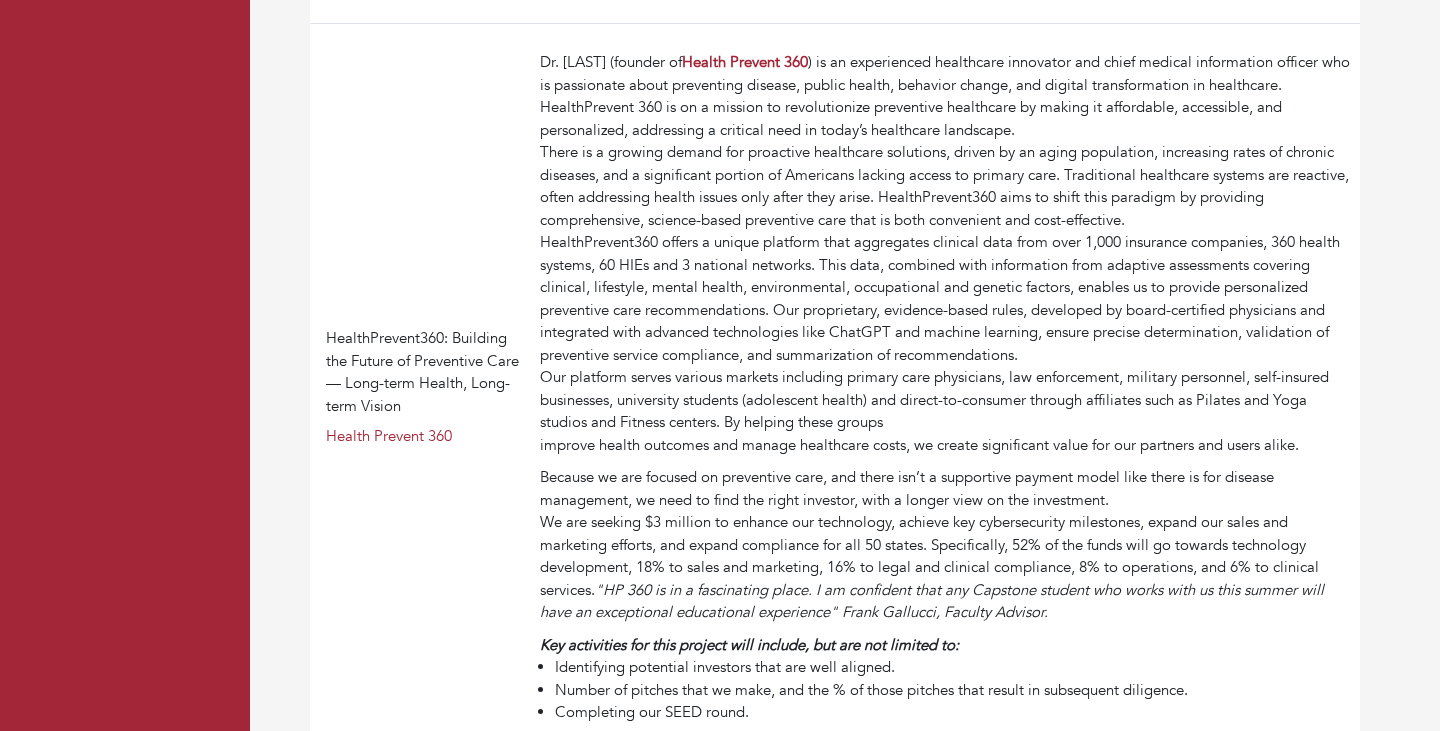 click on "HealthPrevent360: Building the Future of Preventive Care— Long-term Health, Long-term Vision
Health Prevent 360" at bounding box center (421, 388) 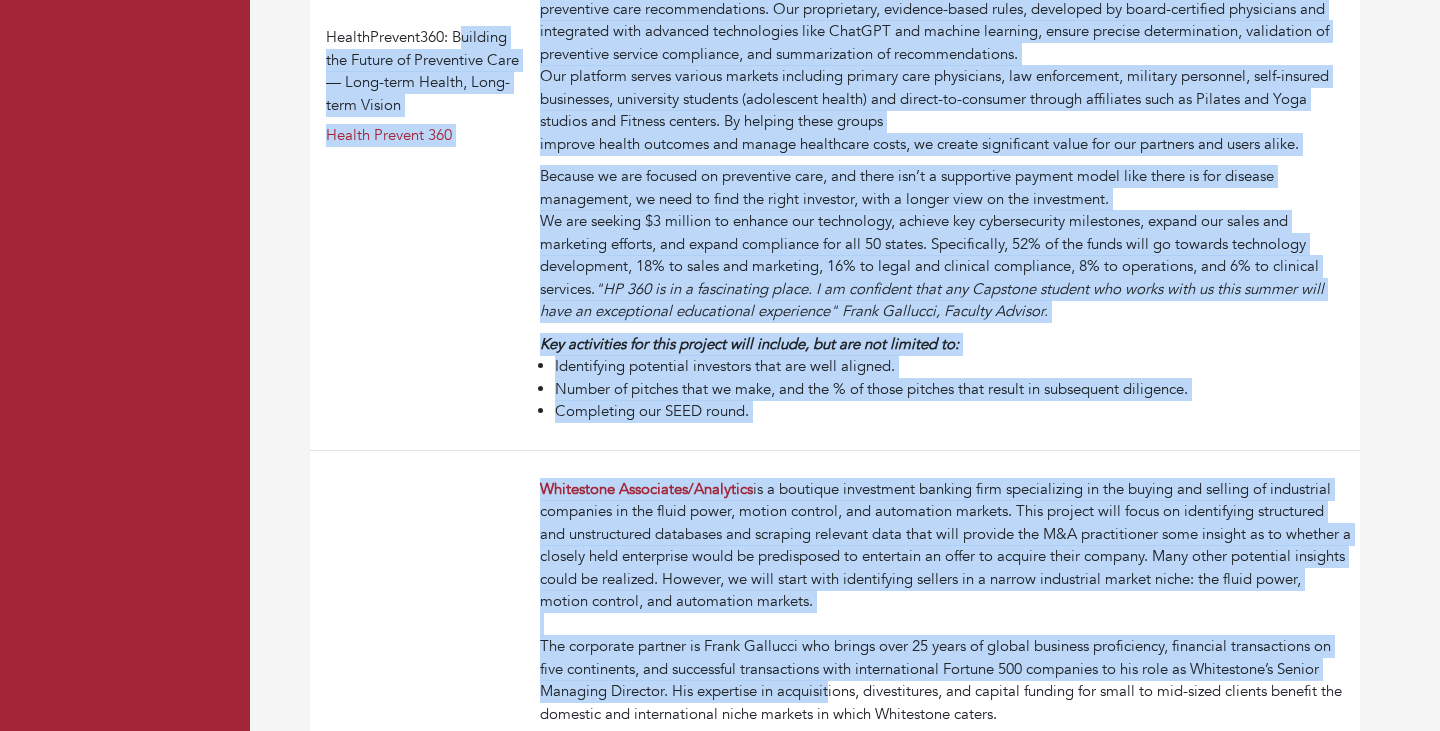 scroll, scrollTop: 4037, scrollLeft: 0, axis: vertical 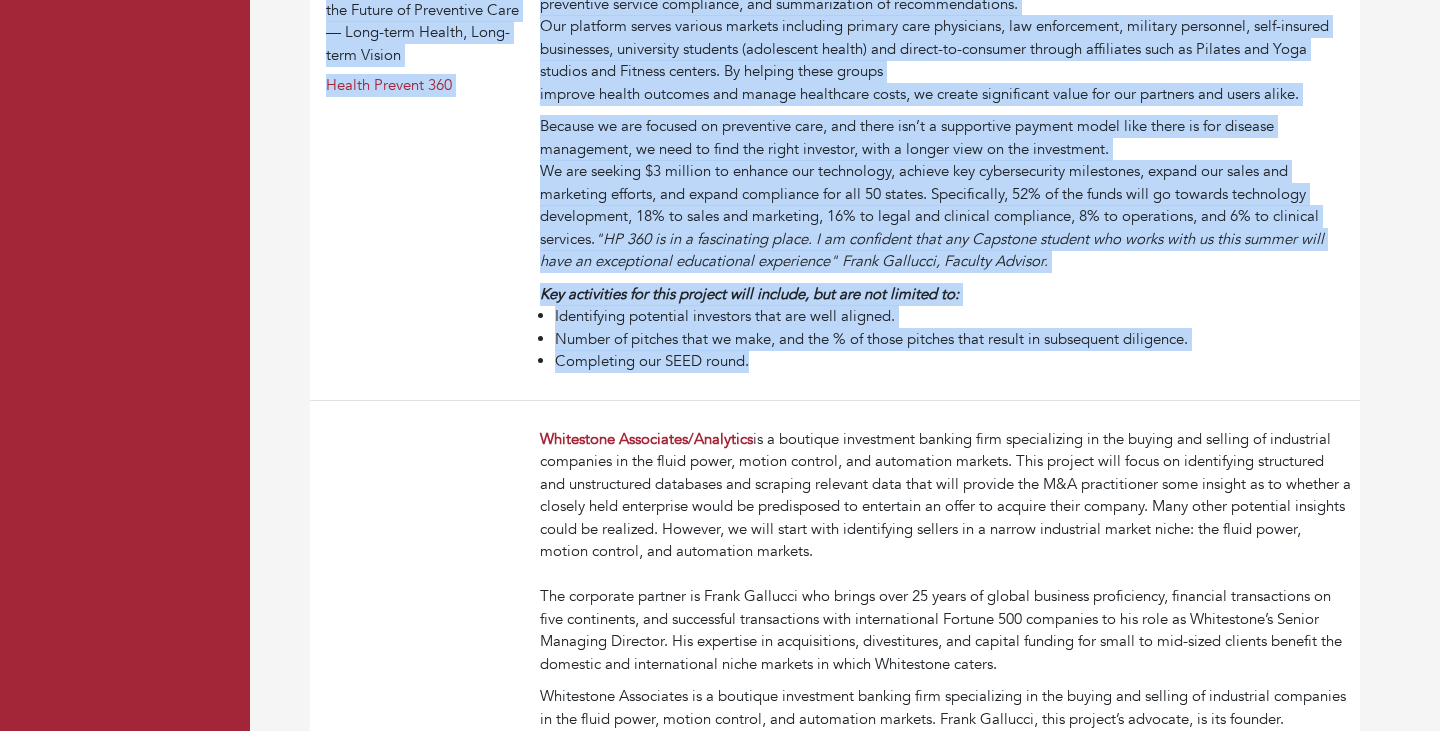 drag, startPoint x: 528, startPoint y: 62, endPoint x: 771, endPoint y: 382, distance: 401.80716 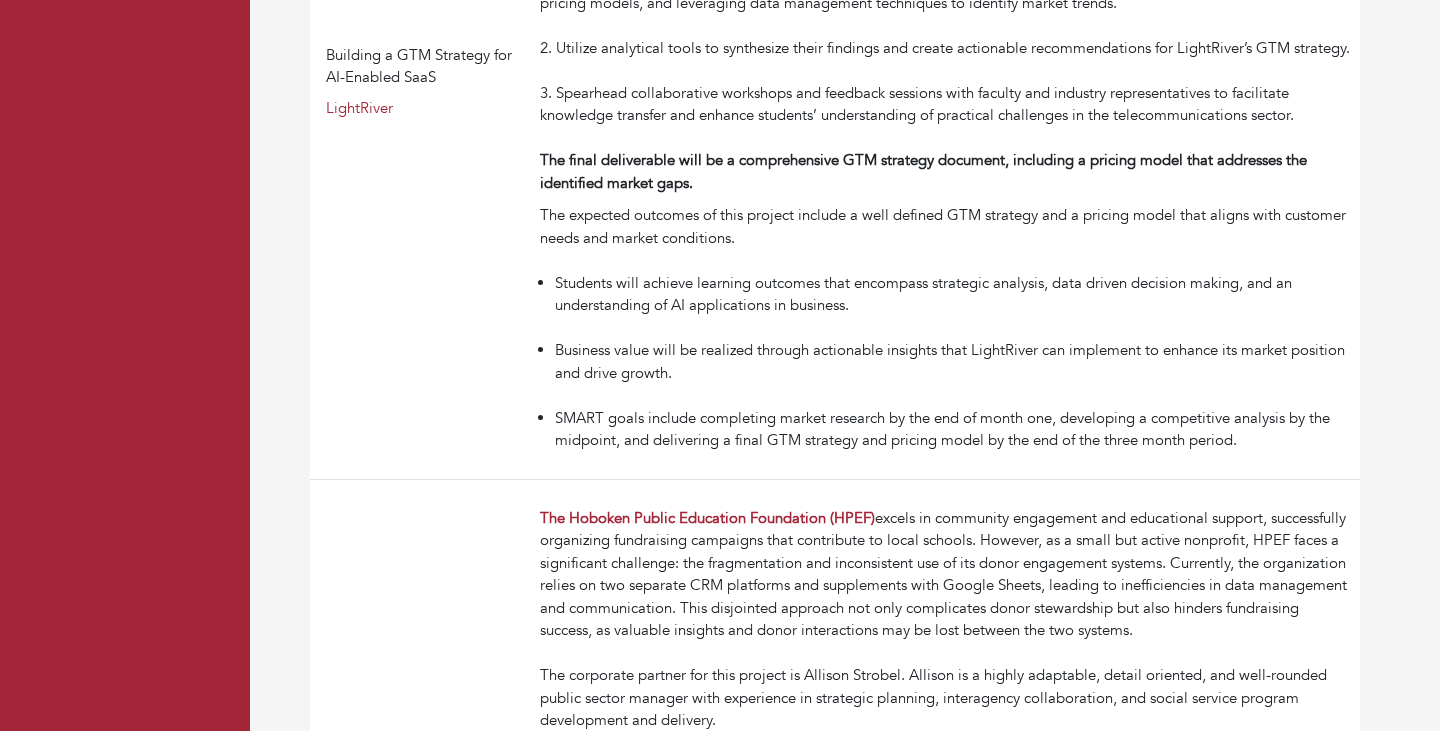 scroll, scrollTop: 651, scrollLeft: 0, axis: vertical 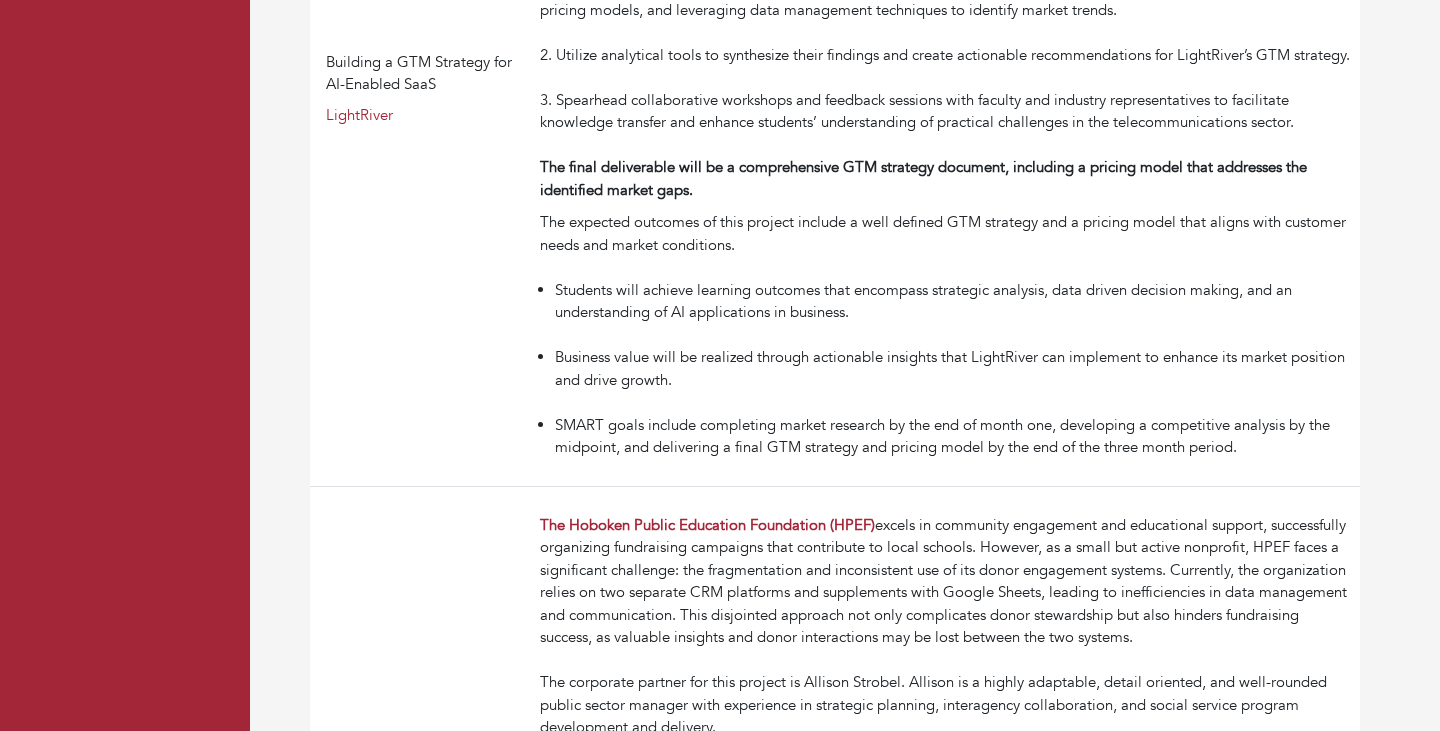 drag, startPoint x: 1289, startPoint y: 314, endPoint x: 1299, endPoint y: 329, distance: 18.027756 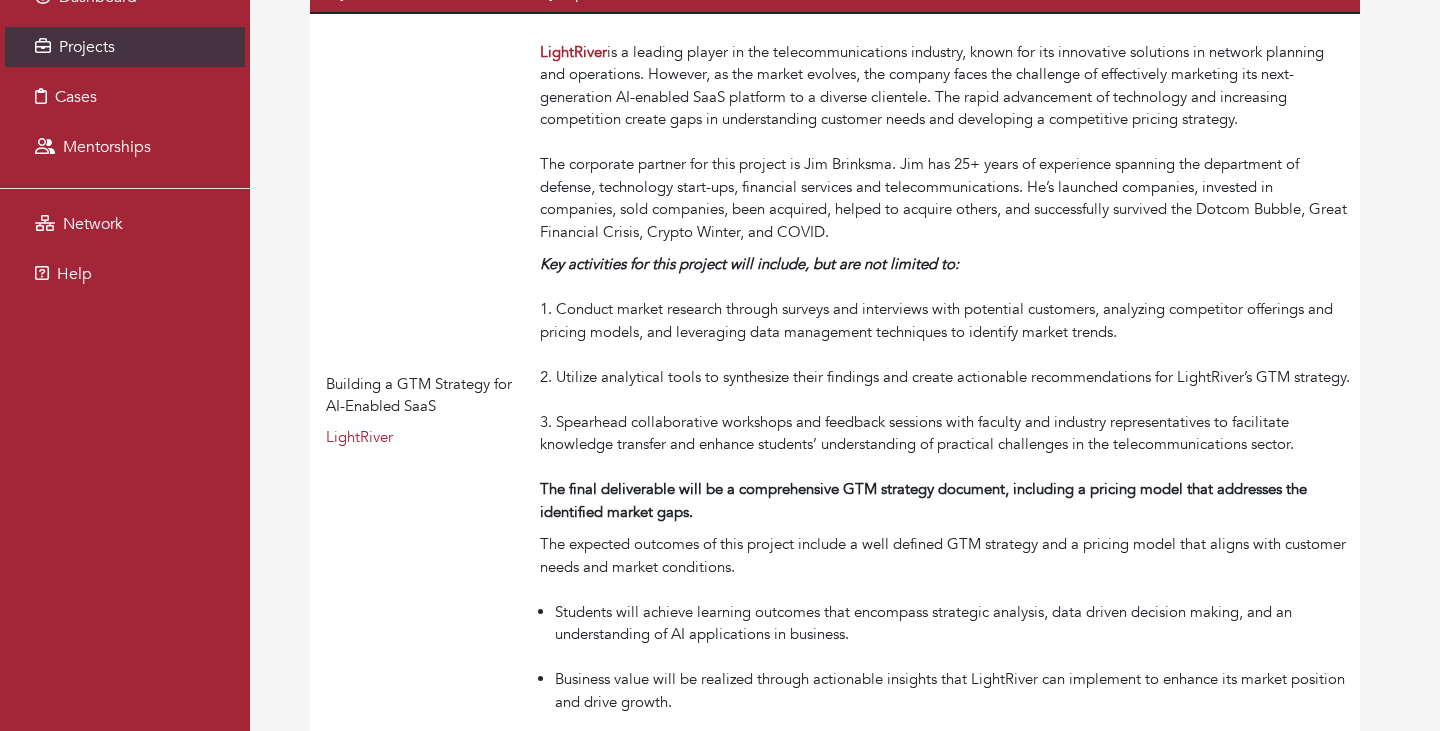 scroll, scrollTop: 350, scrollLeft: 0, axis: vertical 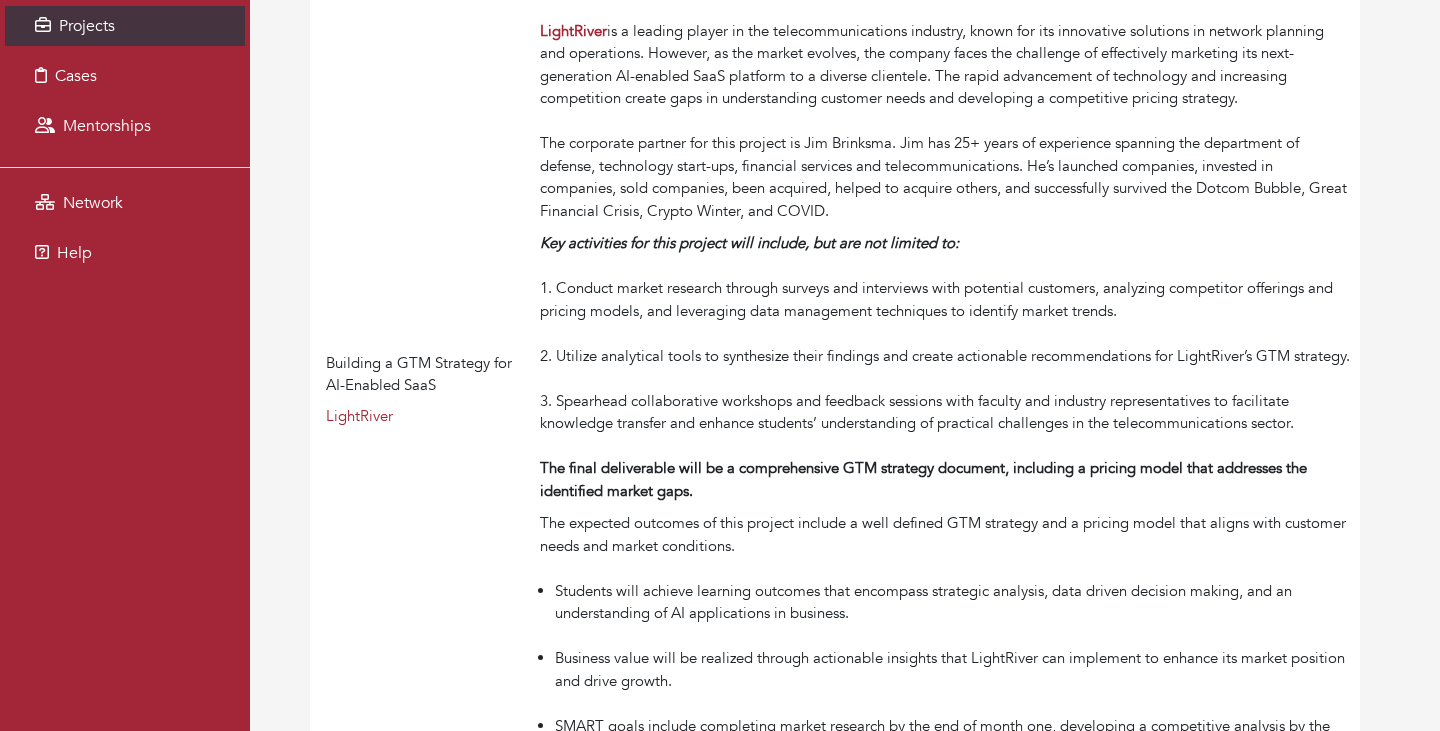 copy on "an understanding of AI applications in business." 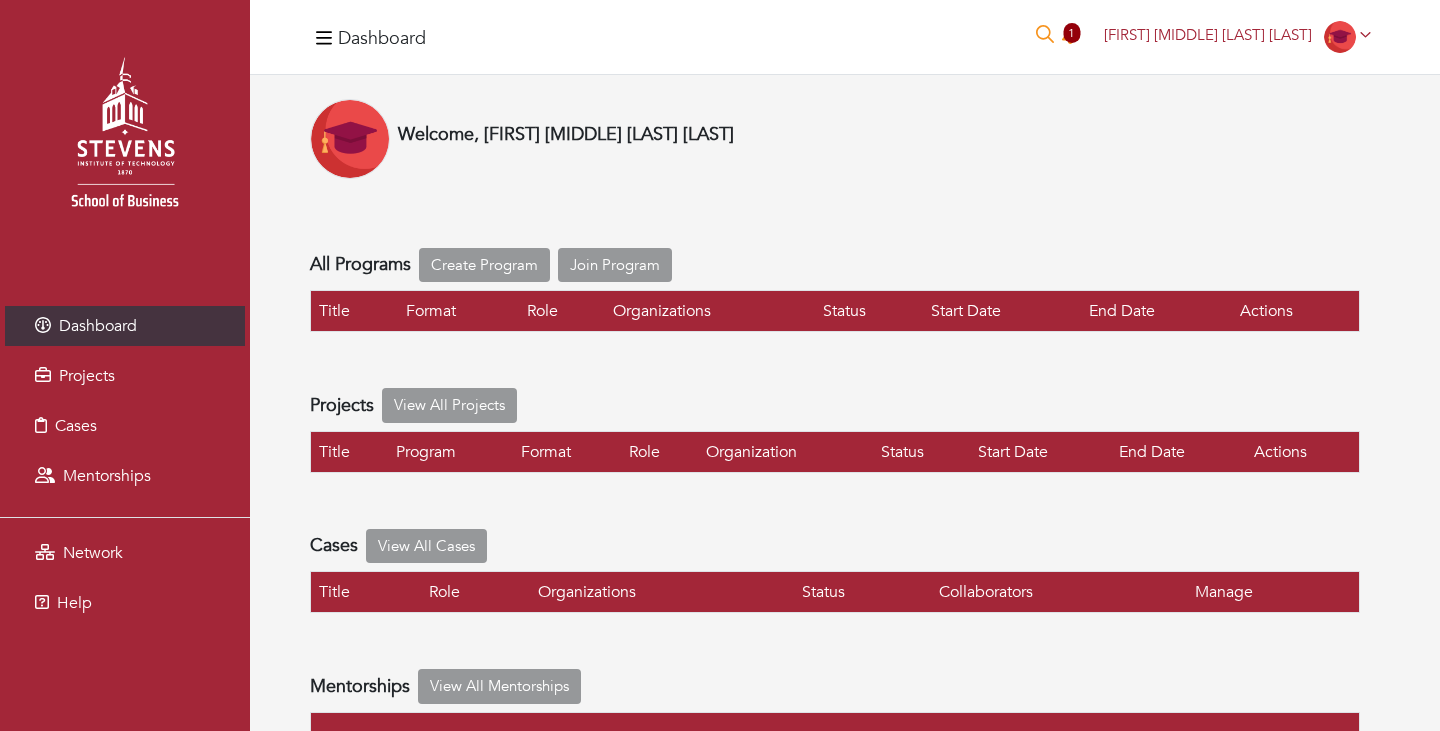 scroll, scrollTop: 0, scrollLeft: 0, axis: both 